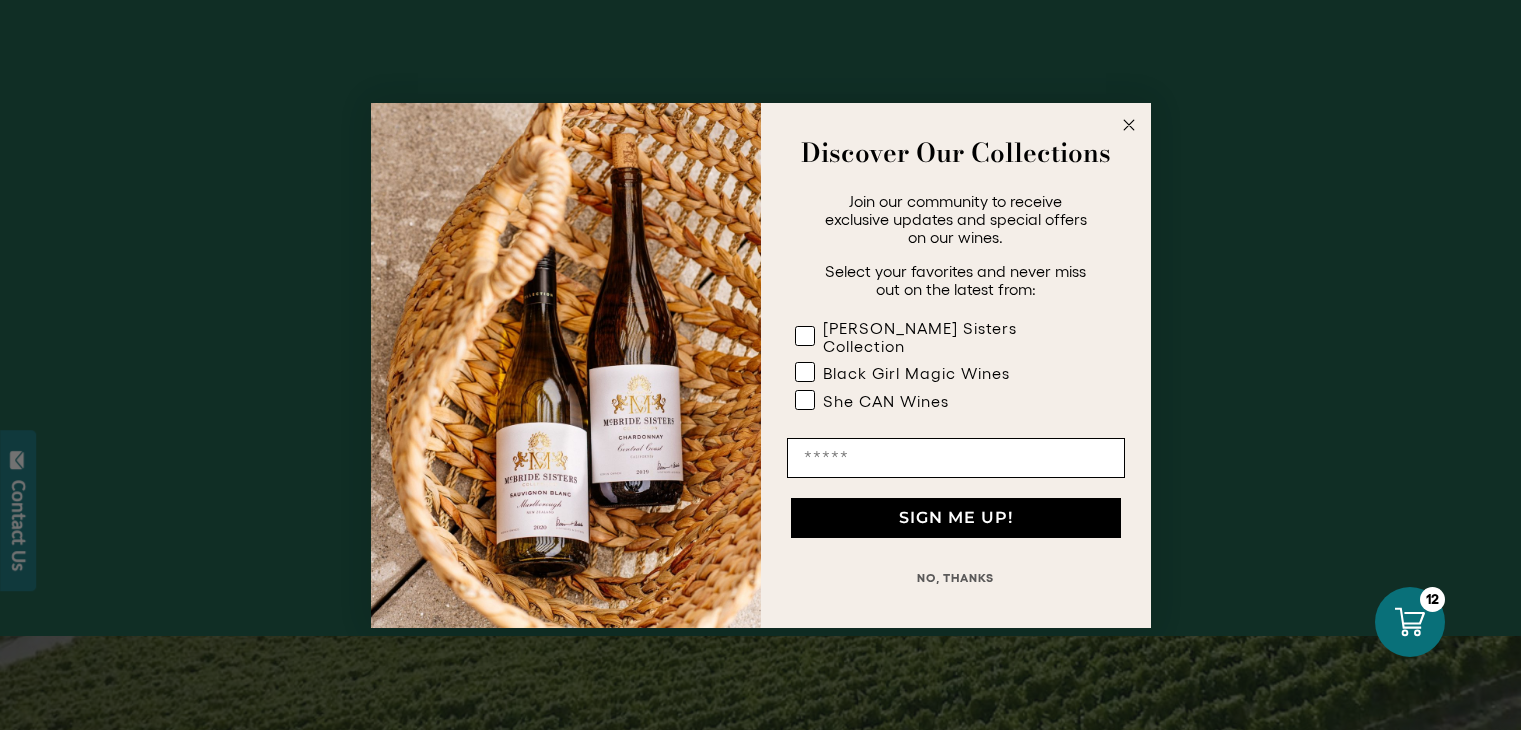 scroll, scrollTop: 0, scrollLeft: 0, axis: both 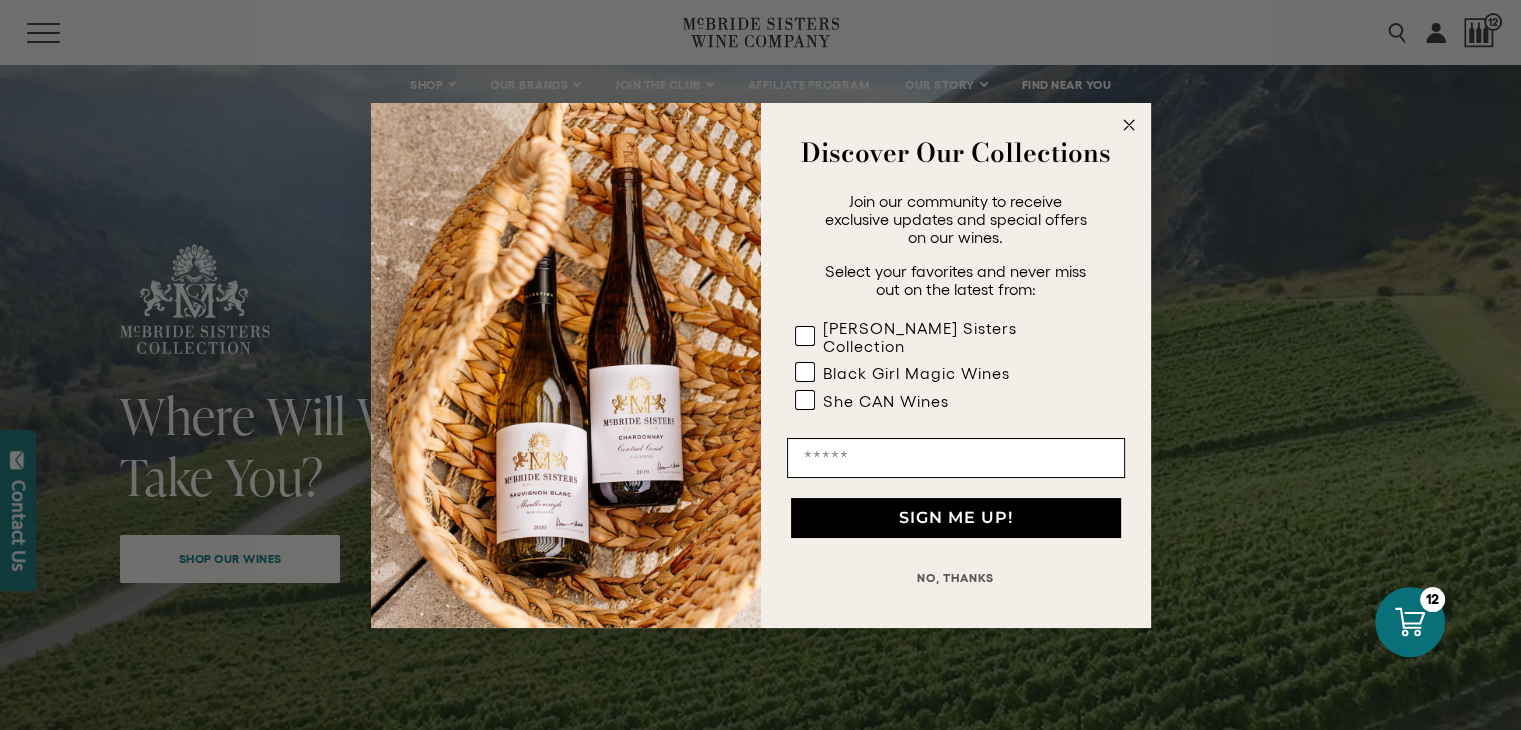 click 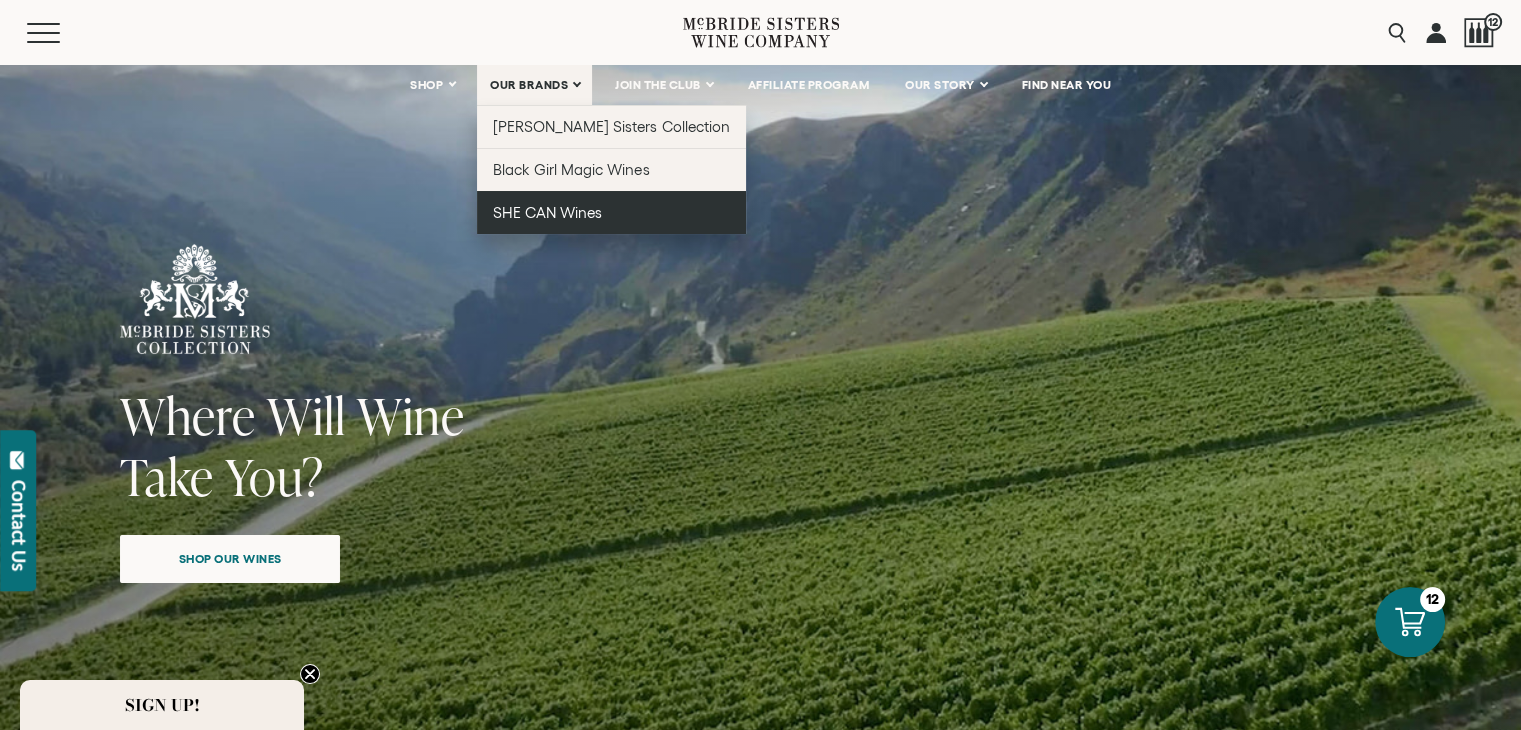 click on "SHE CAN Wines" at bounding box center (611, 212) 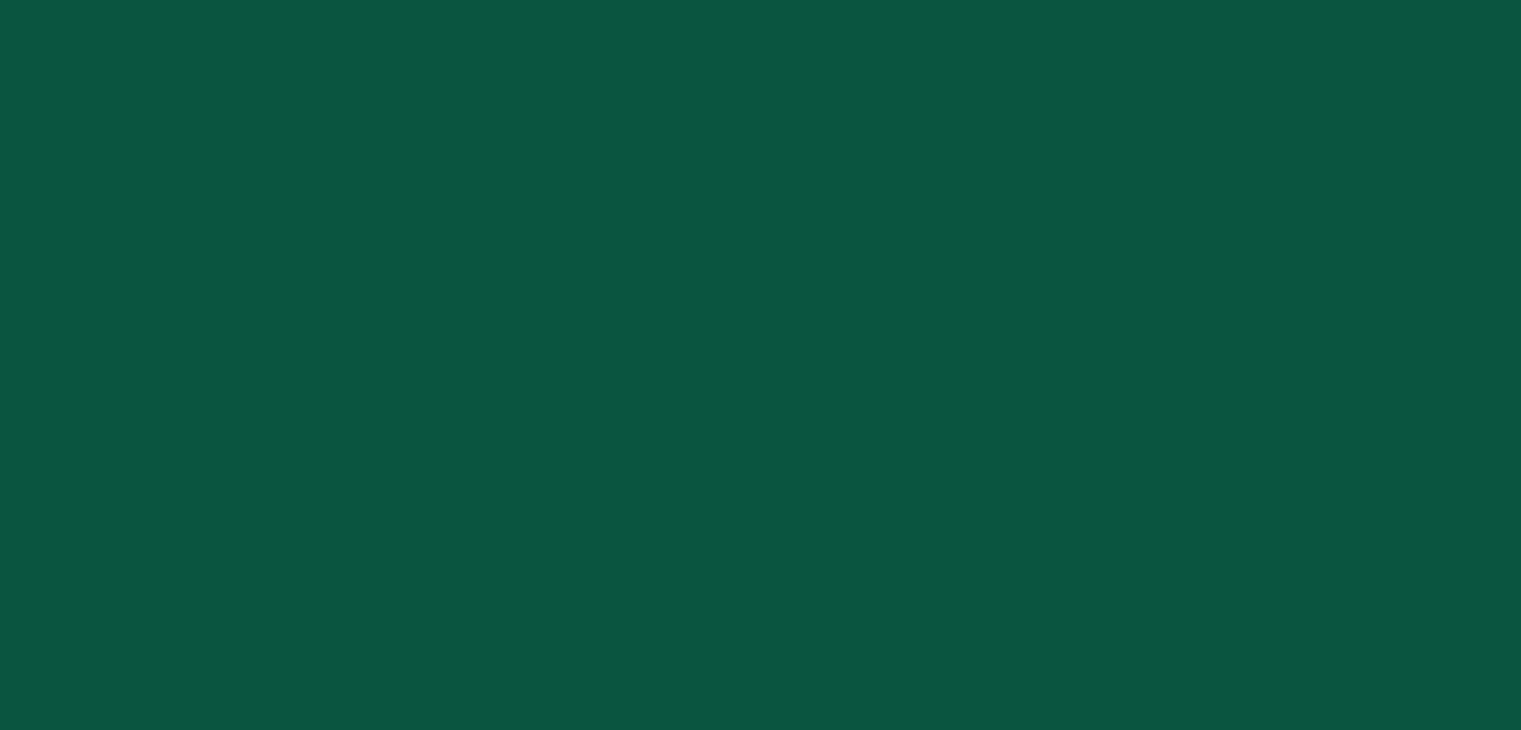 scroll, scrollTop: 0, scrollLeft: 0, axis: both 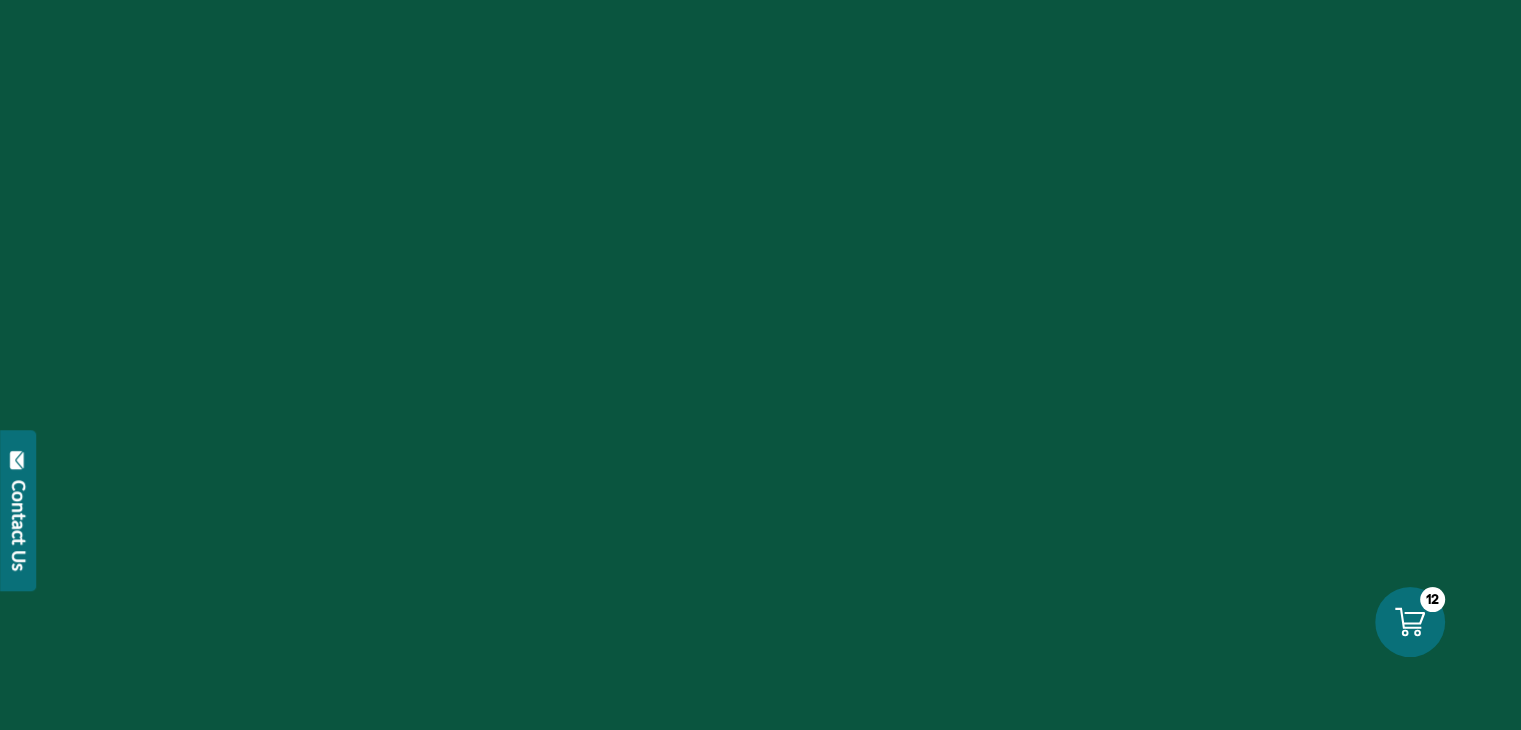 select on "****" 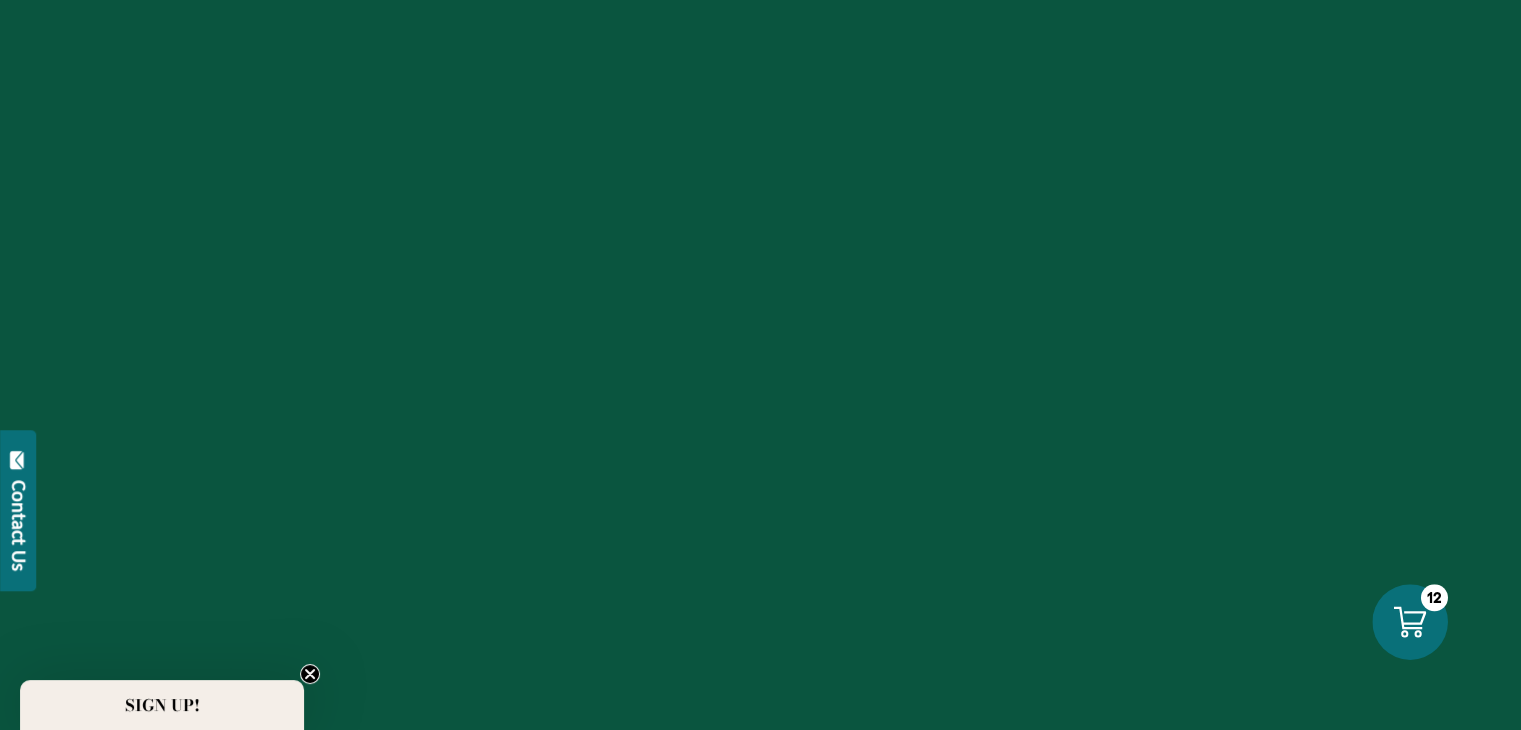 click 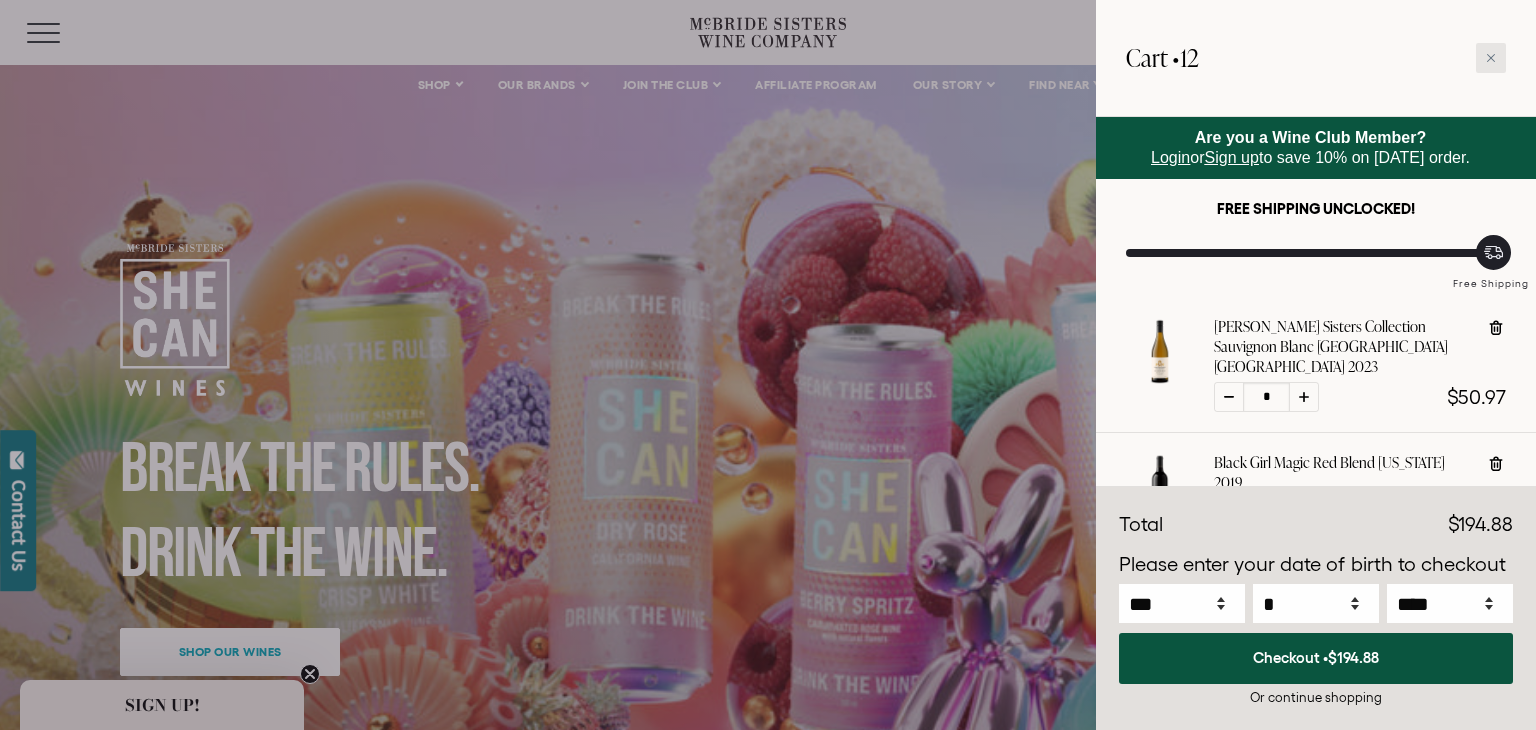 click at bounding box center [1491, 58] 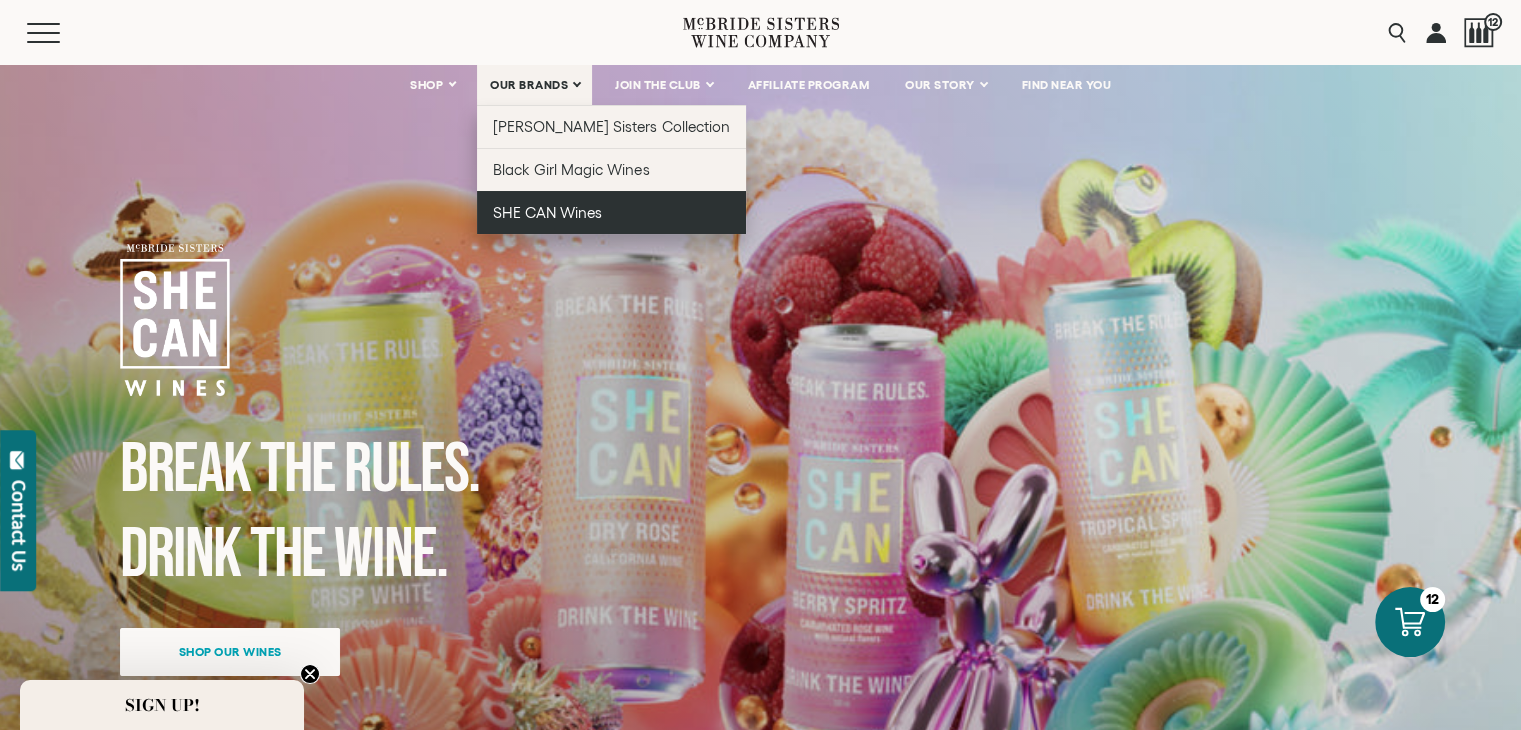 click on "SHE CAN Wines" at bounding box center [547, 212] 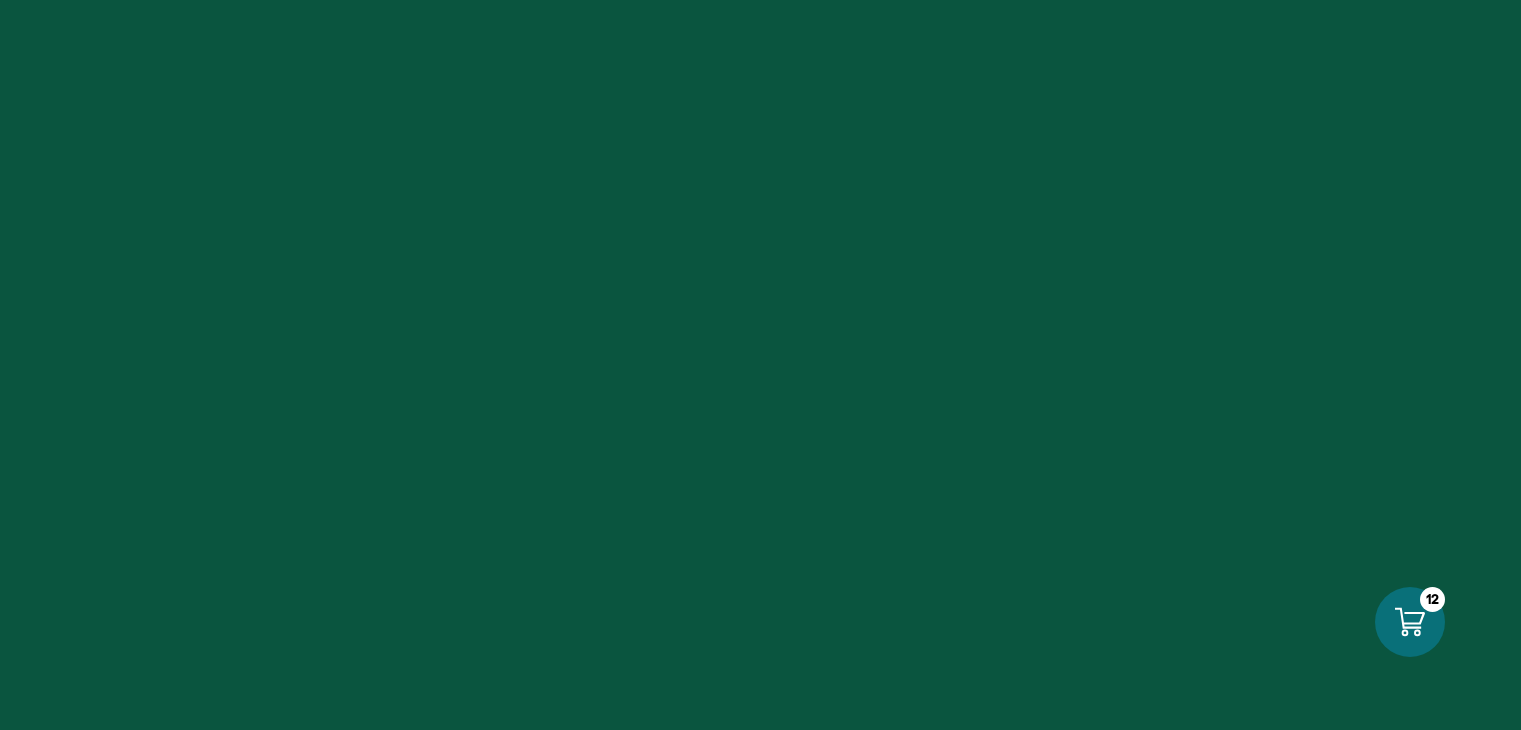 scroll, scrollTop: 0, scrollLeft: 0, axis: both 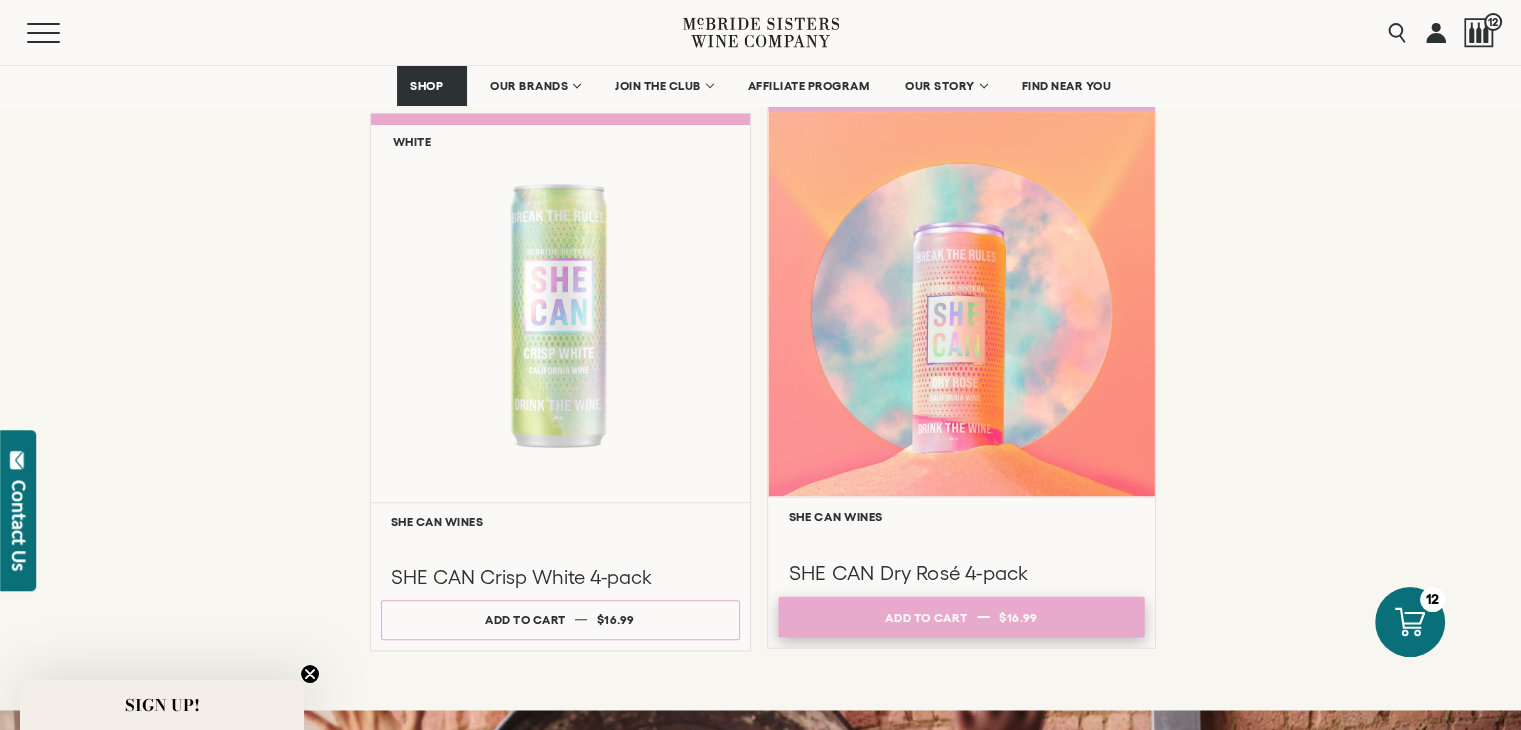click on "Add to cart
Regular price
$16.99
Regular price
Sale price
$16.99
Unit price
/
per" at bounding box center [961, 616] 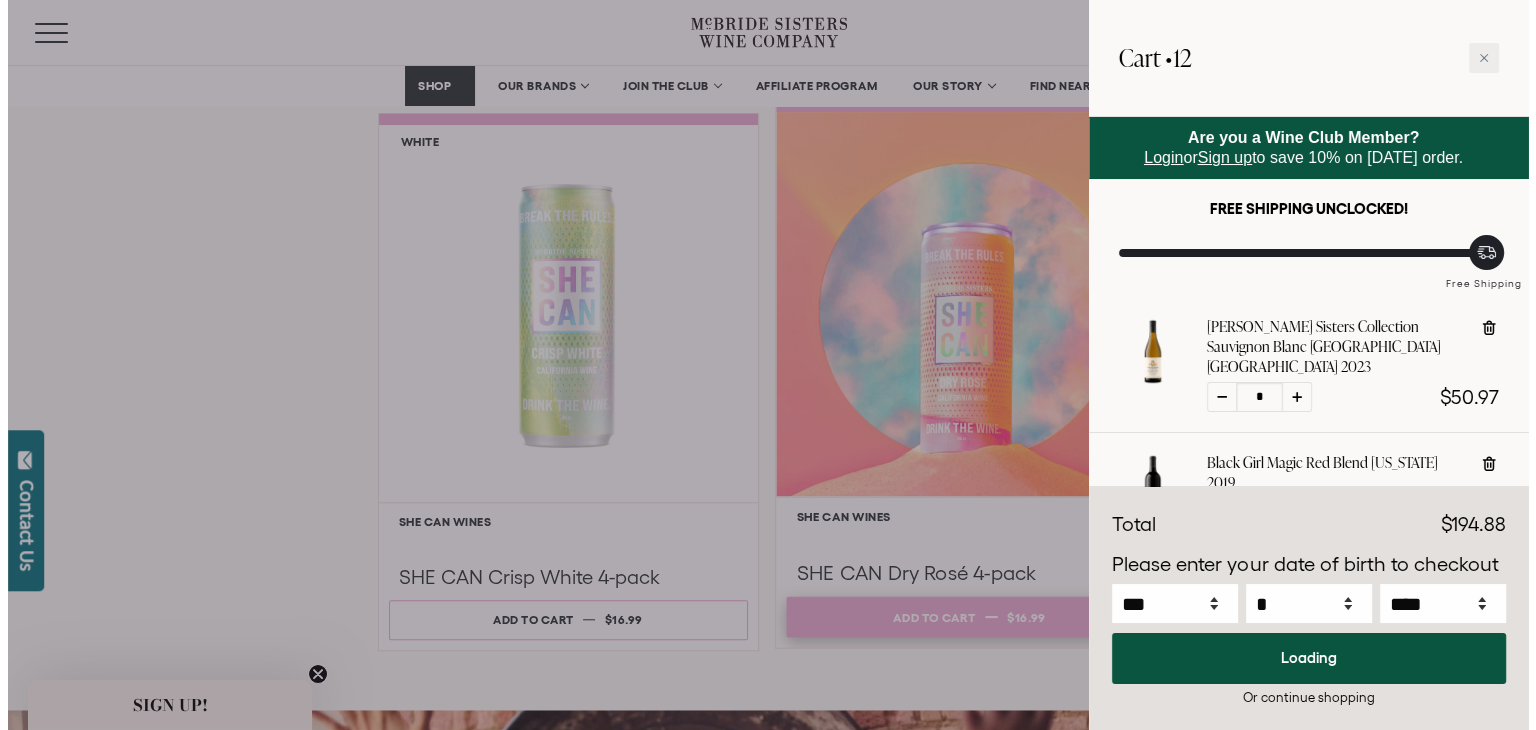scroll, scrollTop: 1582, scrollLeft: 0, axis: vertical 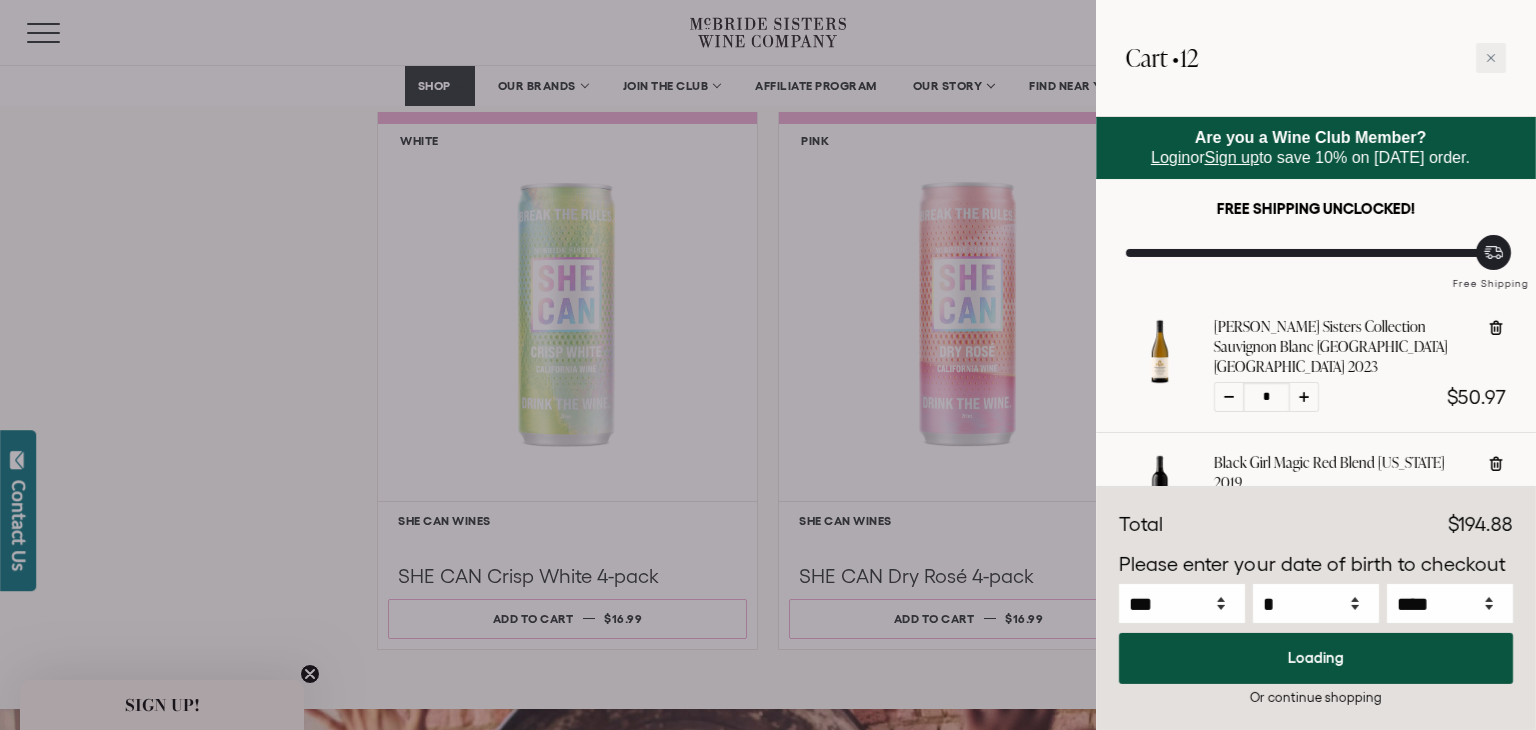 click at bounding box center [768, 365] 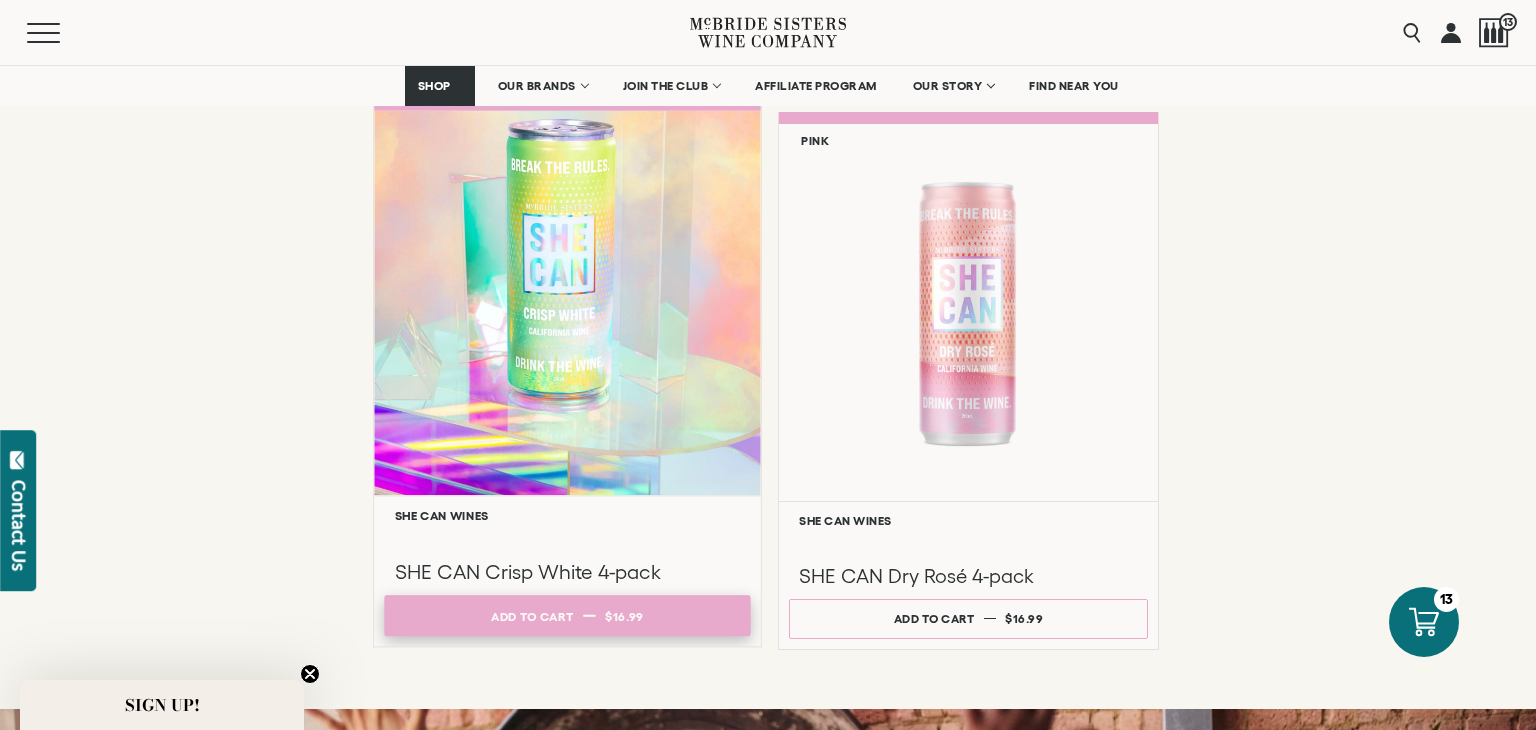 click on "Add to cart
Regular price
$16.99
Regular price
Sale price
$16.99
Unit price
/
per" at bounding box center [567, 615] 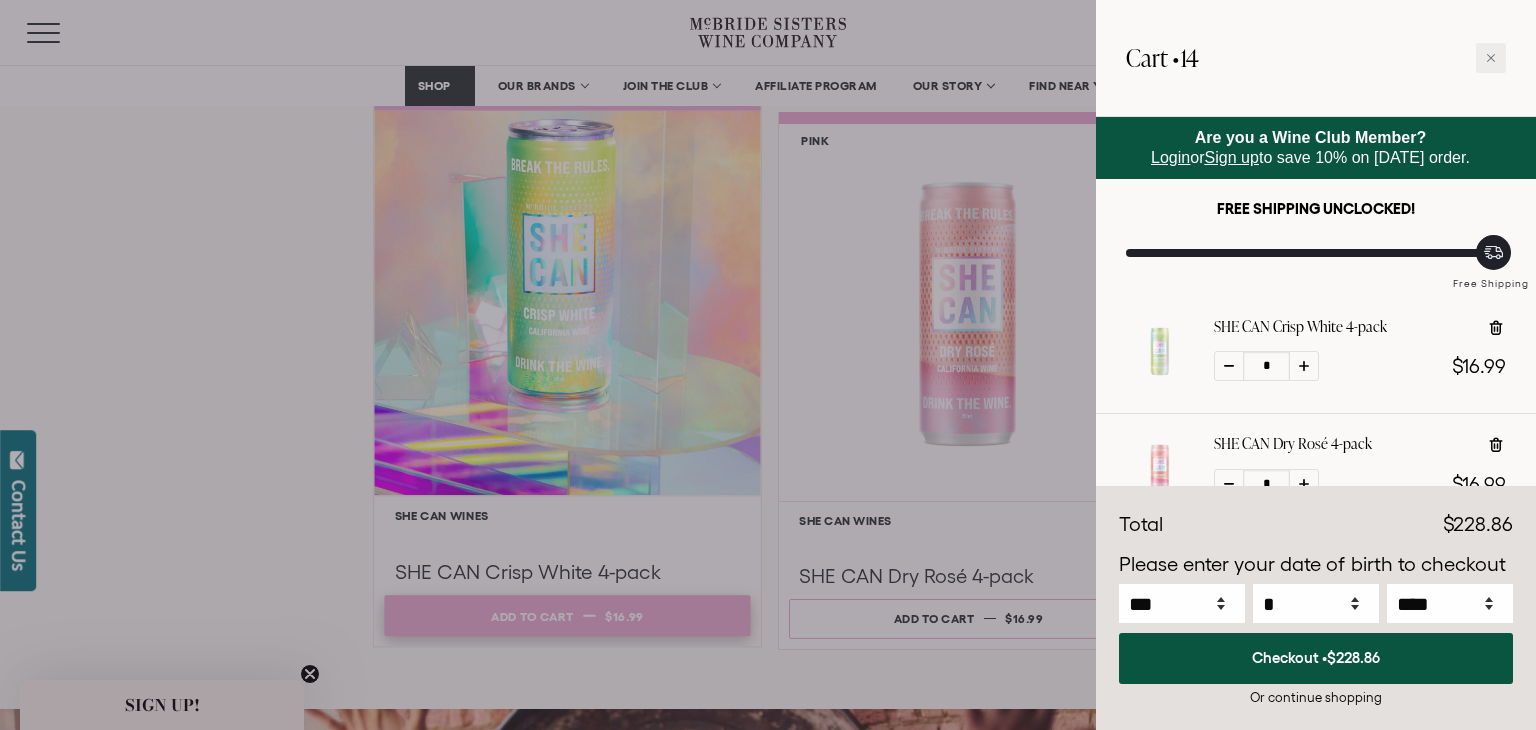 select on "****" 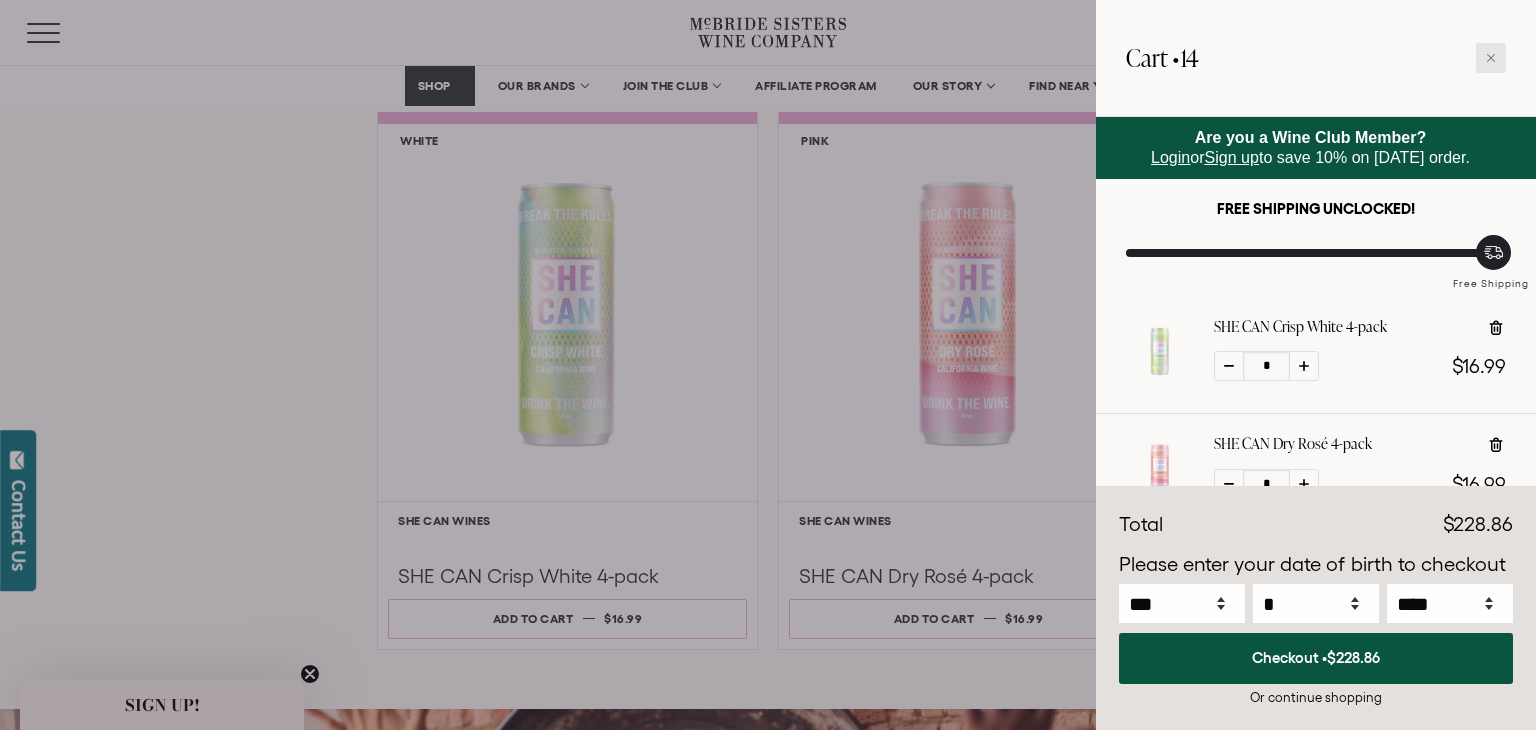 click 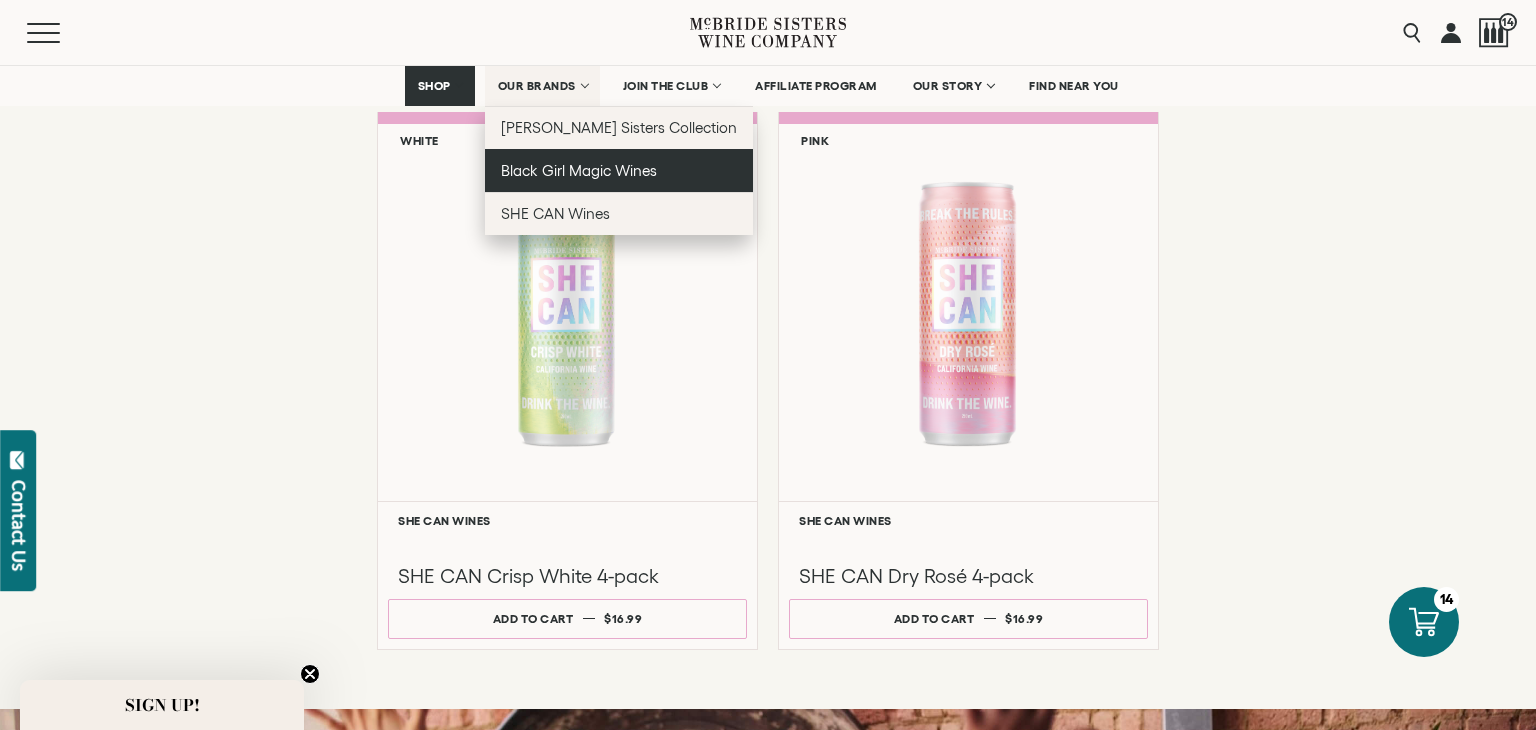 click on "Black Girl Magic Wines" at bounding box center (579, 170) 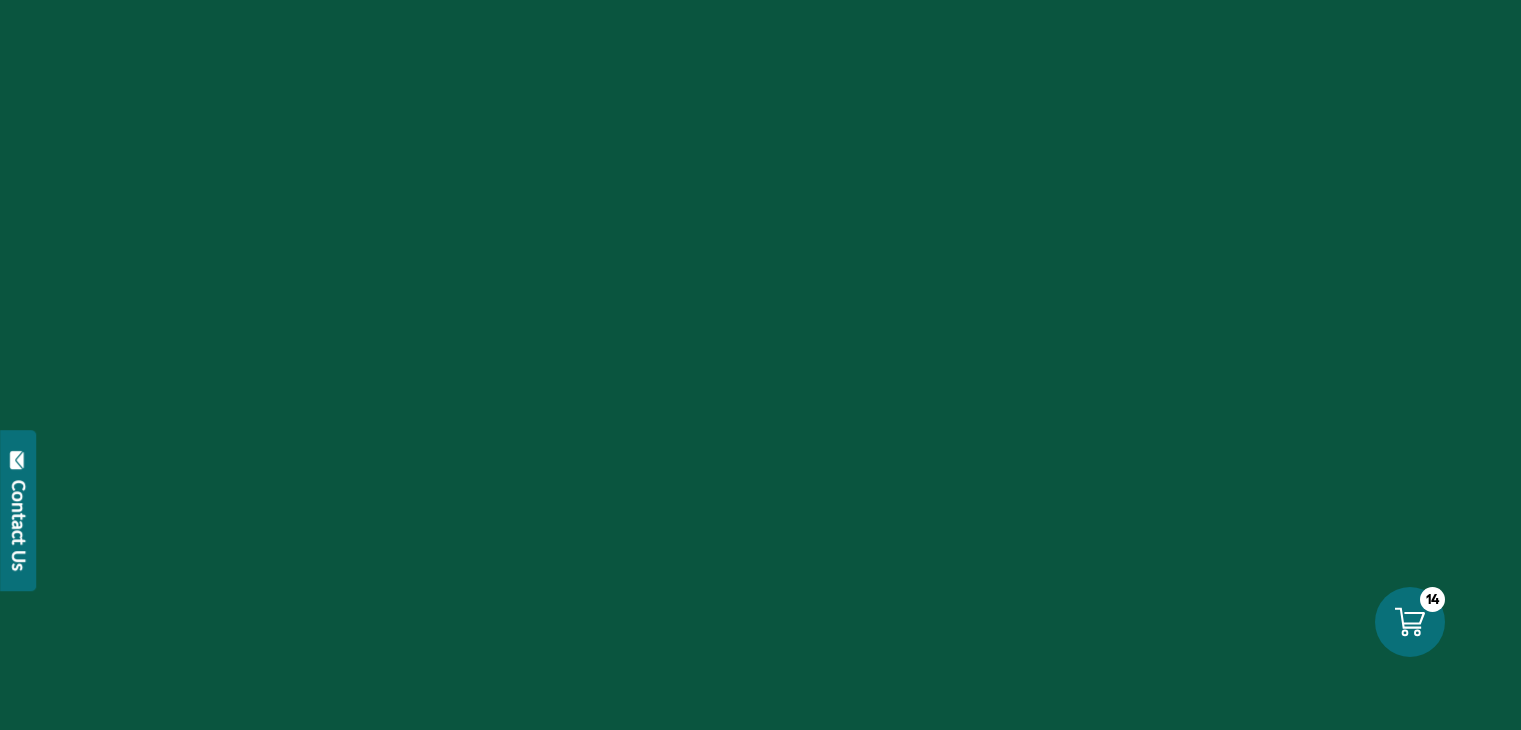 scroll, scrollTop: 0, scrollLeft: 0, axis: both 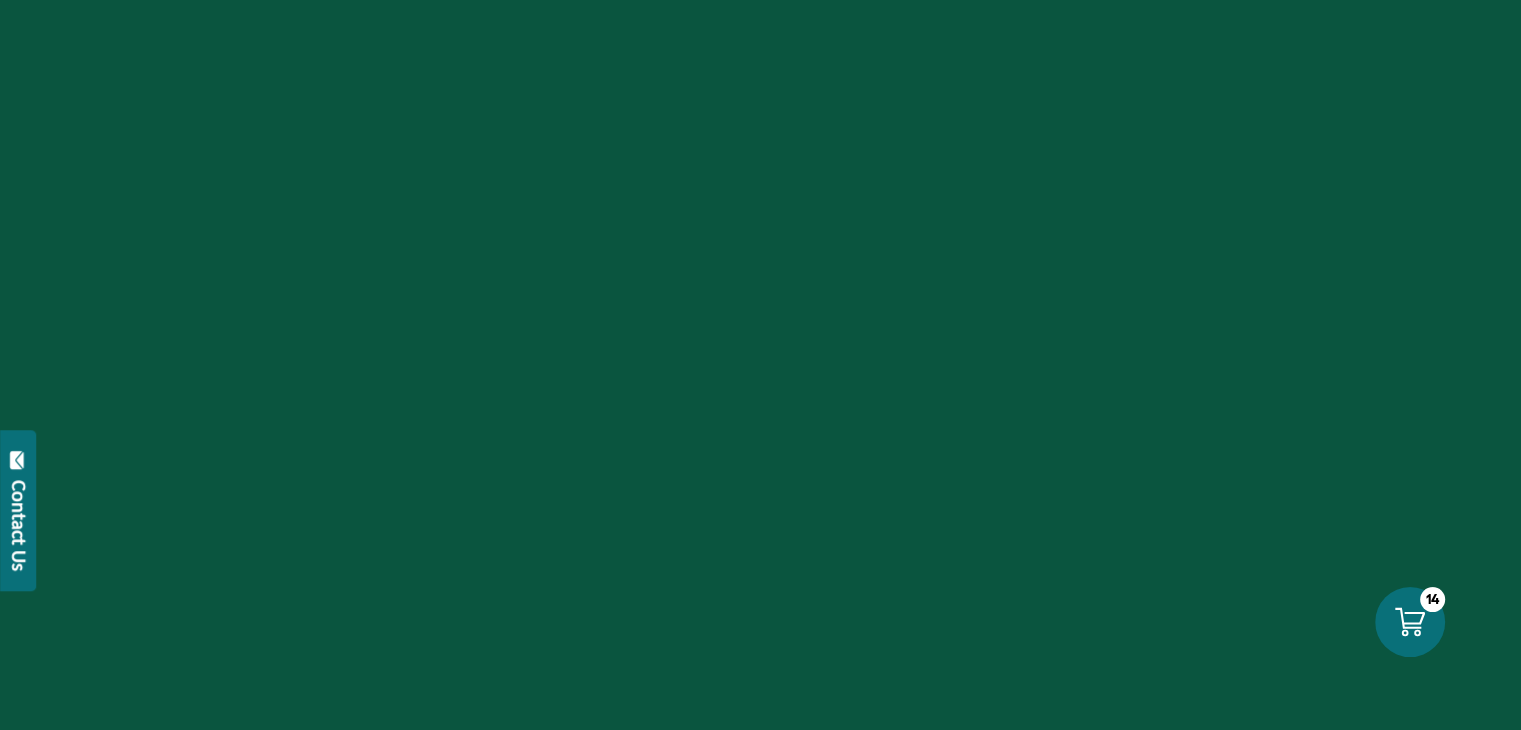 select on "****" 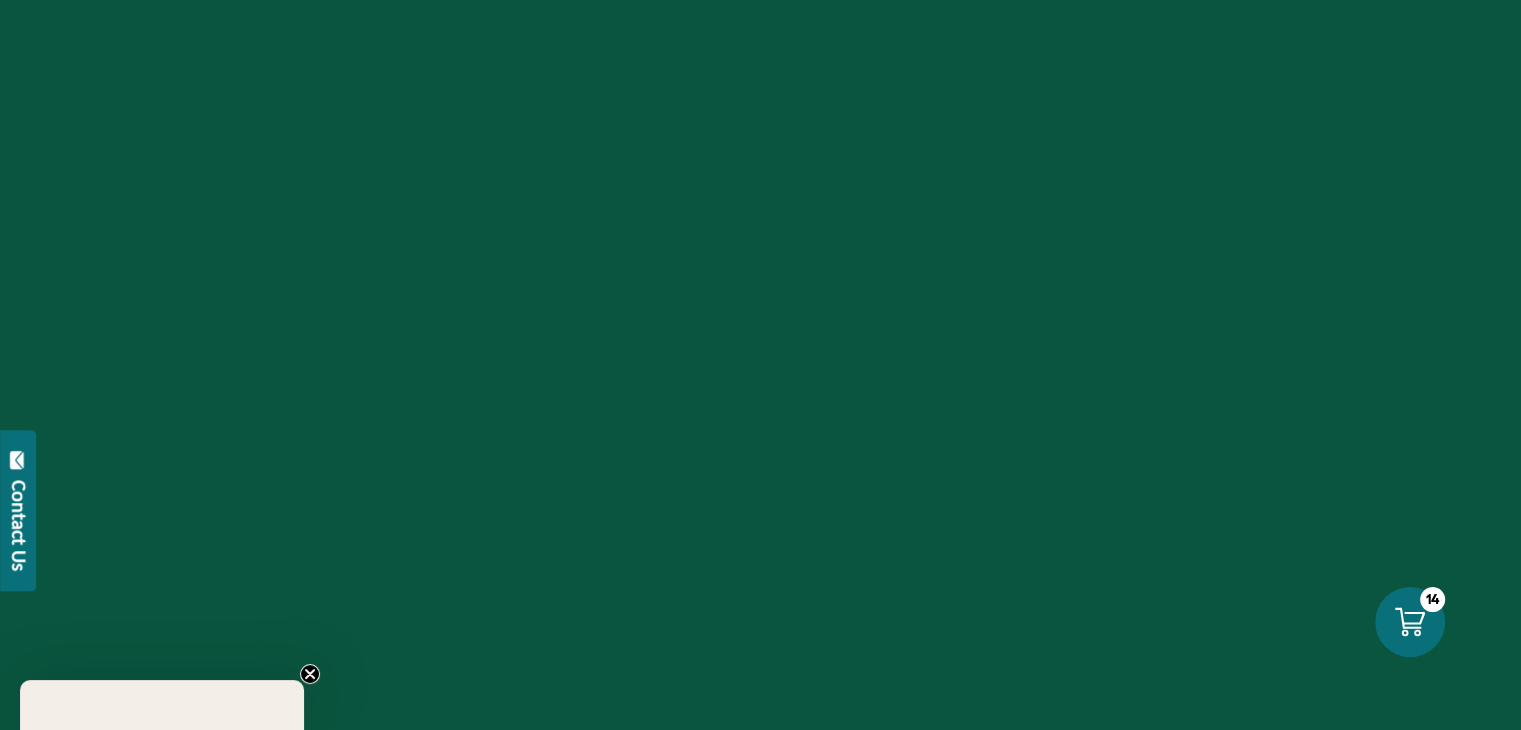 scroll, scrollTop: 0, scrollLeft: 0, axis: both 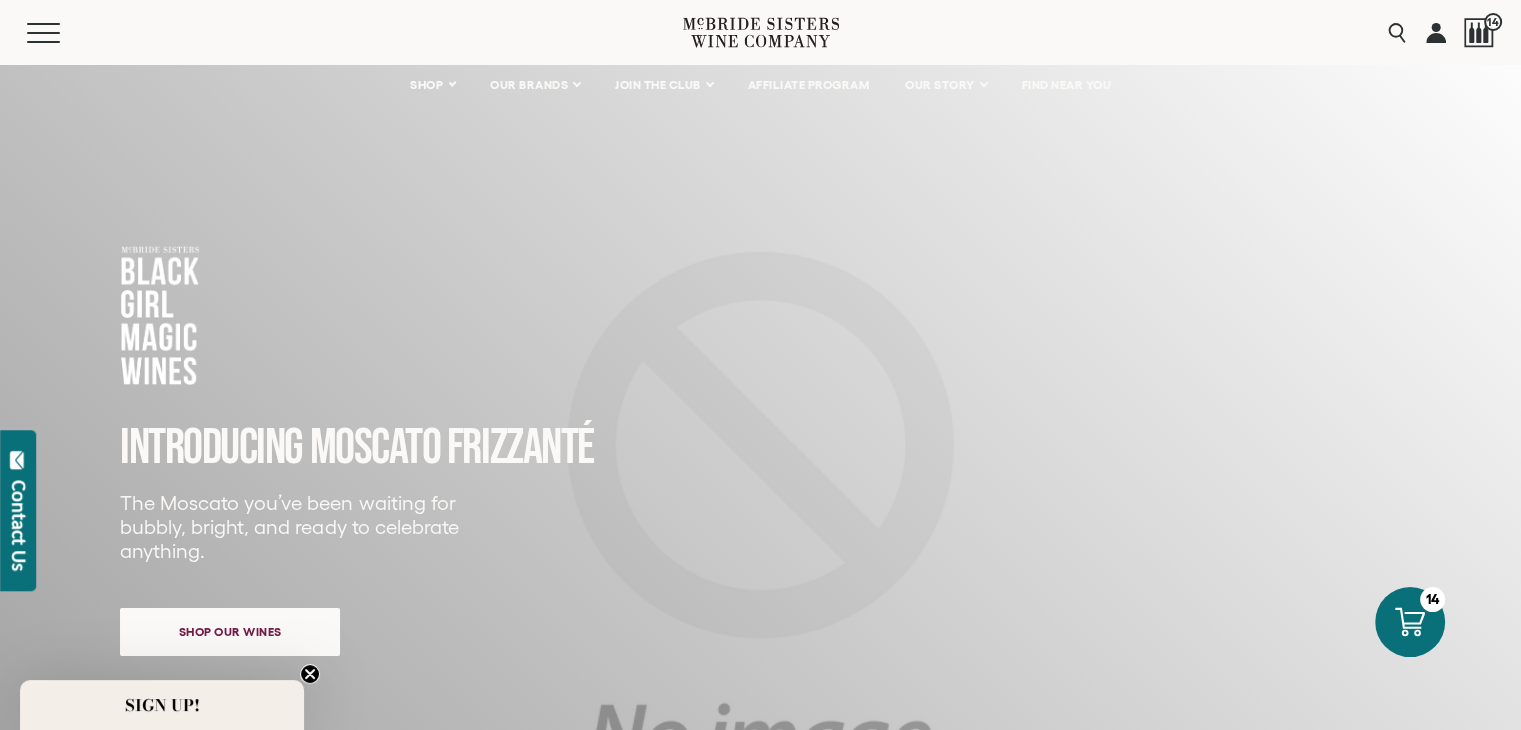 click on "Skip to content
Close
SHOP
Sets
Reds
Whites
[GEOGRAPHIC_DATA]
Sparkling
All Wines" at bounding box center (760, 3230) 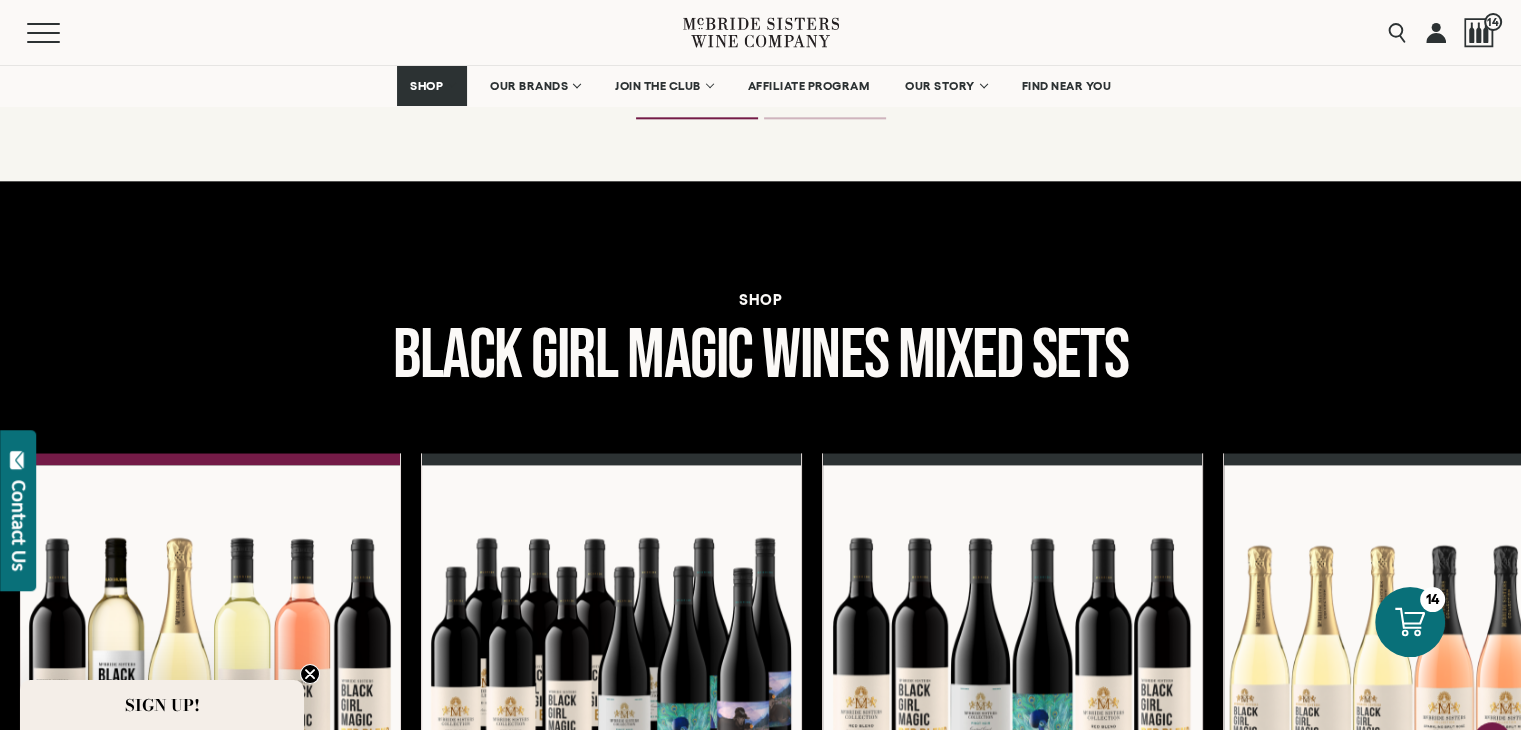 scroll, scrollTop: 2336, scrollLeft: 0, axis: vertical 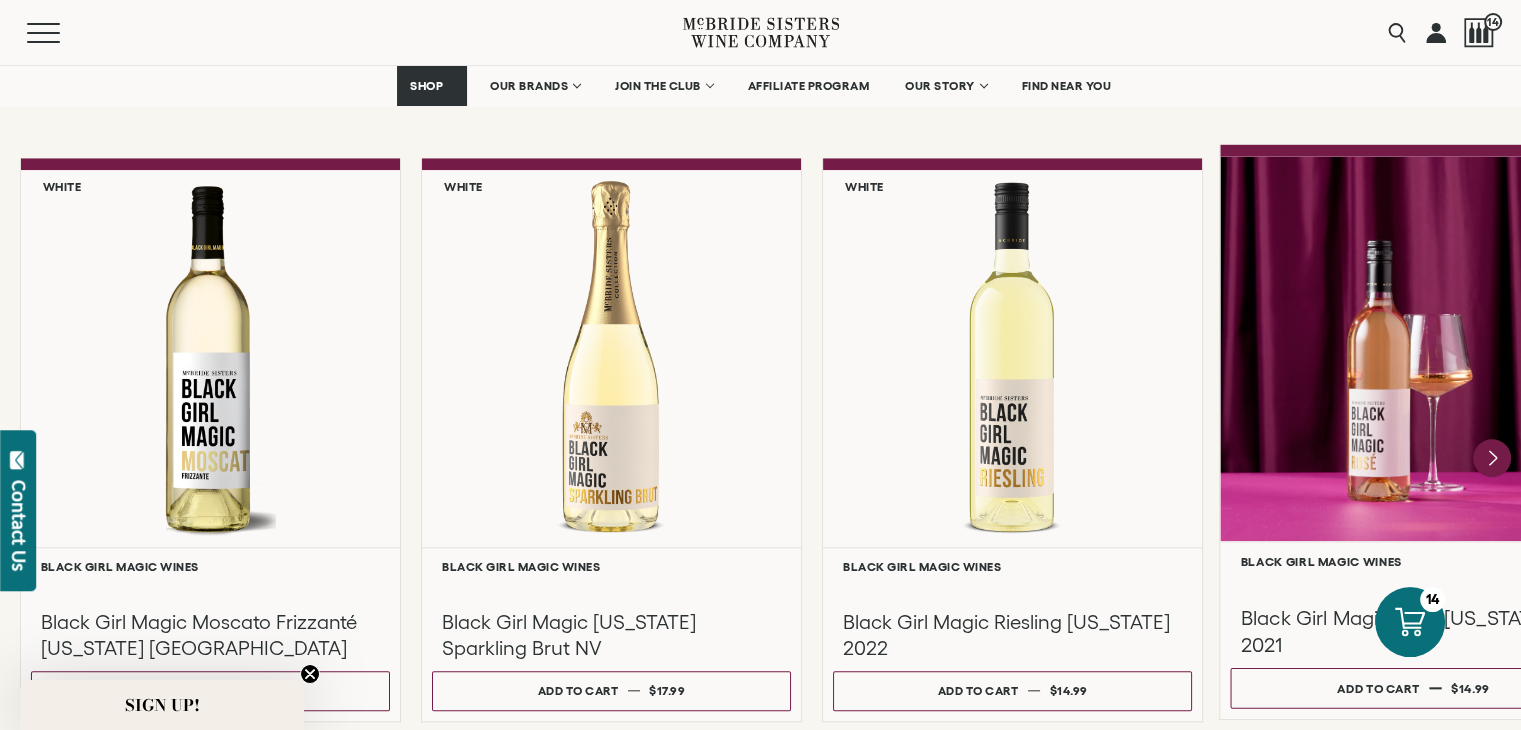 click at bounding box center [1413, 348] 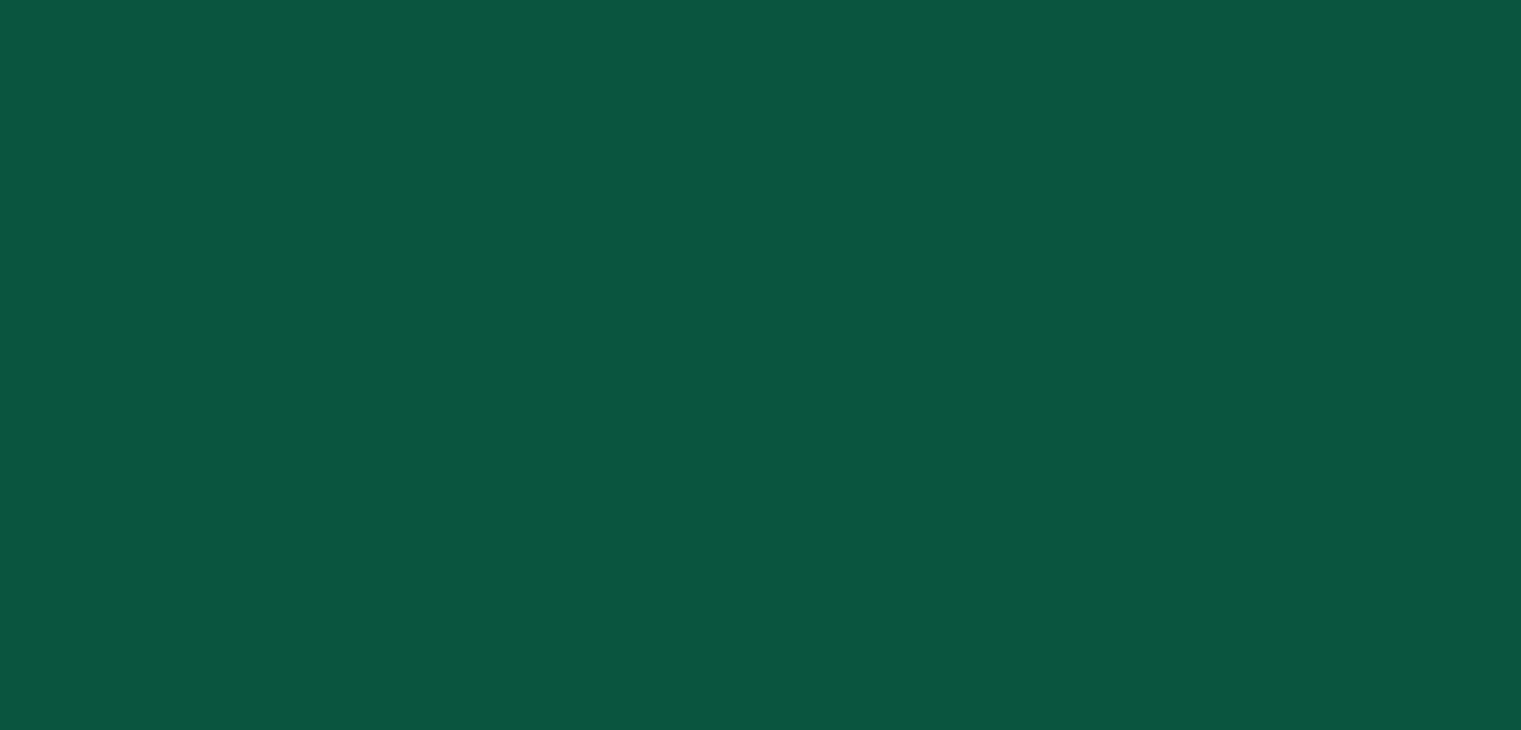 scroll, scrollTop: 0, scrollLeft: 0, axis: both 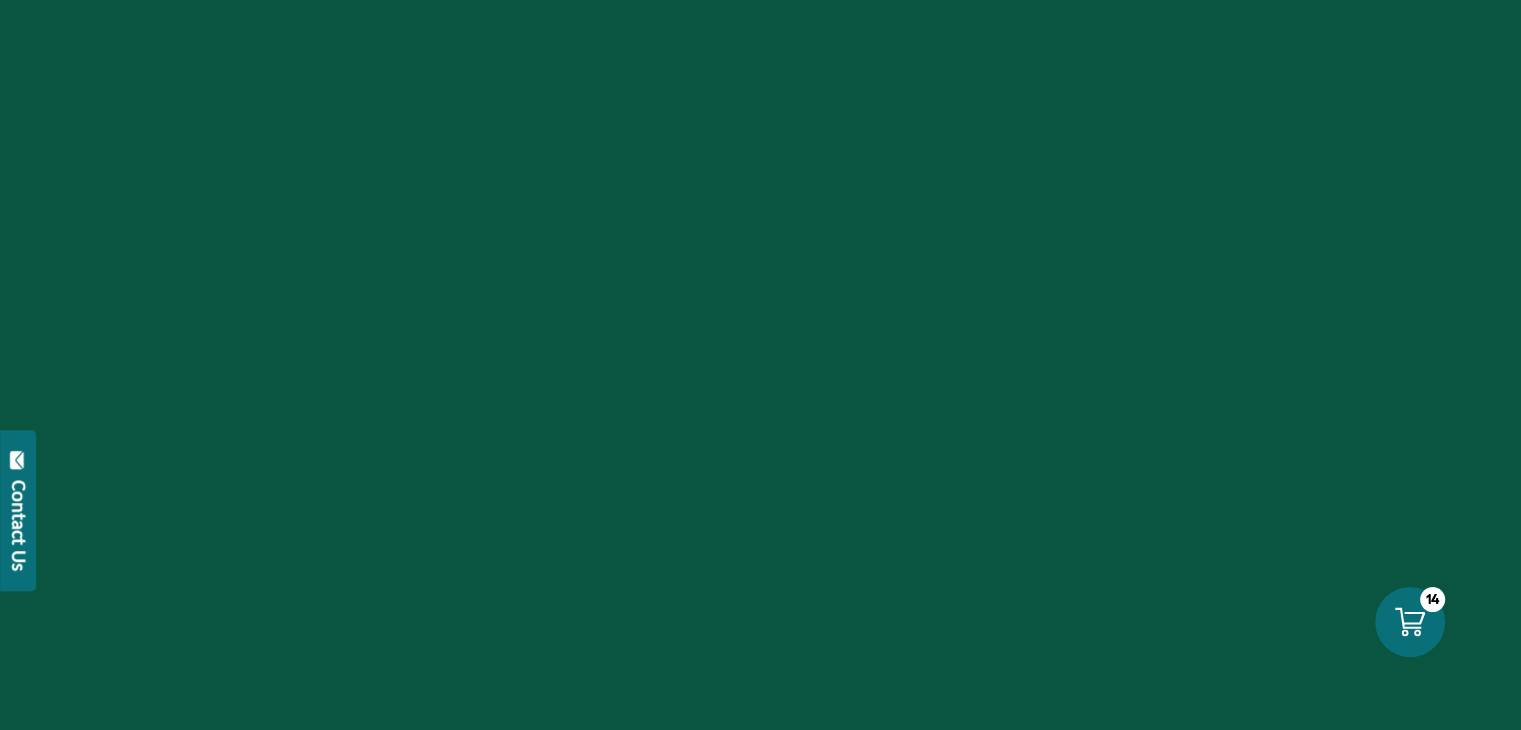 select on "****" 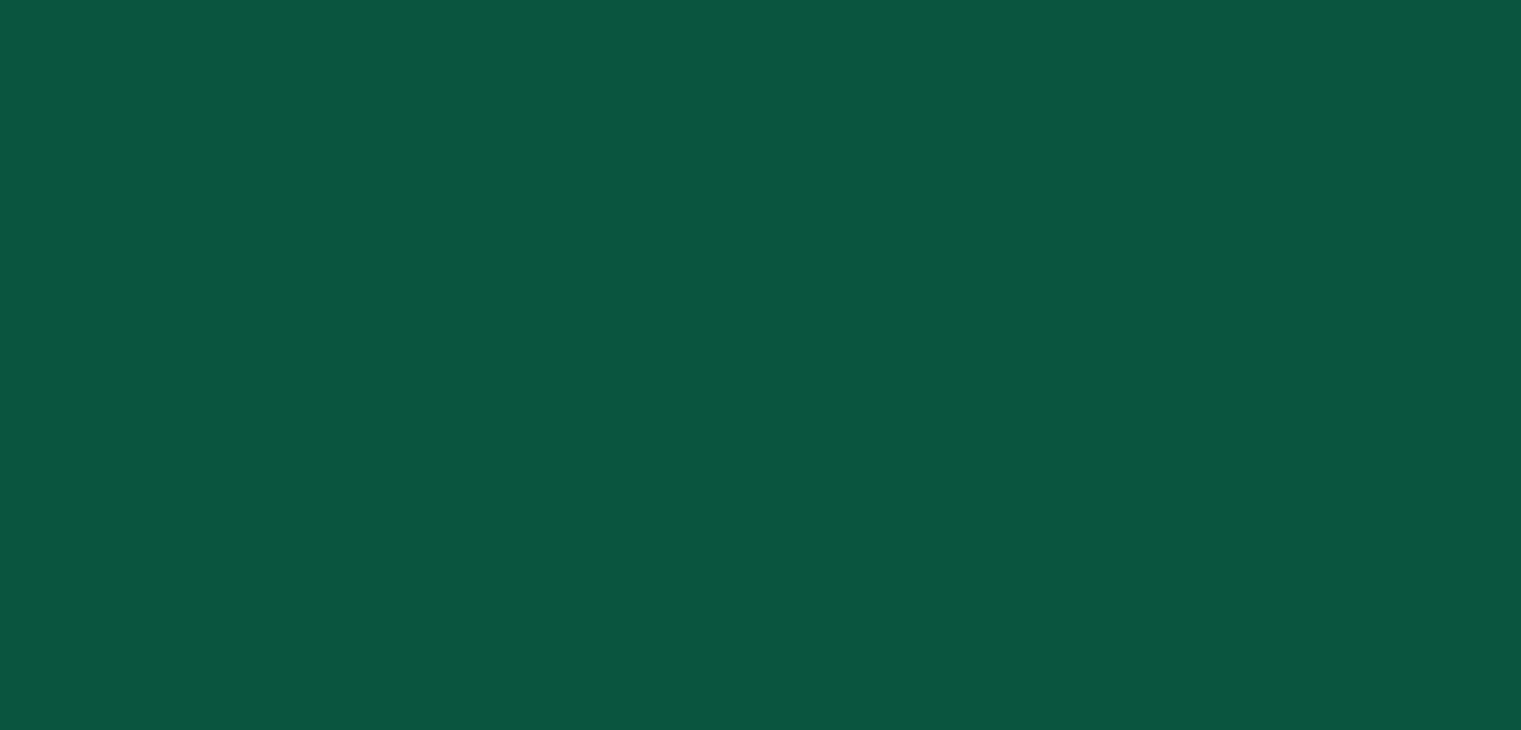 scroll, scrollTop: 1815, scrollLeft: 0, axis: vertical 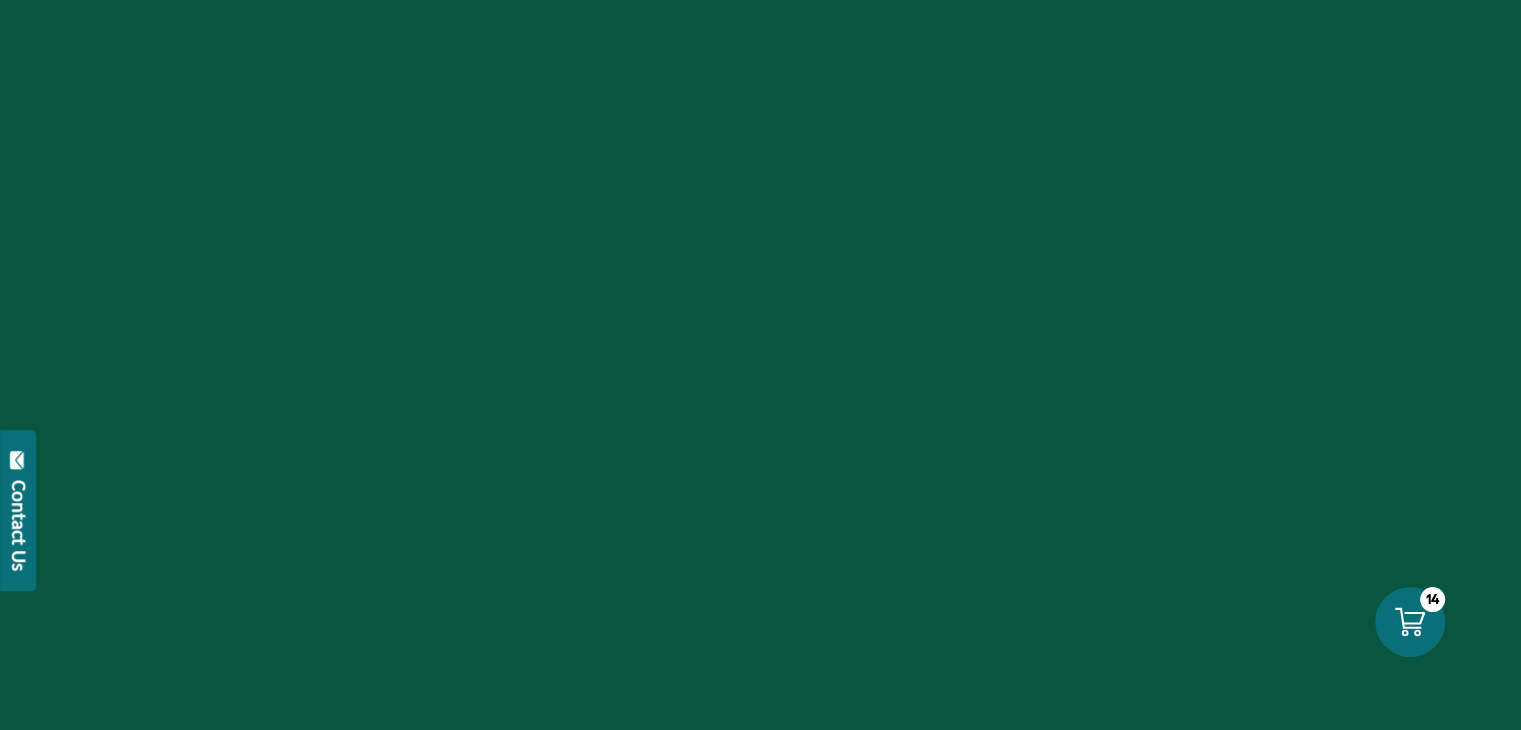 select on "****" 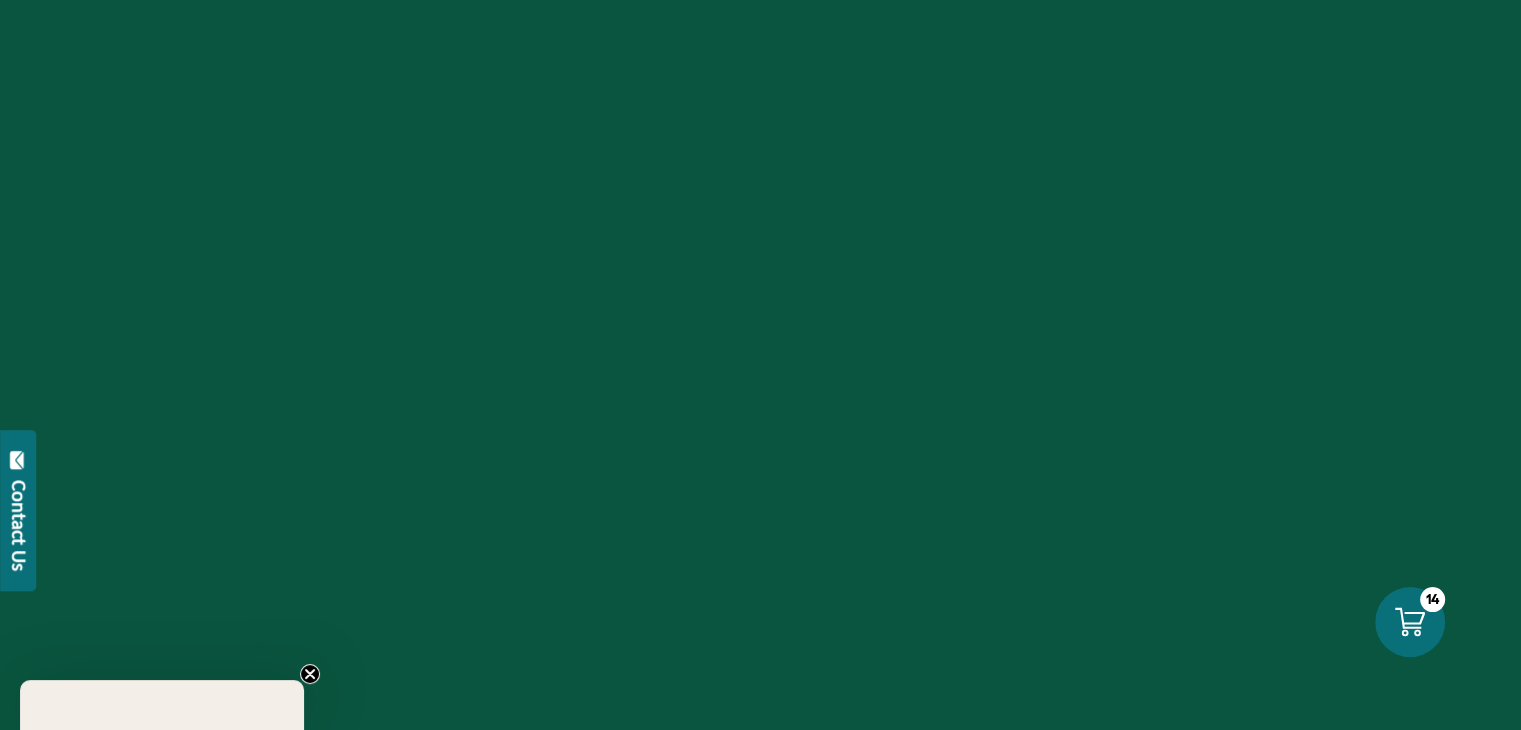 scroll, scrollTop: 0, scrollLeft: 0, axis: both 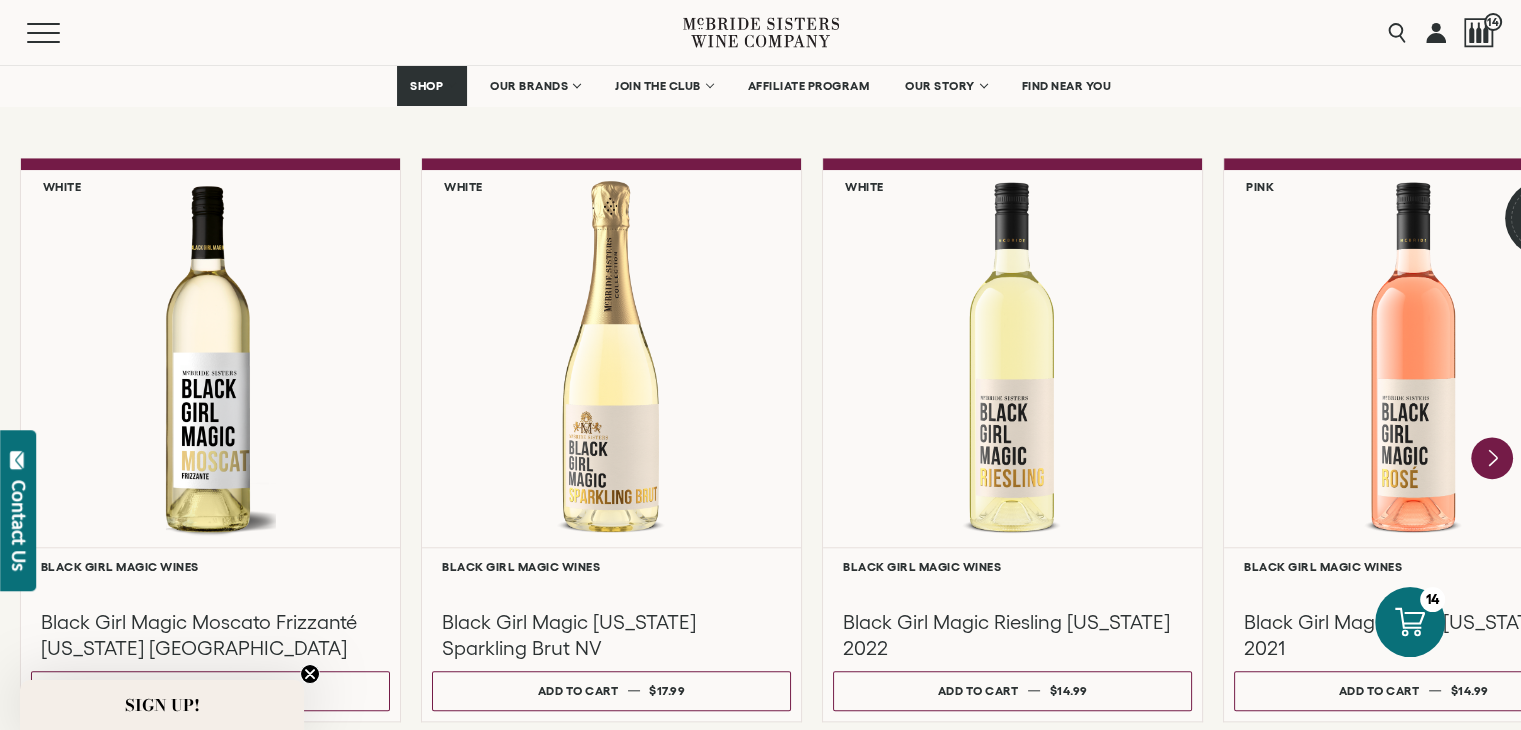 click 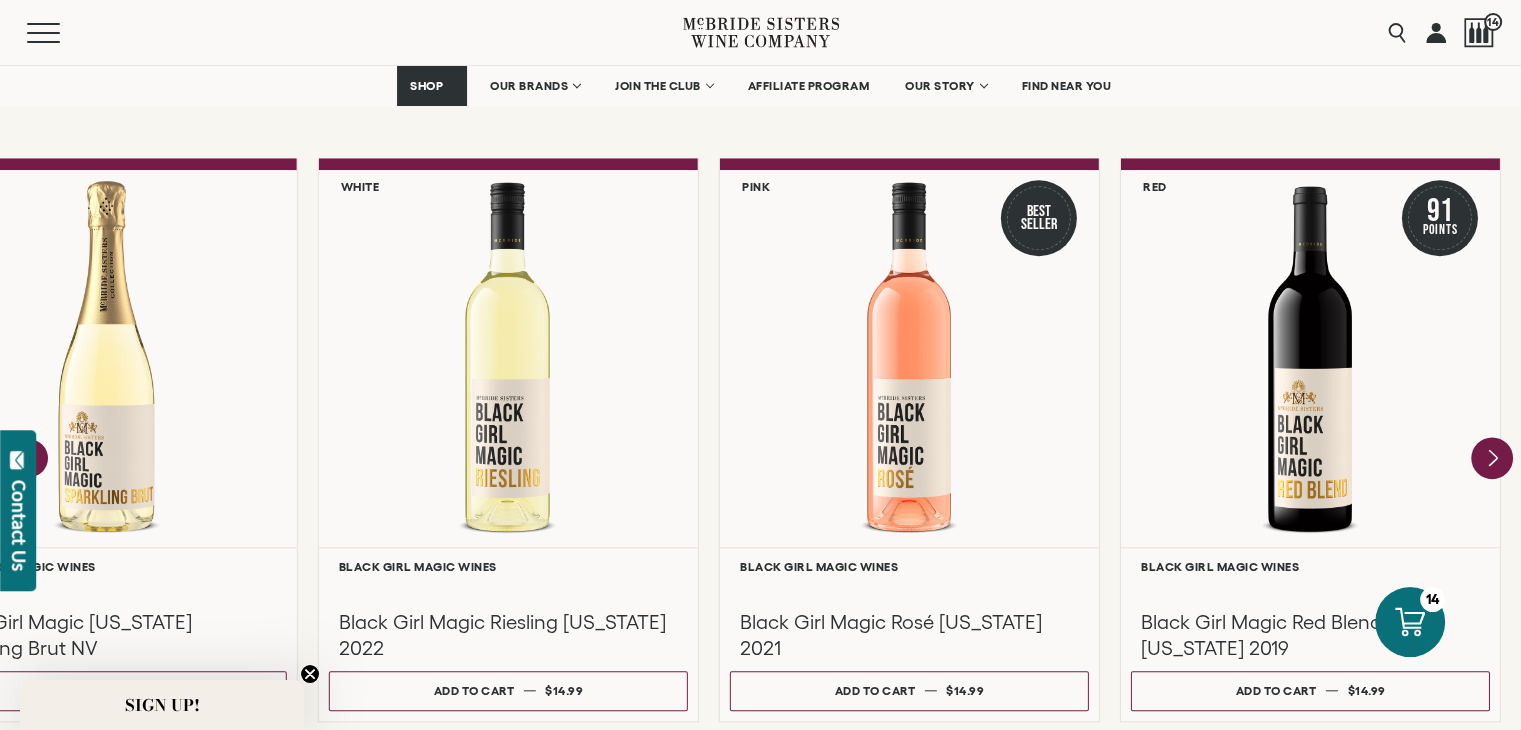click at bounding box center (0, 0) 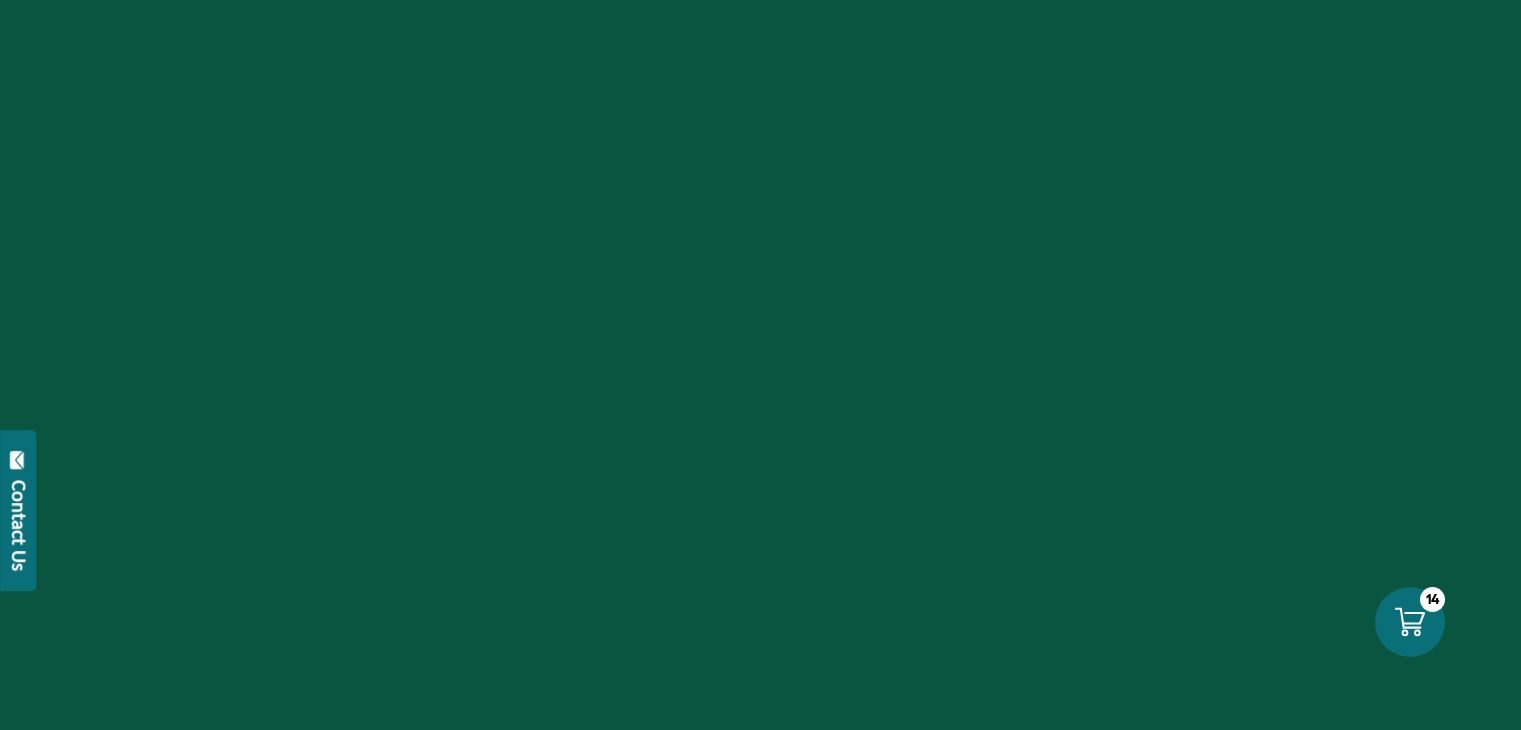 scroll, scrollTop: 0, scrollLeft: 0, axis: both 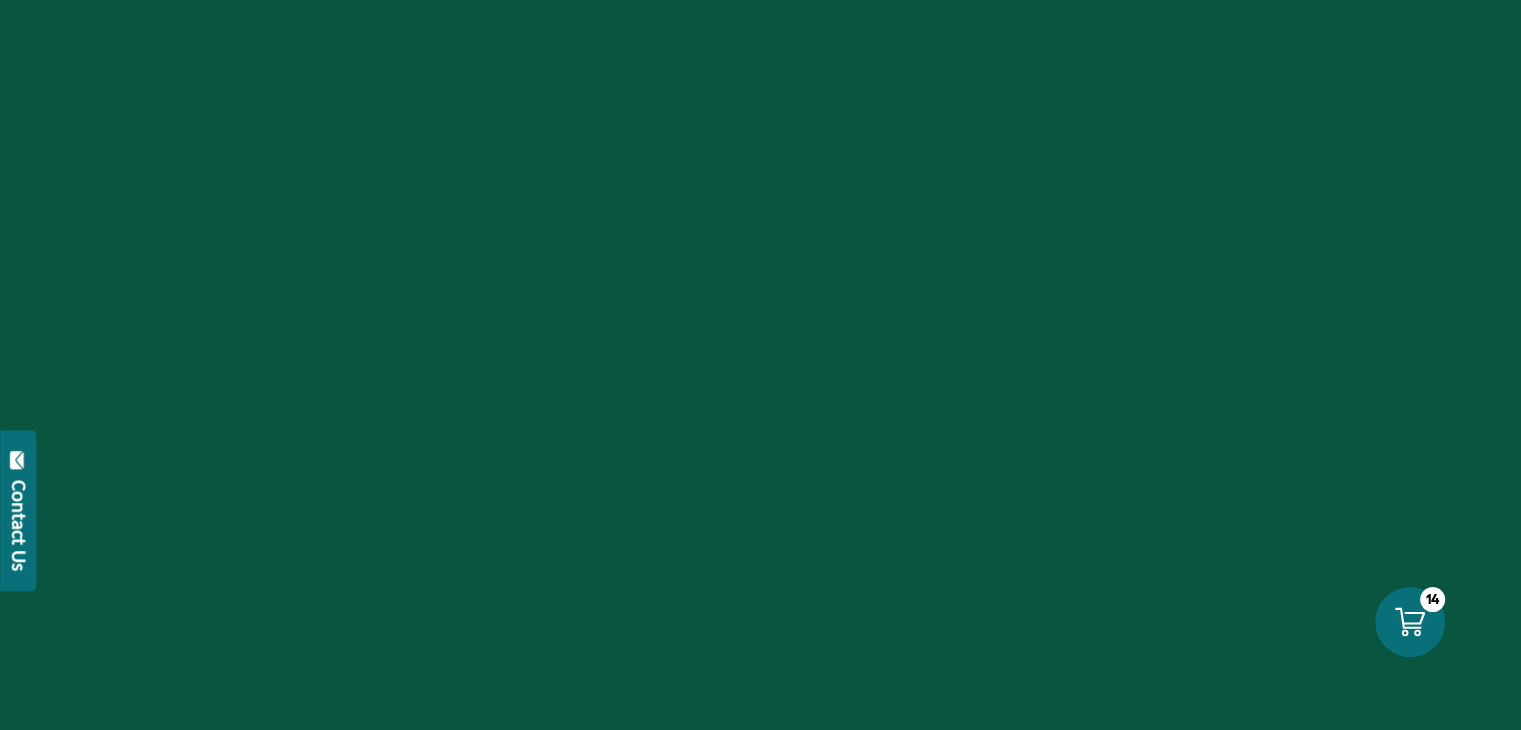 select on "****" 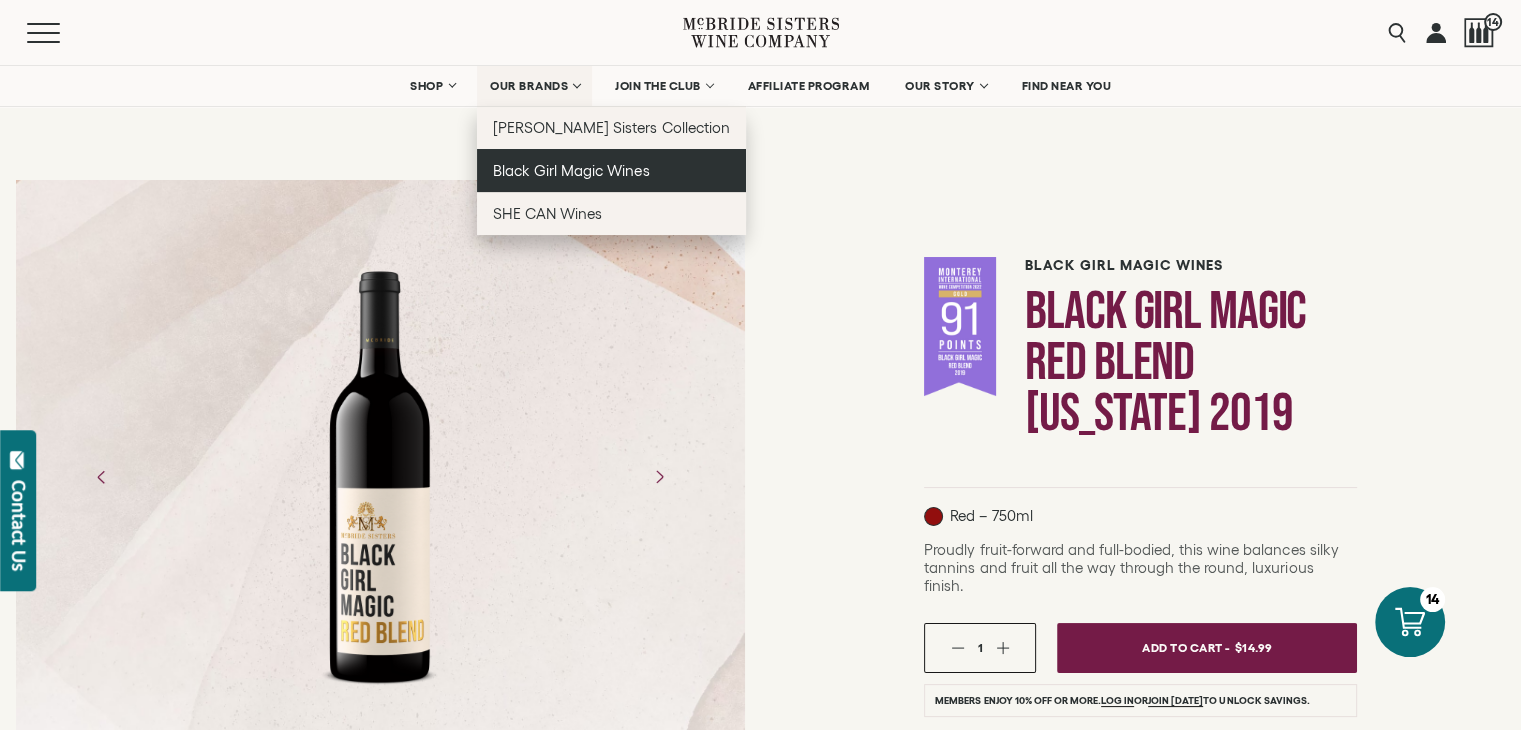 click on "Black Girl Magic Wines" at bounding box center (571, 170) 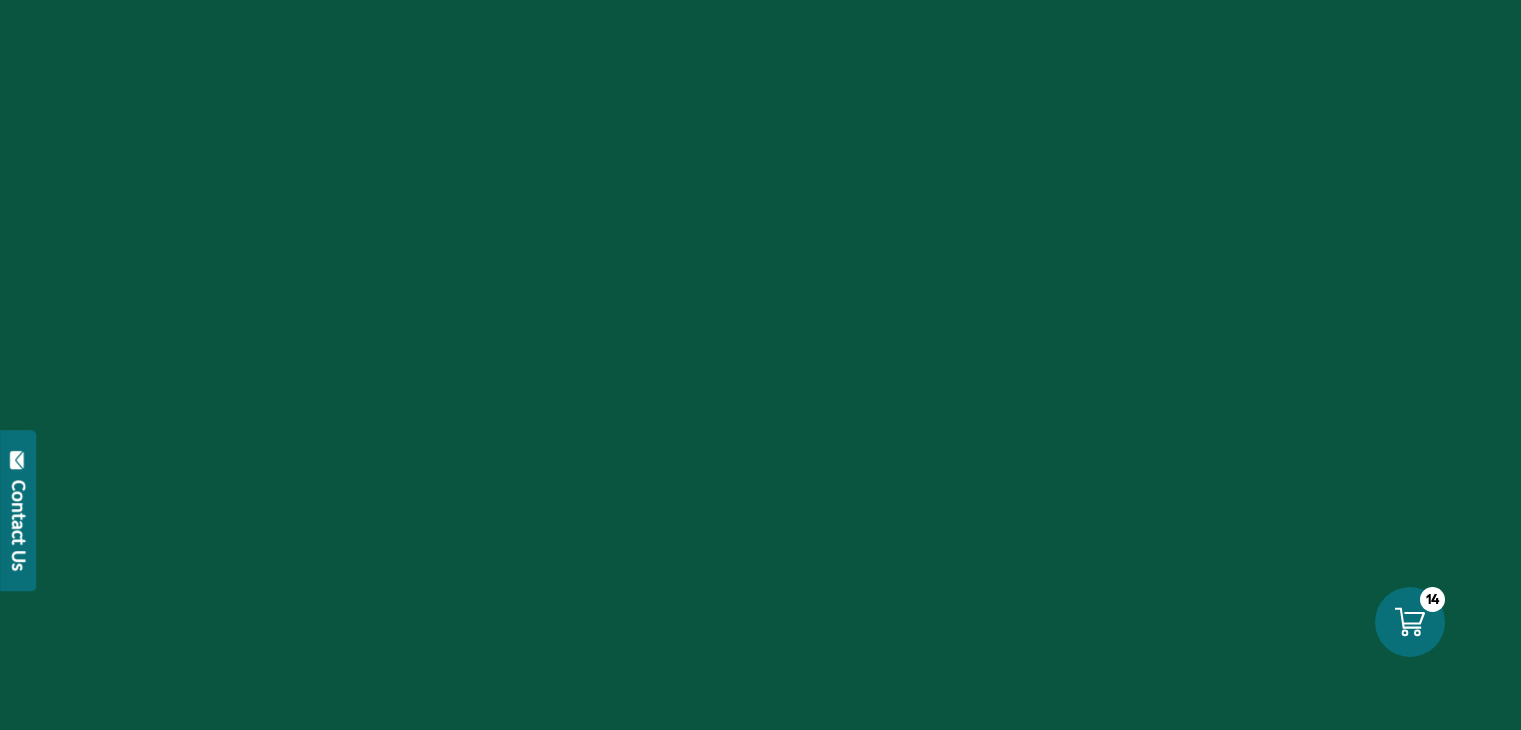 scroll, scrollTop: 0, scrollLeft: 0, axis: both 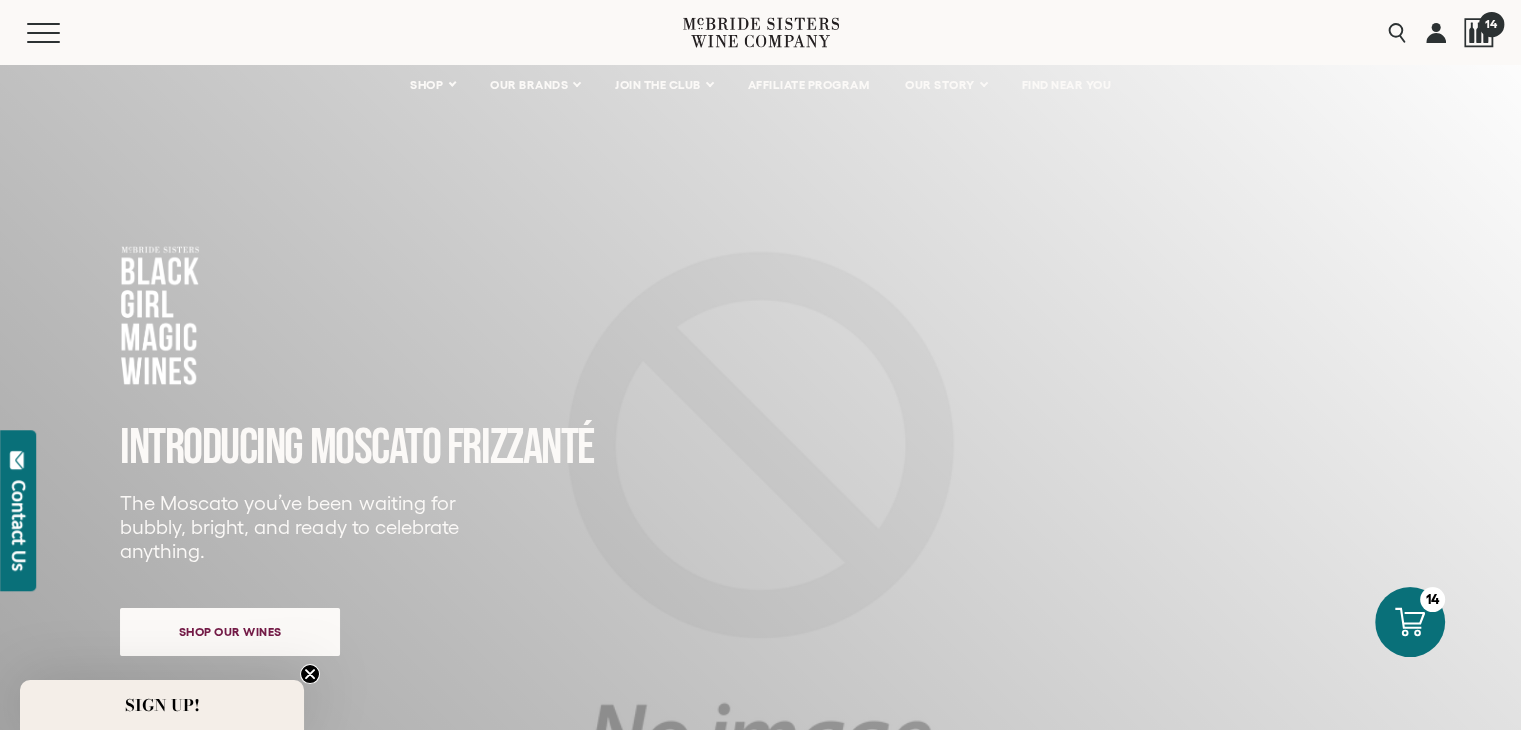 click on "14" at bounding box center [1490, 23] 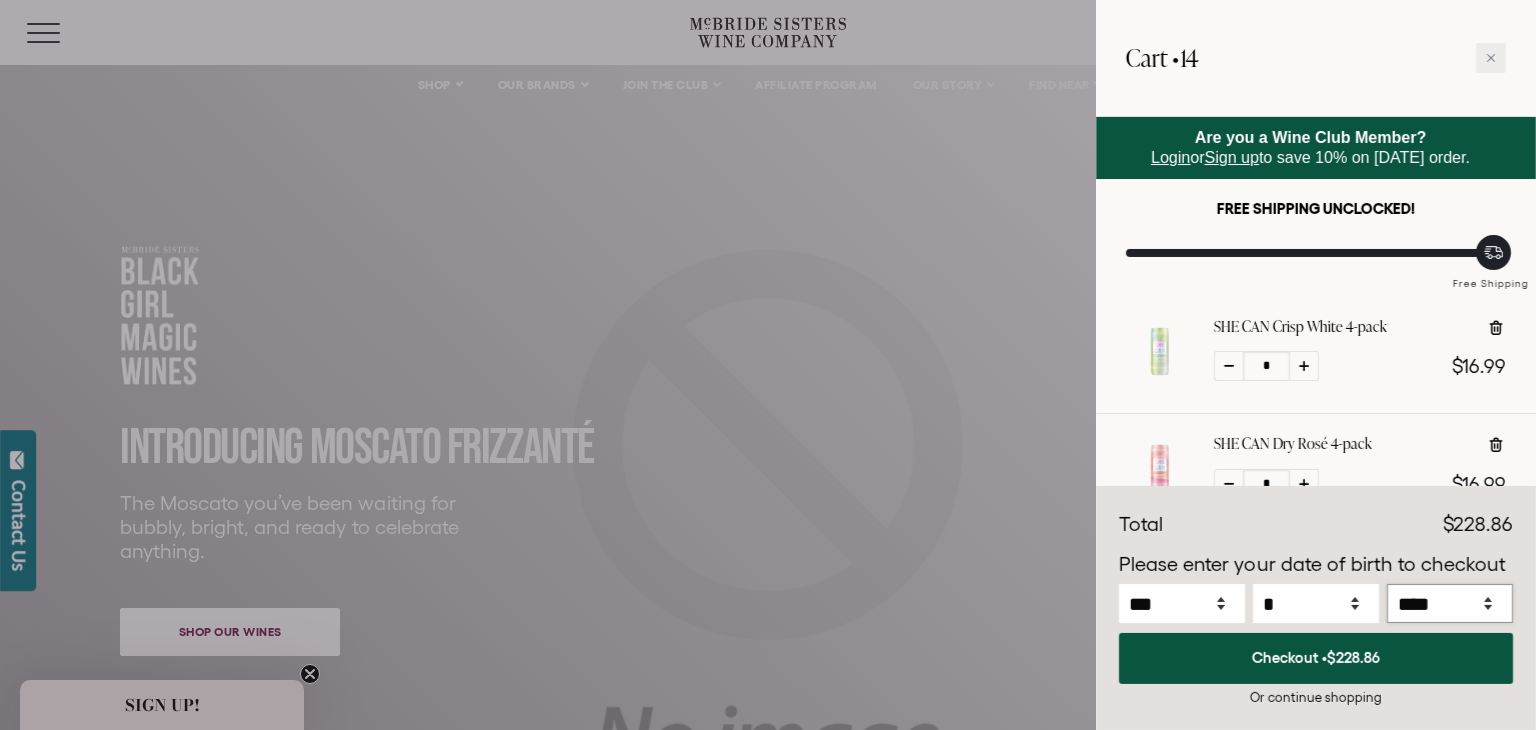 click on "****
****
****
****
****
****
****
****
****
****
****
****
****
****
****
****
****
****
****
****
****
****
****
****
****
****
****
****
****
****
****
****
**** **** **** **** ****" at bounding box center [1450, 603] 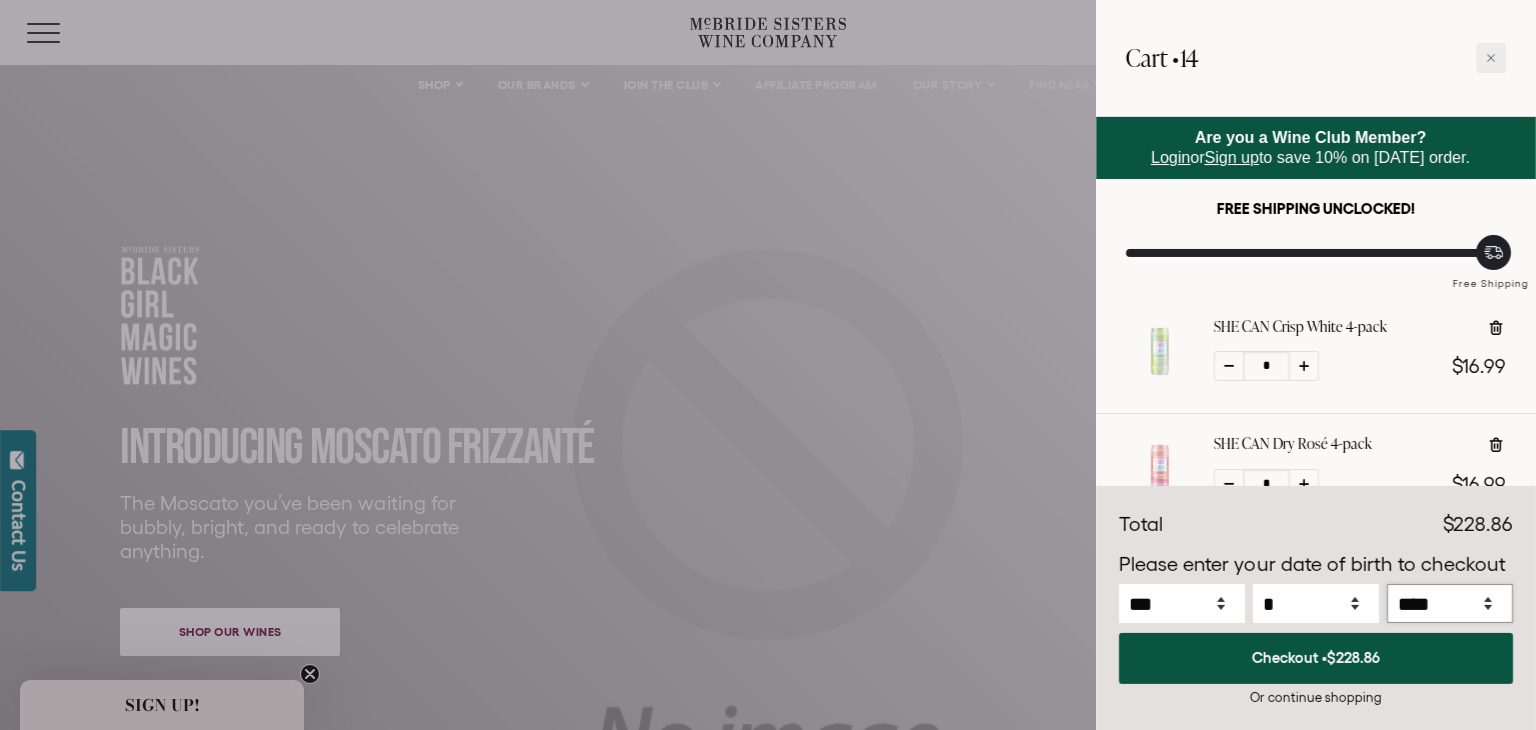 click on "****
****
****
****
****
****
****
****
****
****
****
****
****
****
****
****
****
****
****
****
****
****
****
****
****
****
****
****
****
****
****
****
**** **** **** **** ****" at bounding box center (1450, 603) 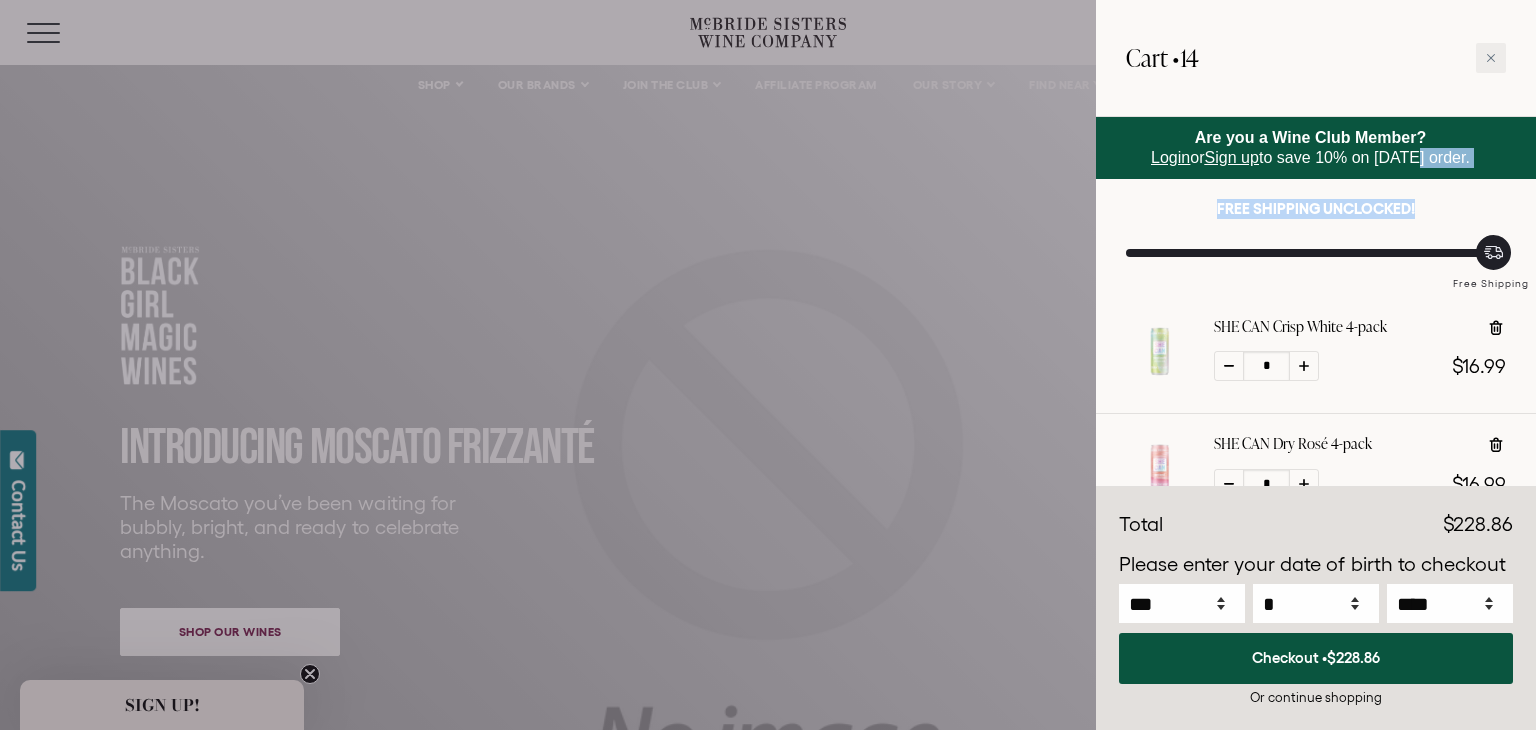 drag, startPoint x: 1443, startPoint y: 193, endPoint x: 1409, endPoint y: 157, distance: 49.517673 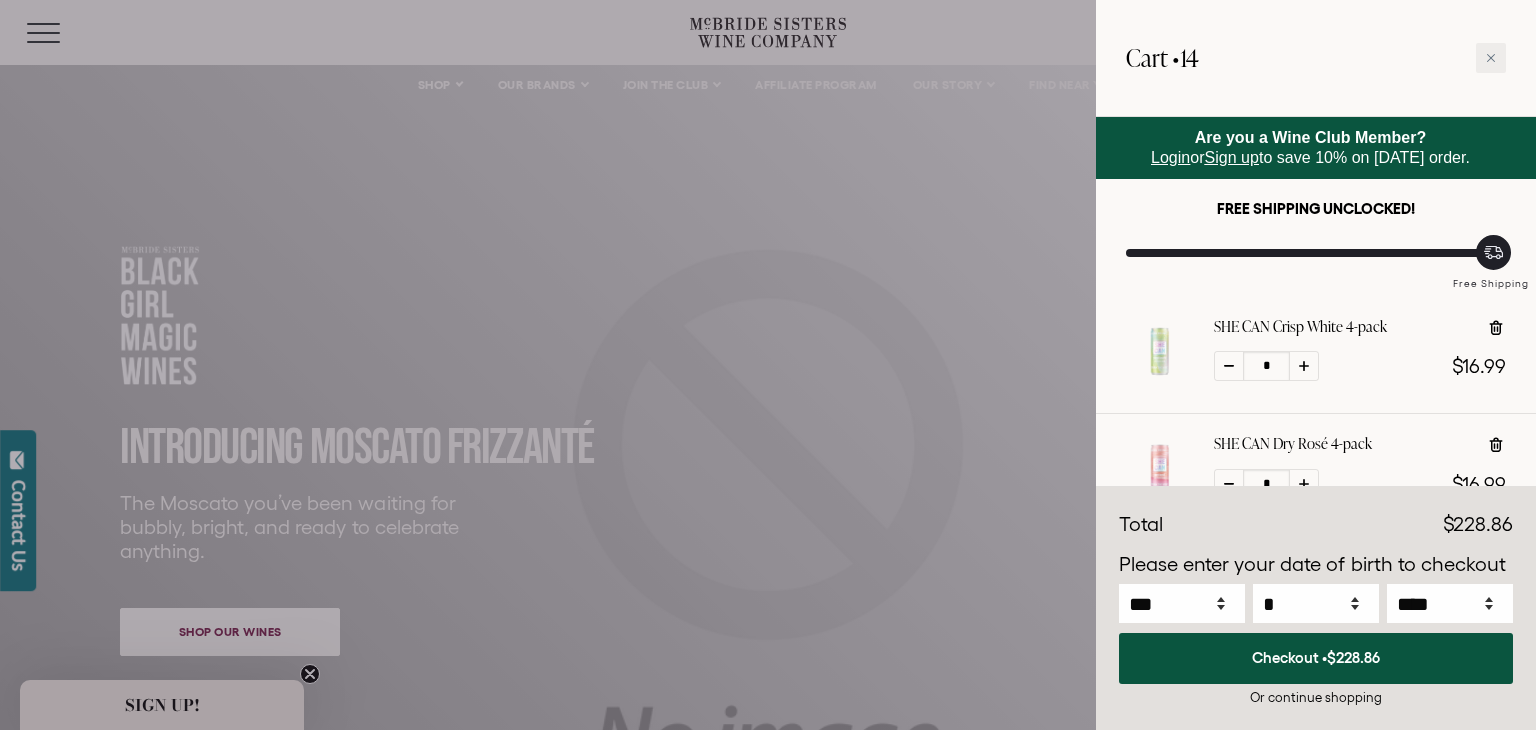 click on "Cart •  14" at bounding box center [1316, 58] 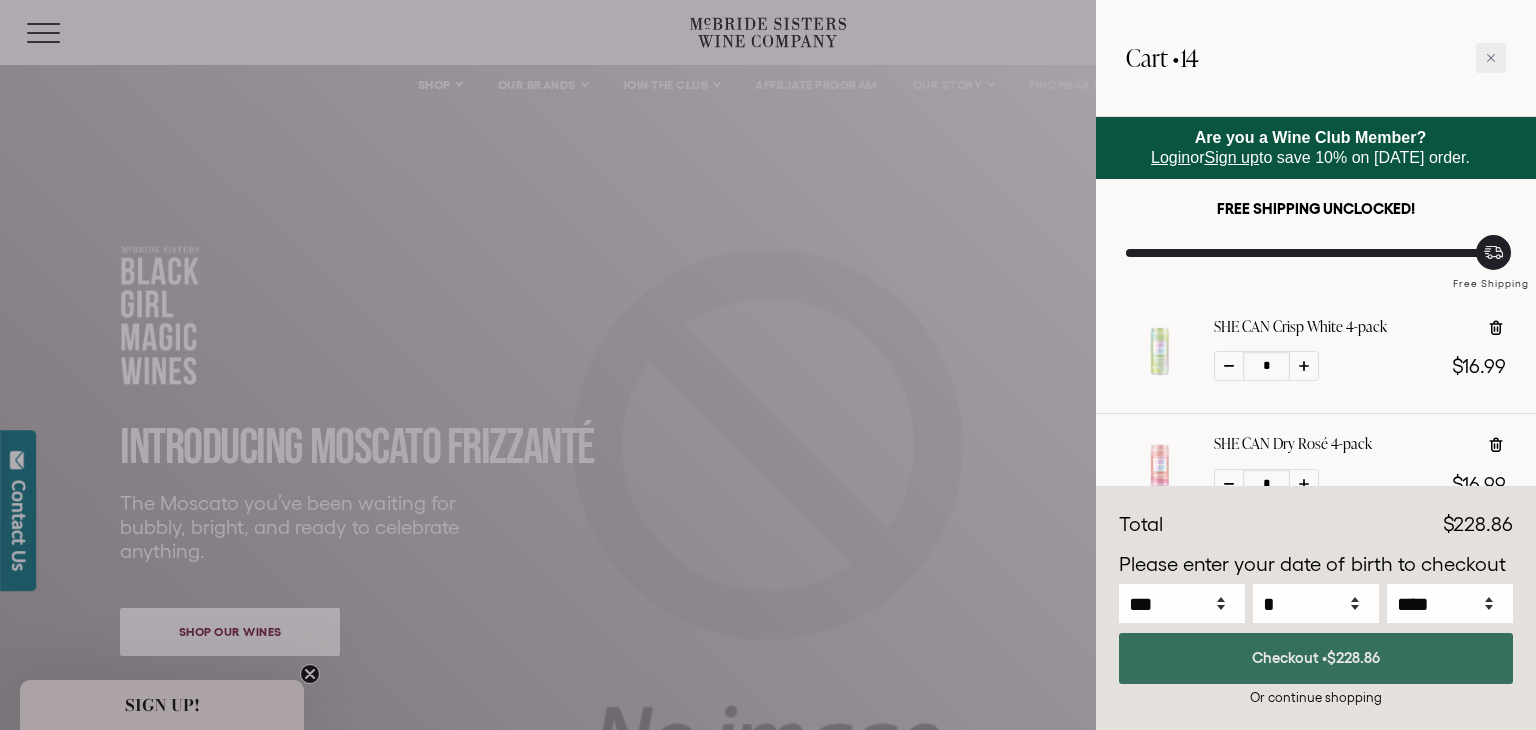 click on "Checkout •  $228.86" at bounding box center (1316, 658) 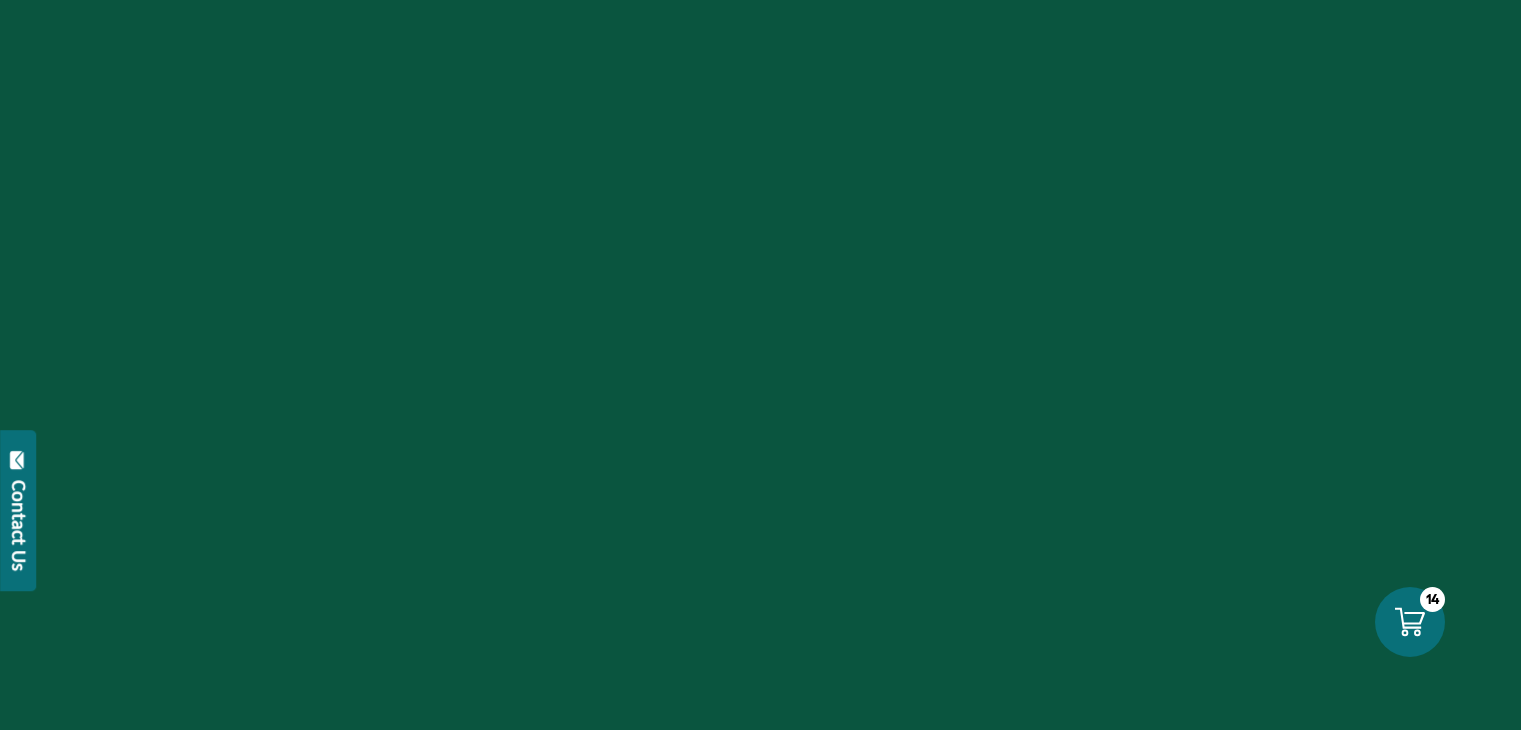 scroll, scrollTop: 0, scrollLeft: 0, axis: both 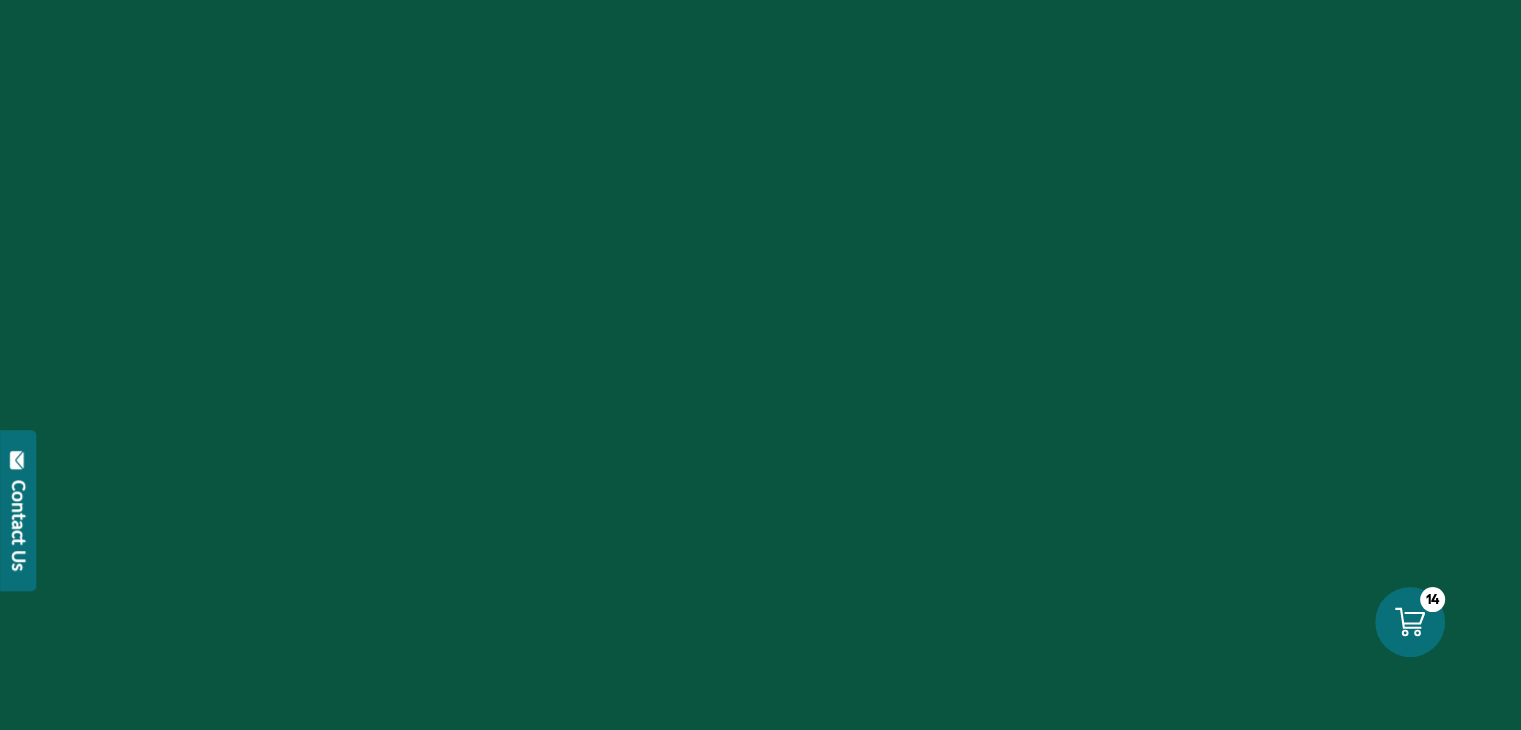 select on "****" 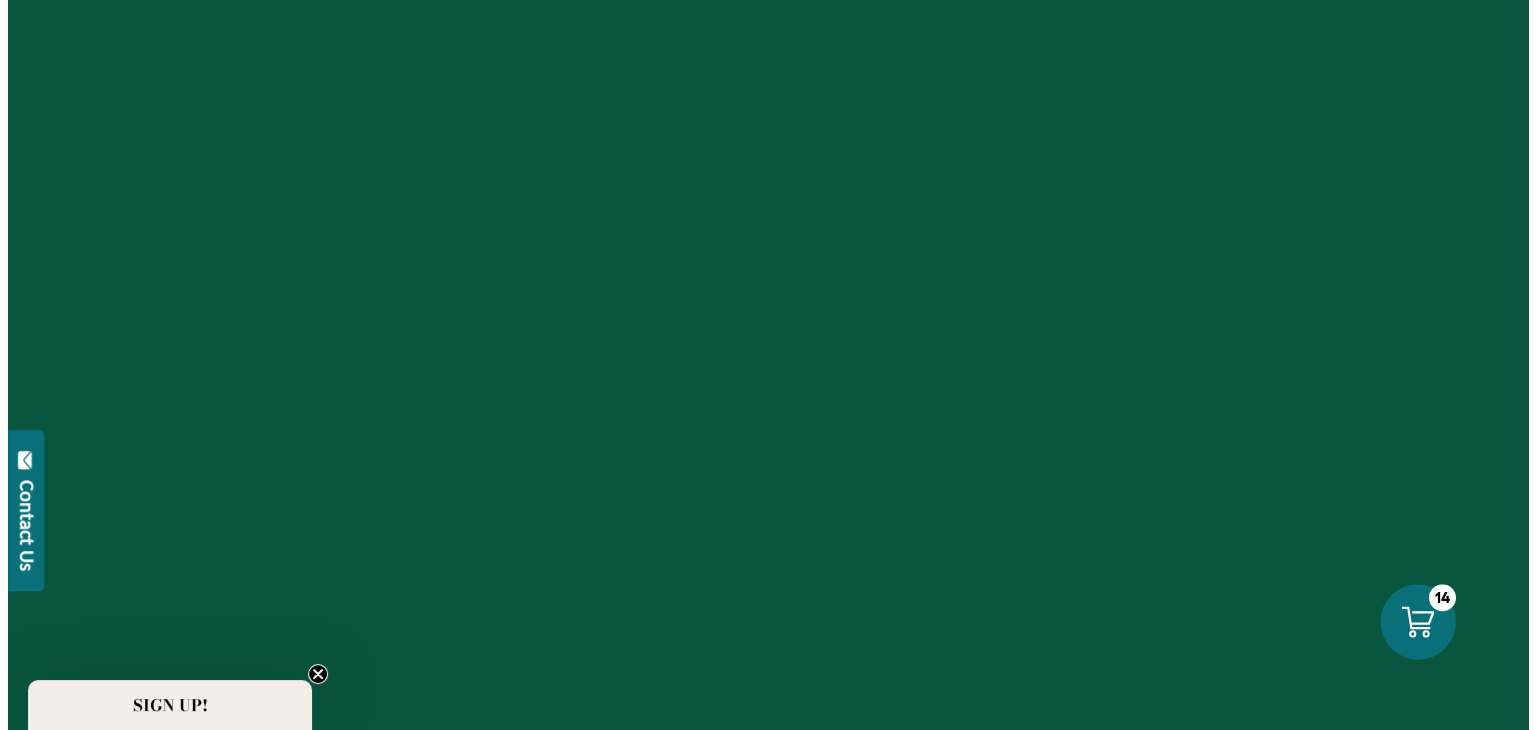 scroll, scrollTop: 0, scrollLeft: 0, axis: both 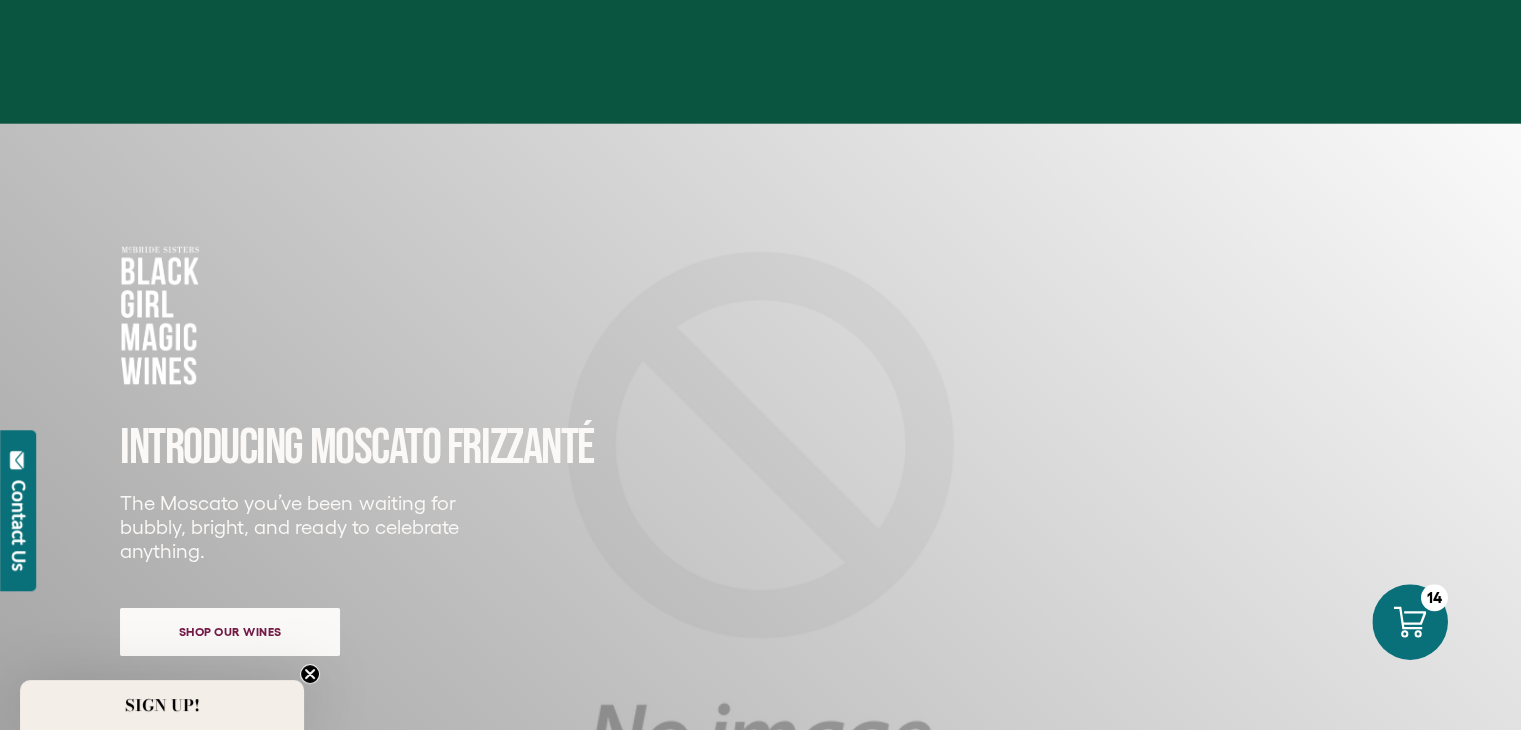 click 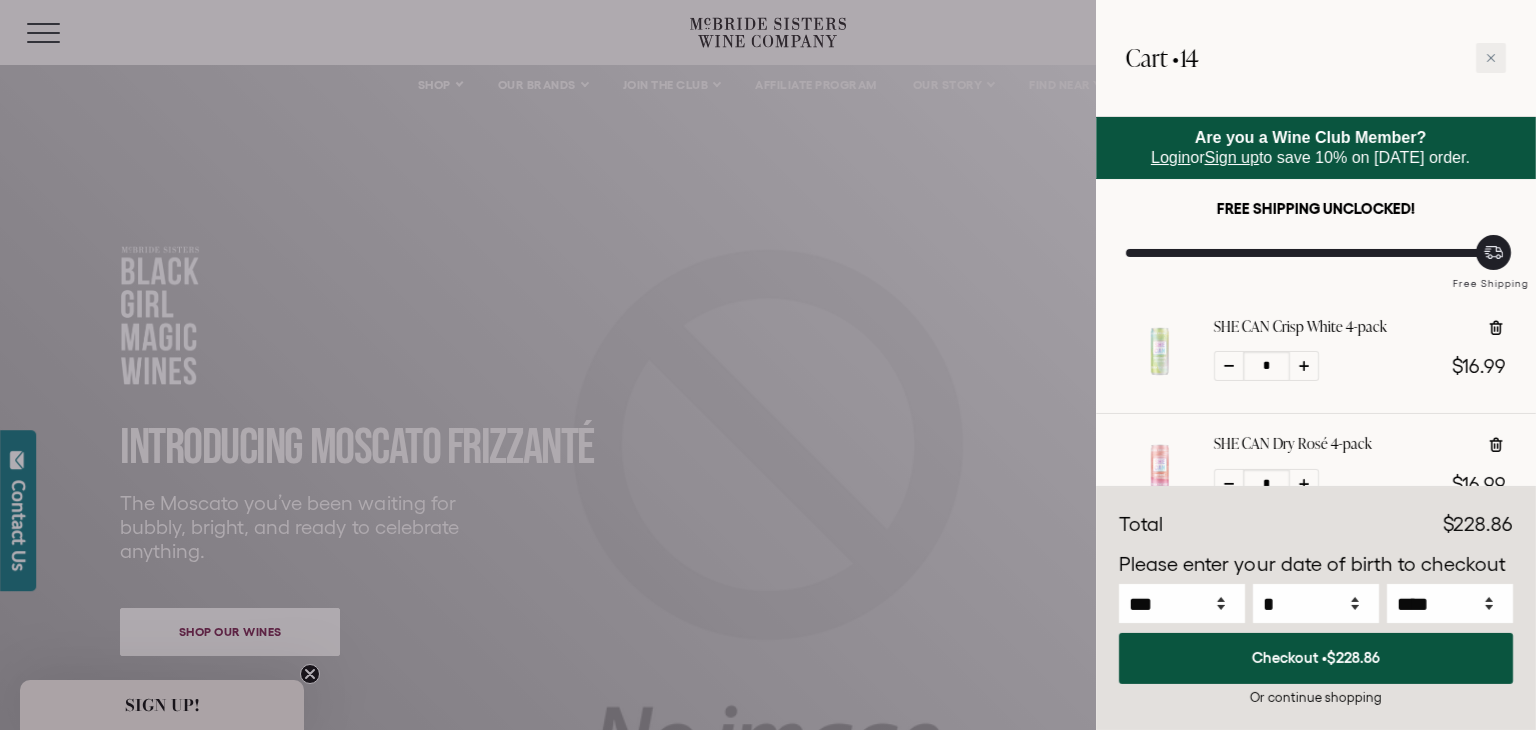 click on "Are you a Wine Club Member?   Login  or  Sign up  to save 10% on [DATE] order." at bounding box center (1316, 148) 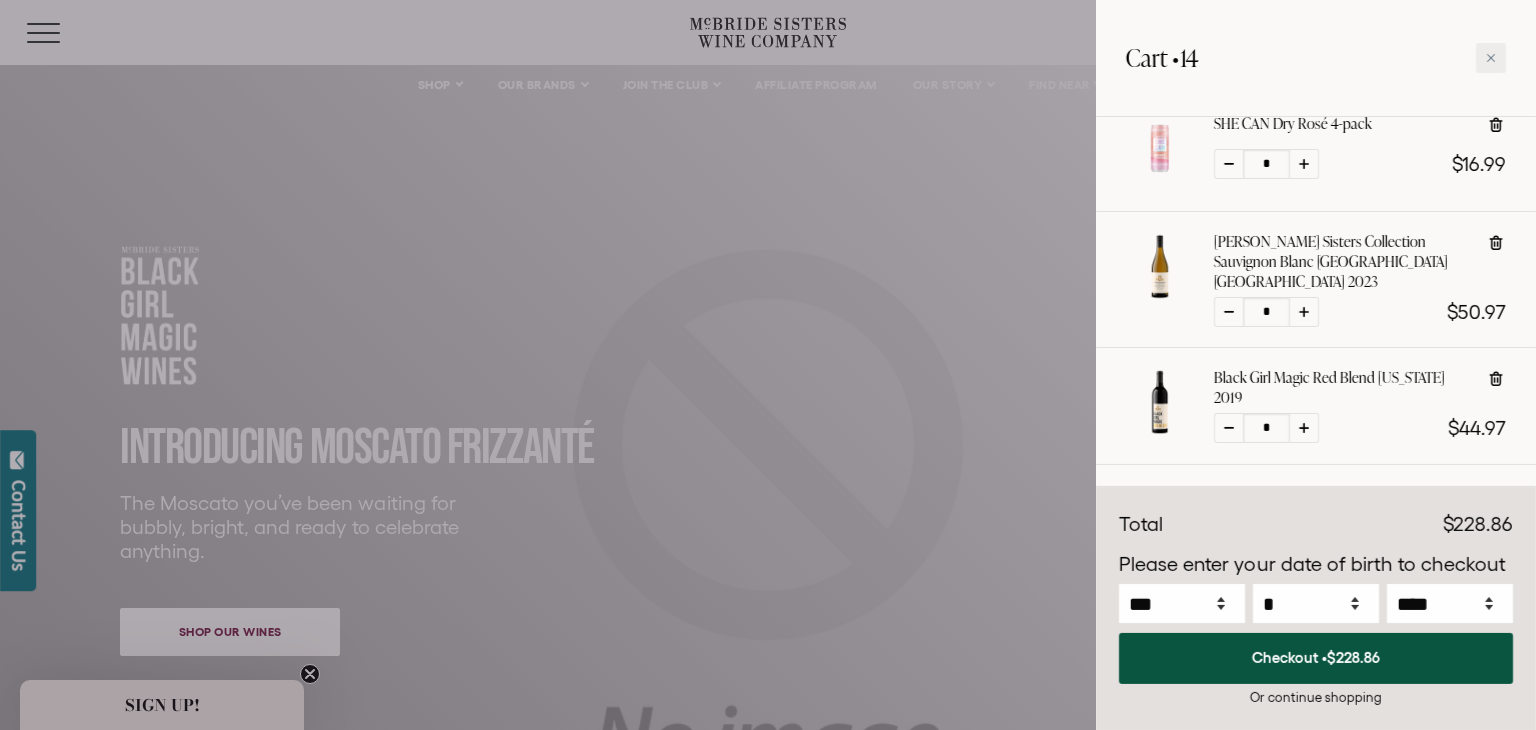 scroll, scrollTop: 360, scrollLeft: 0, axis: vertical 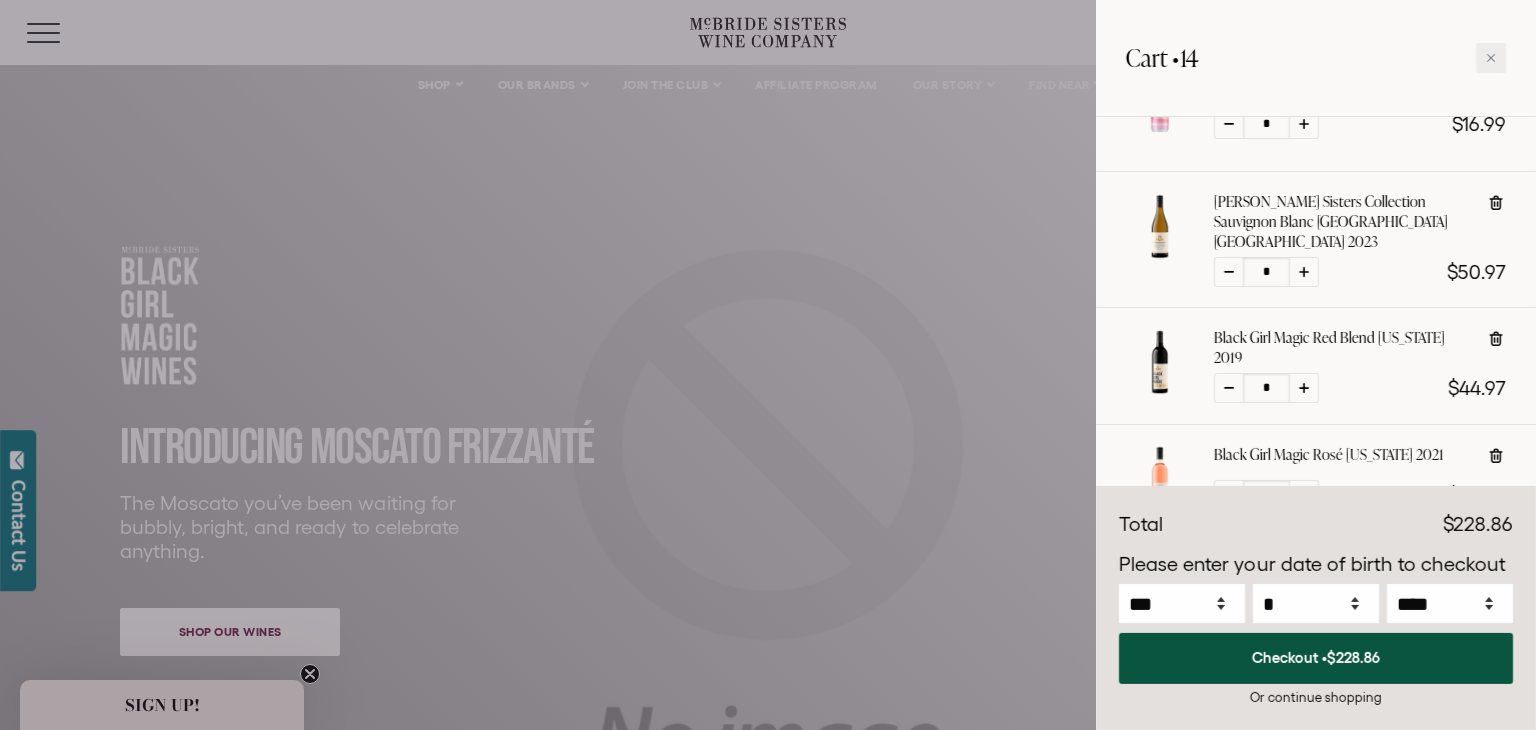 click at bounding box center (1229, 388) 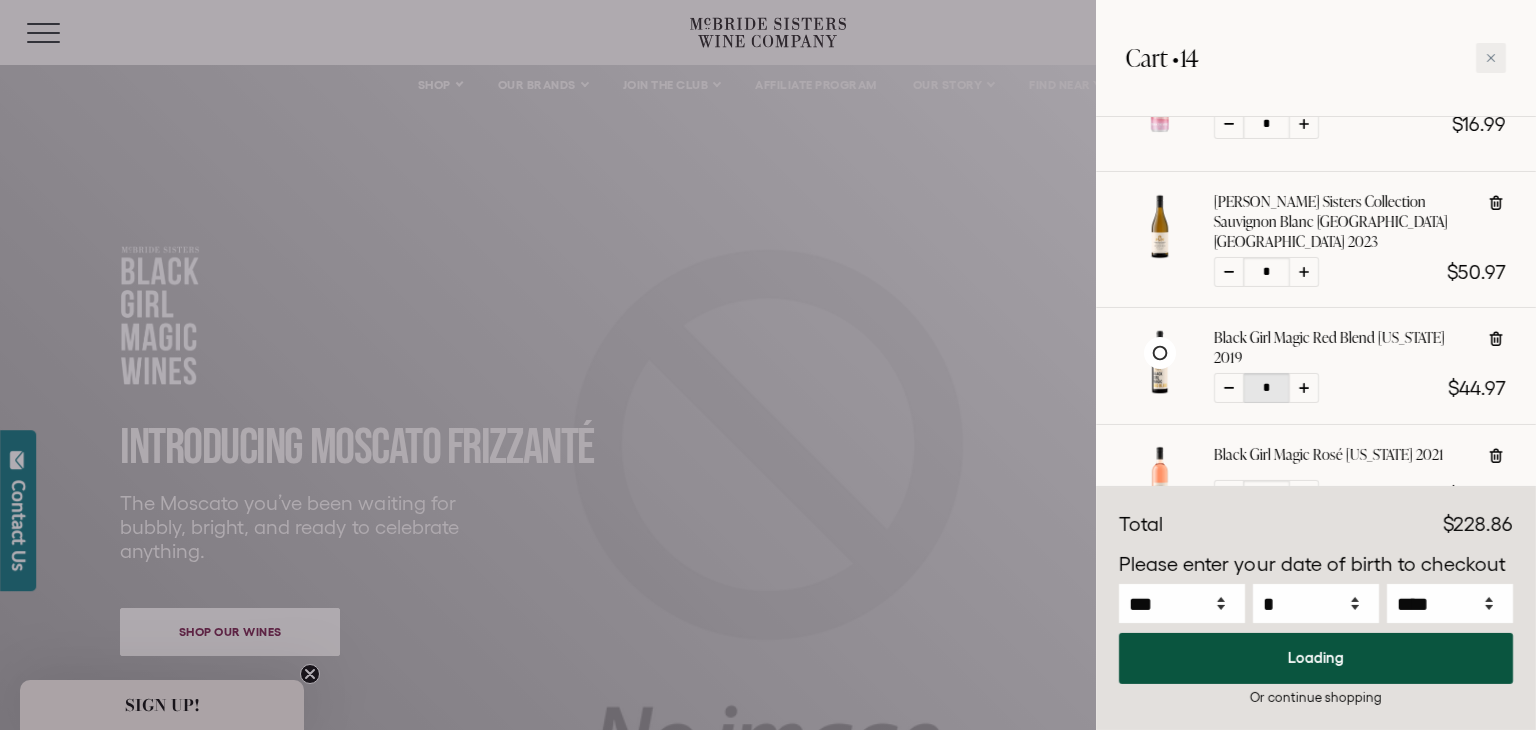 type on "*" 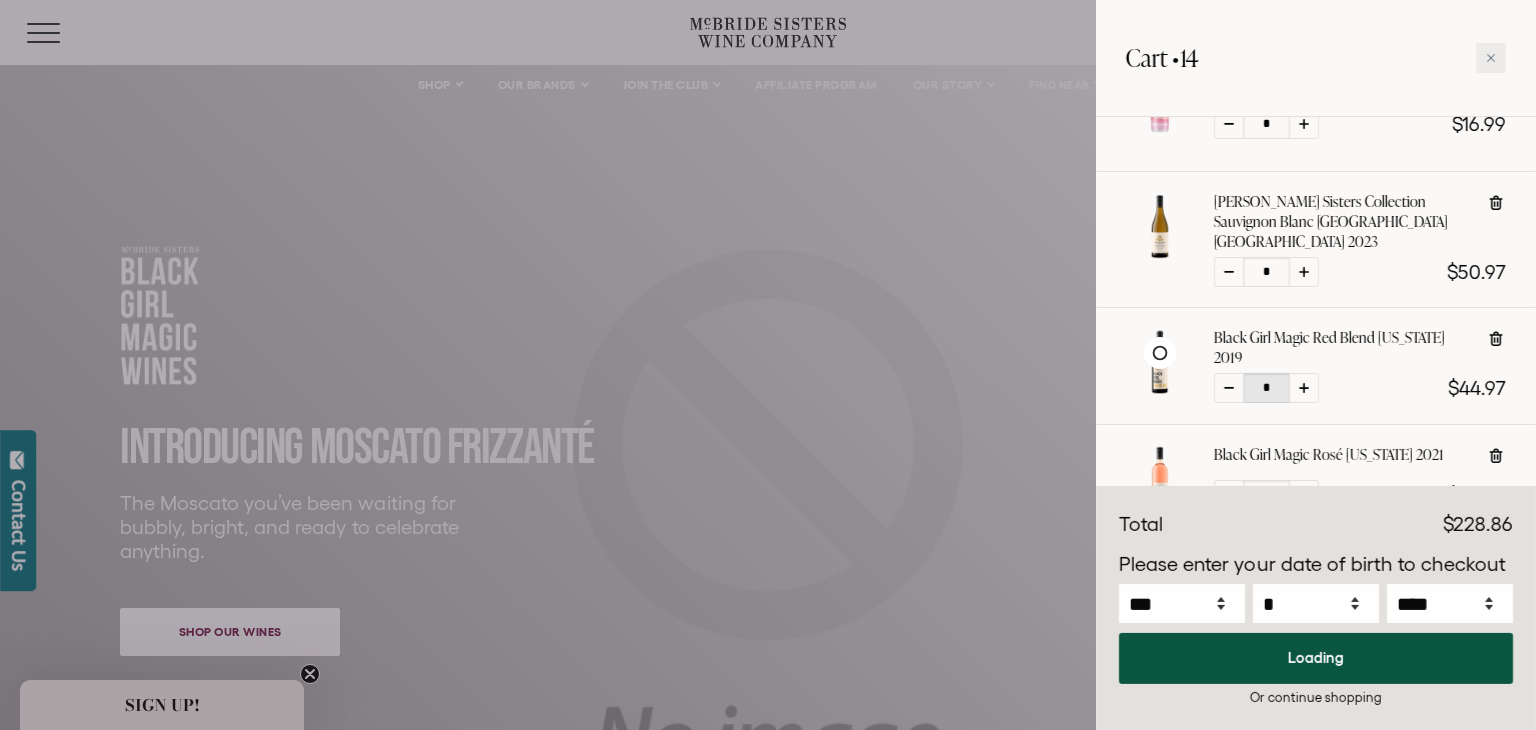 select on "****" 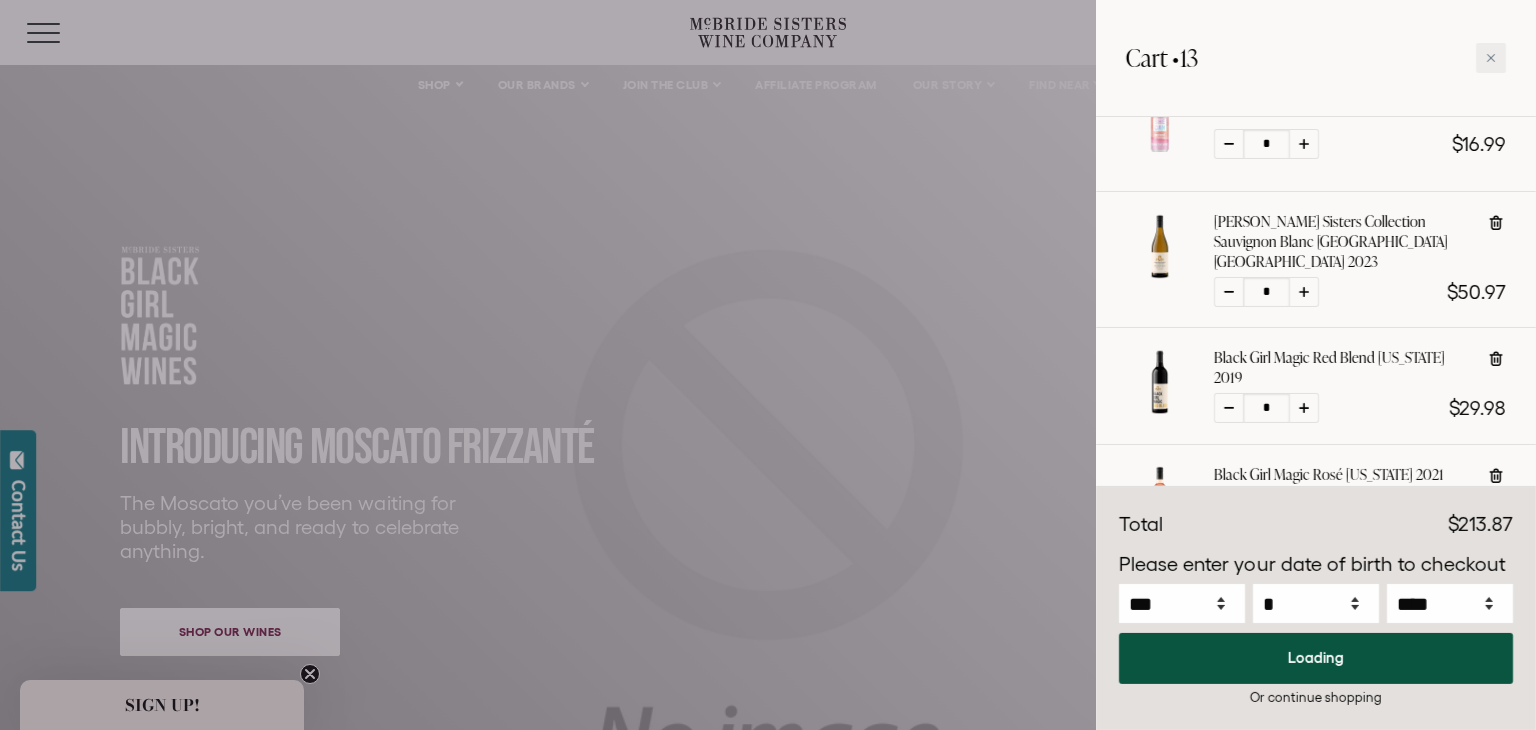scroll, scrollTop: 380, scrollLeft: 0, axis: vertical 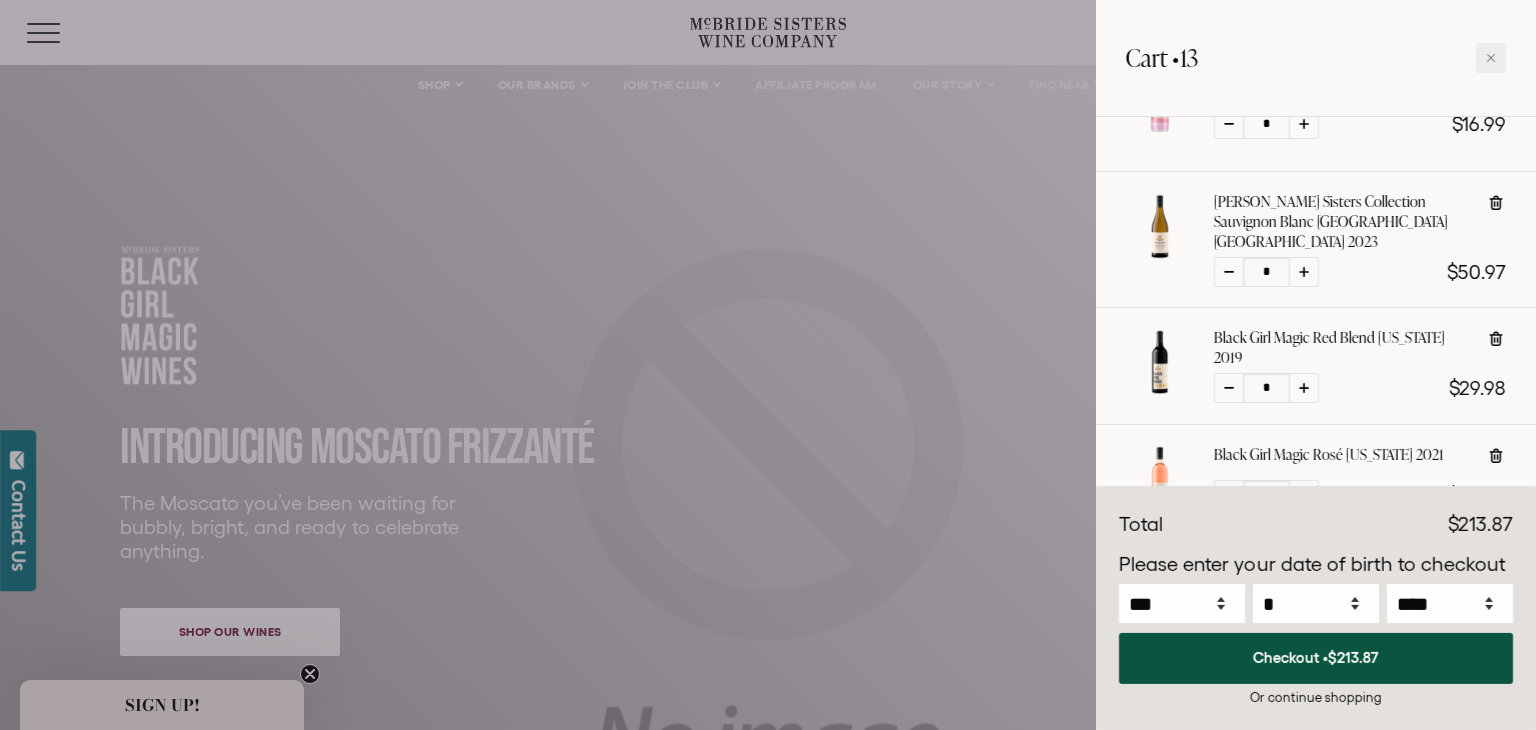 click at bounding box center (1229, 388) 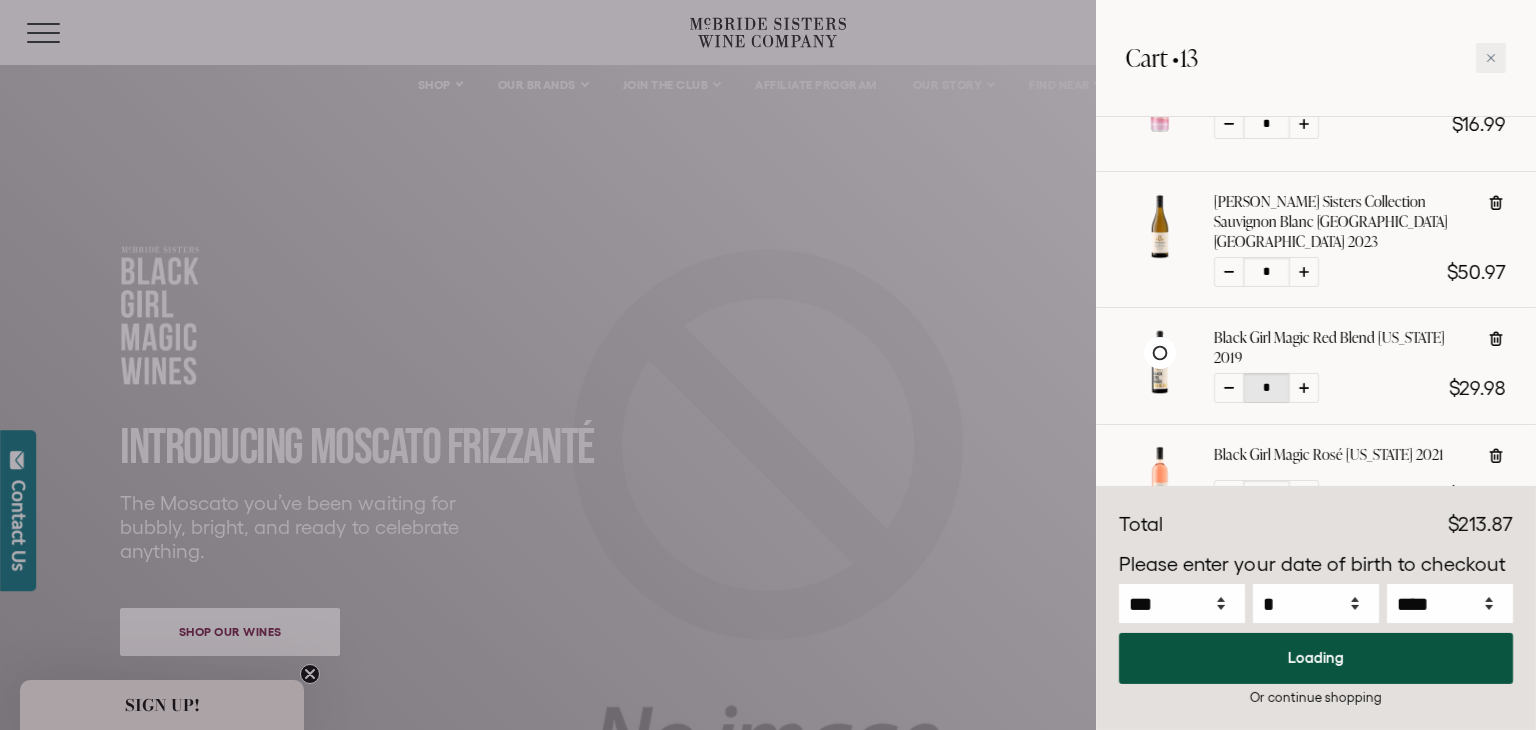 select on "****" 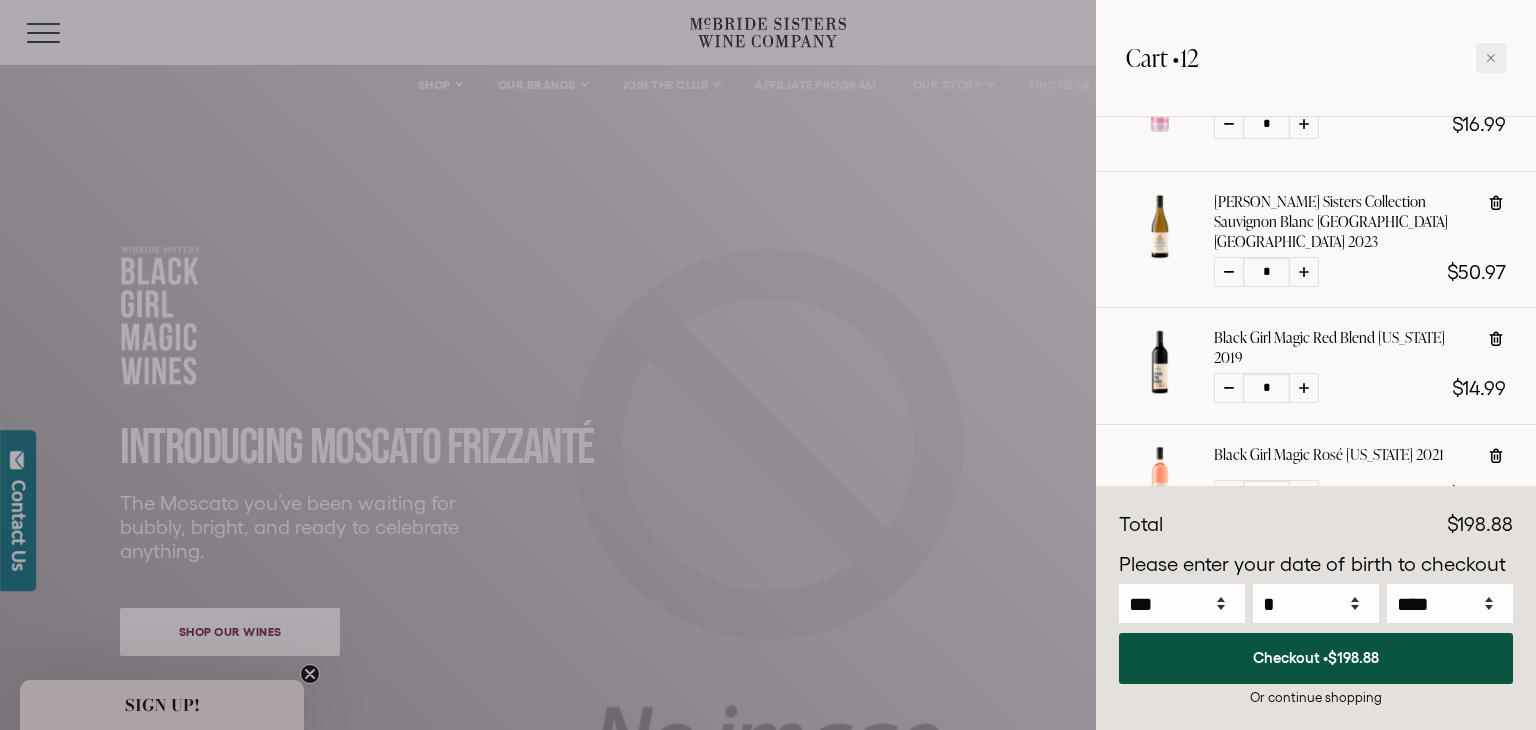 click at bounding box center [1229, 495] 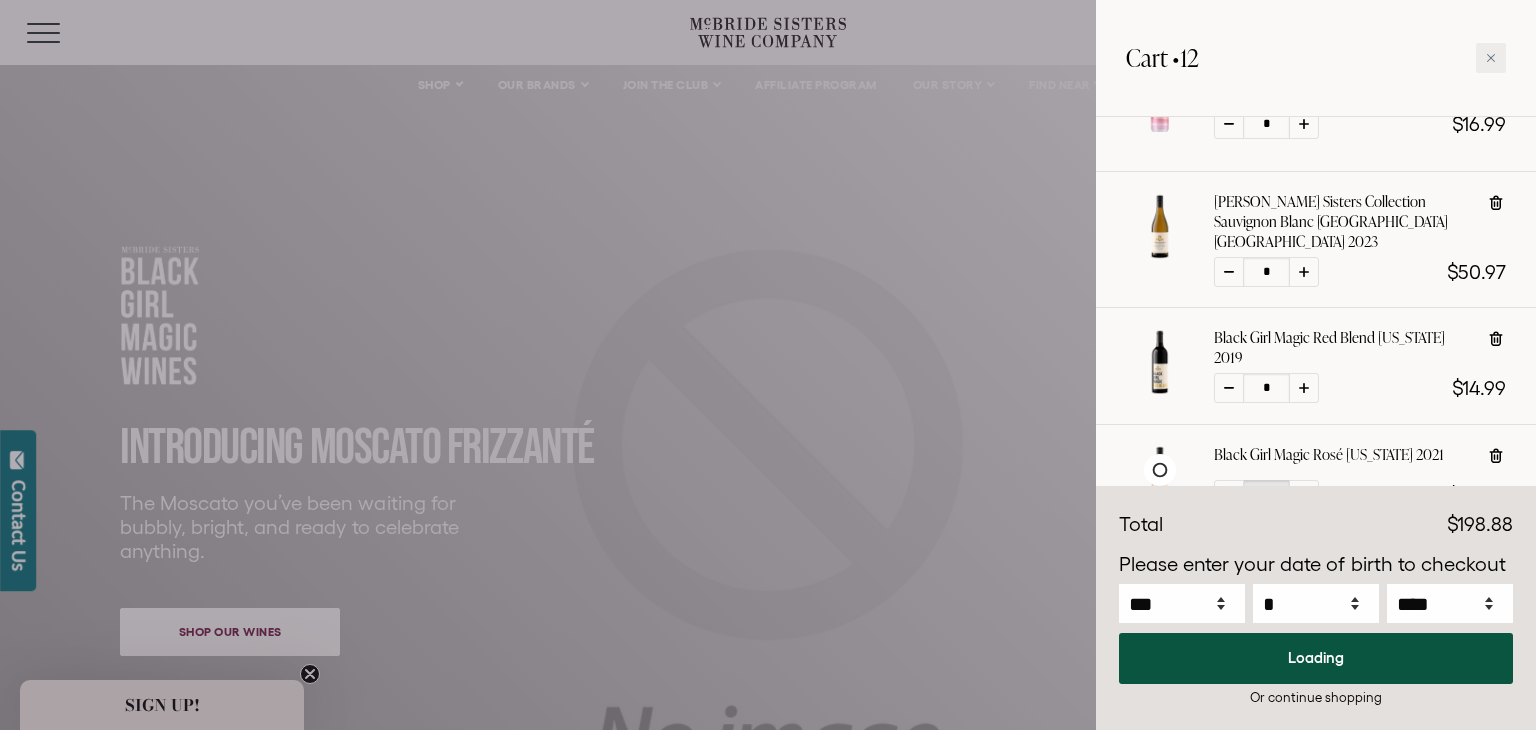 select on "****" 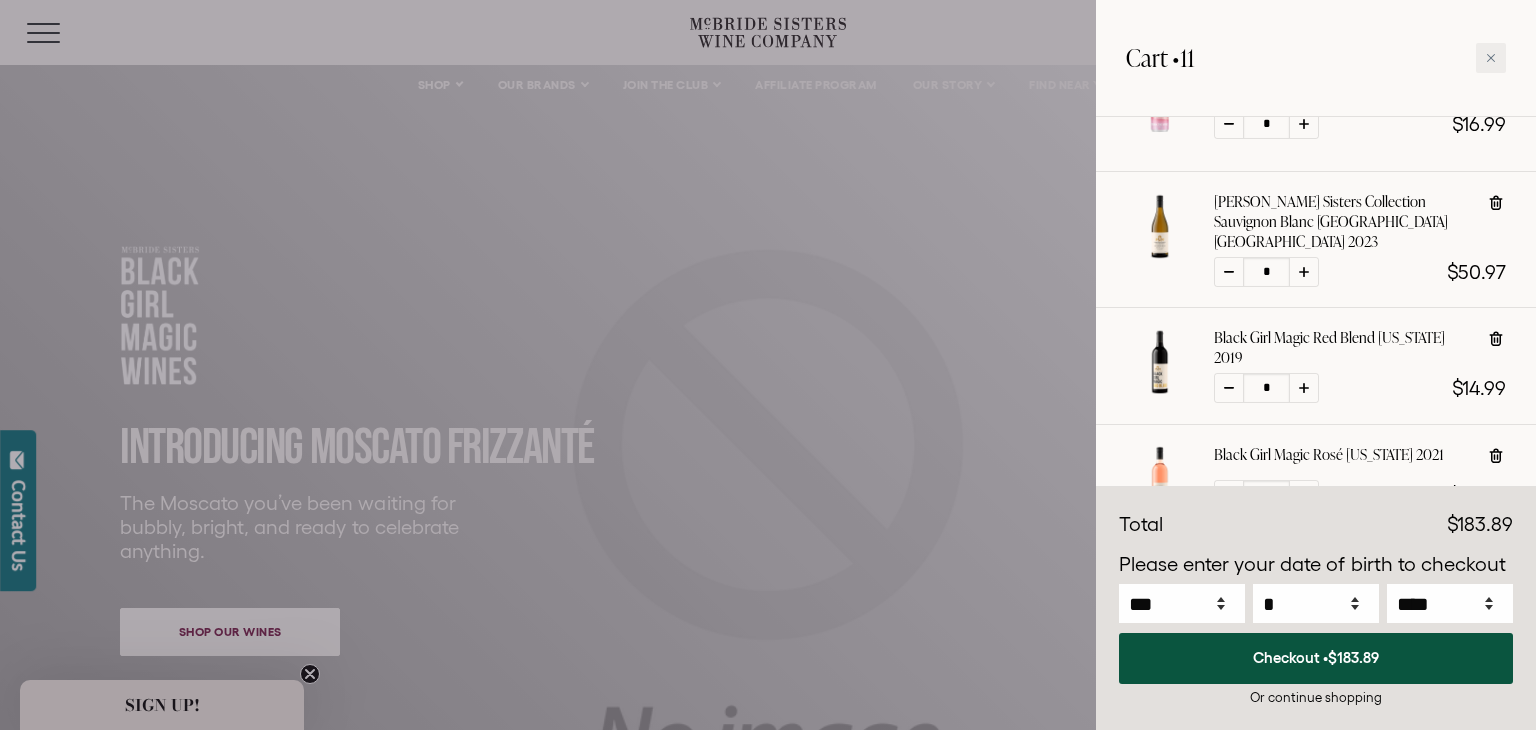 click at bounding box center (1229, 495) 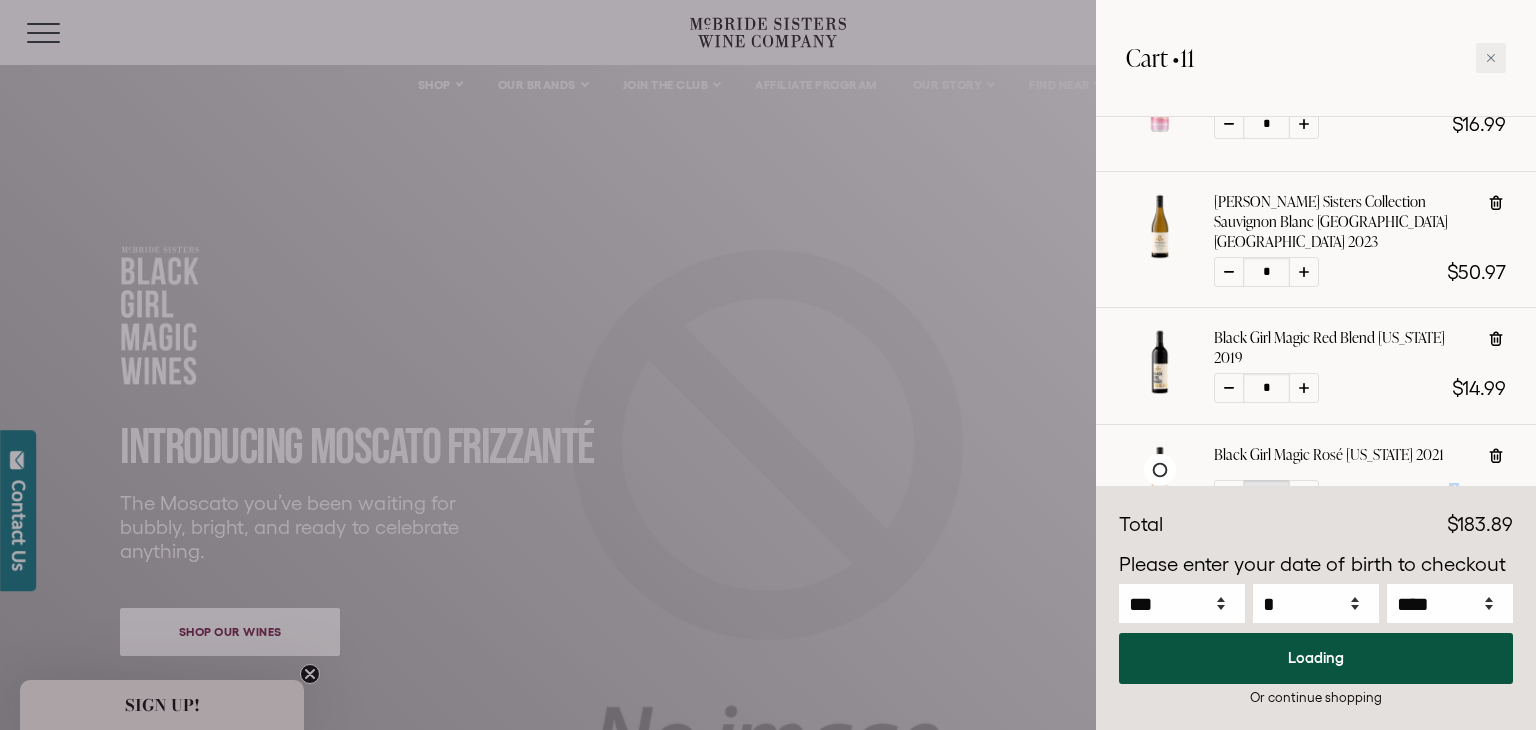 click at bounding box center [1229, 495] 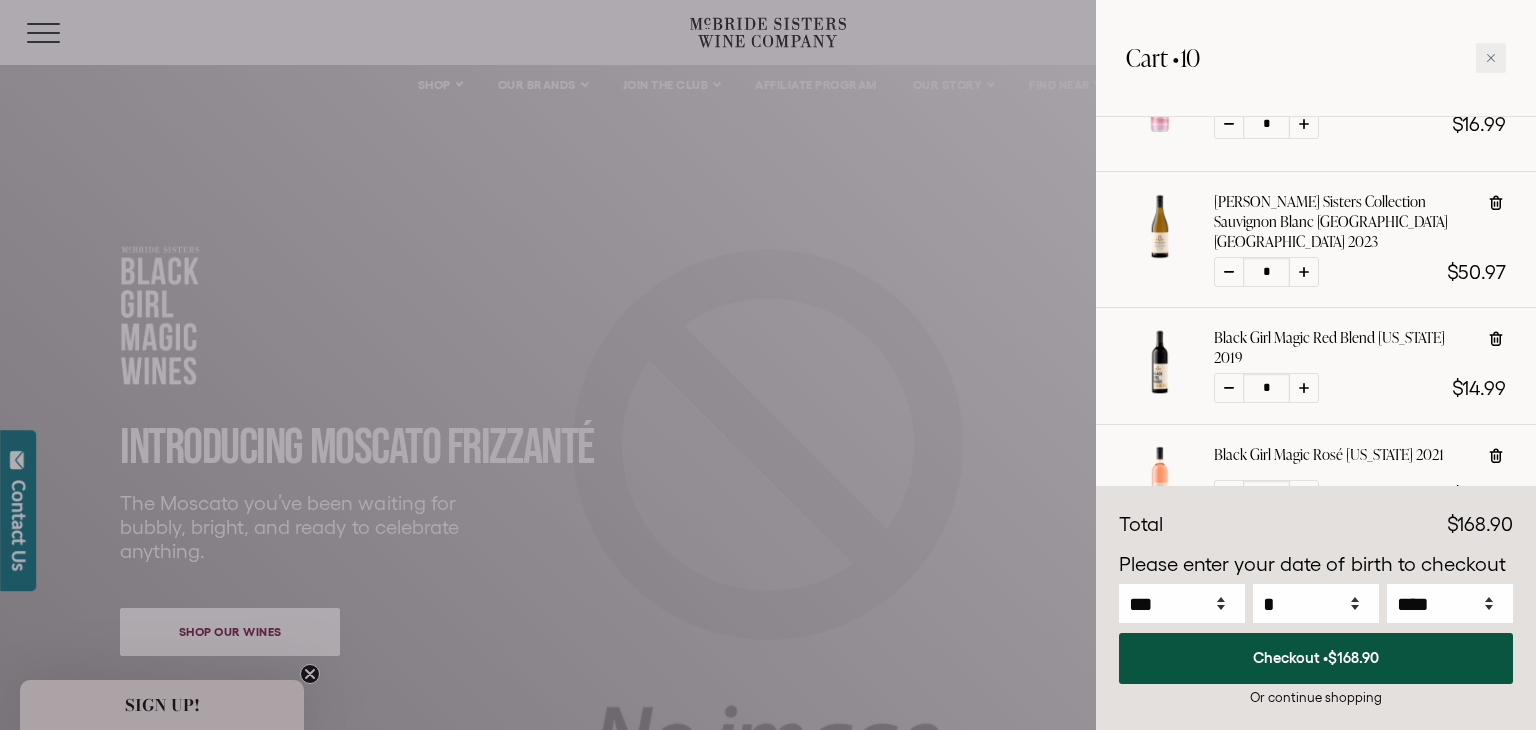 click at bounding box center (1304, 388) 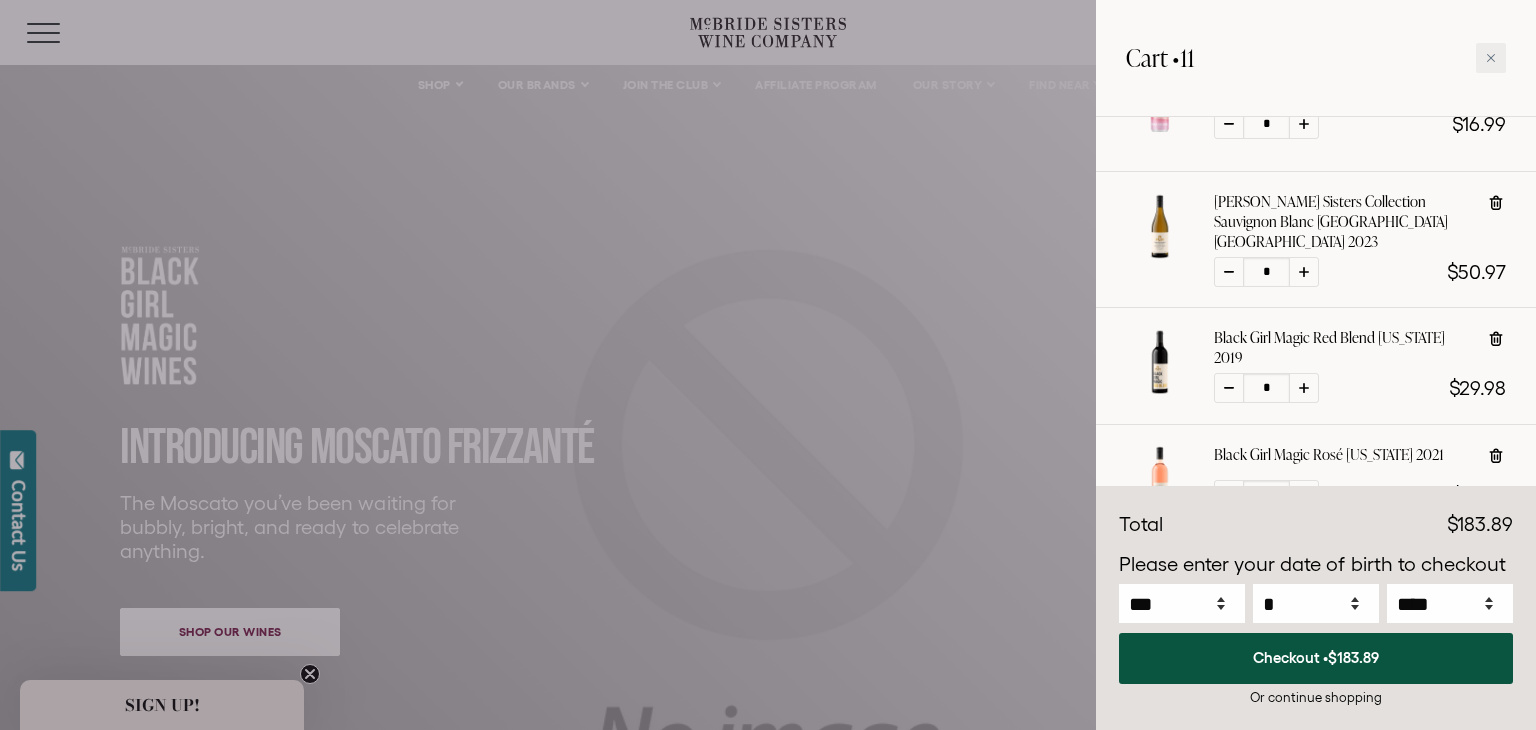 select on "****" 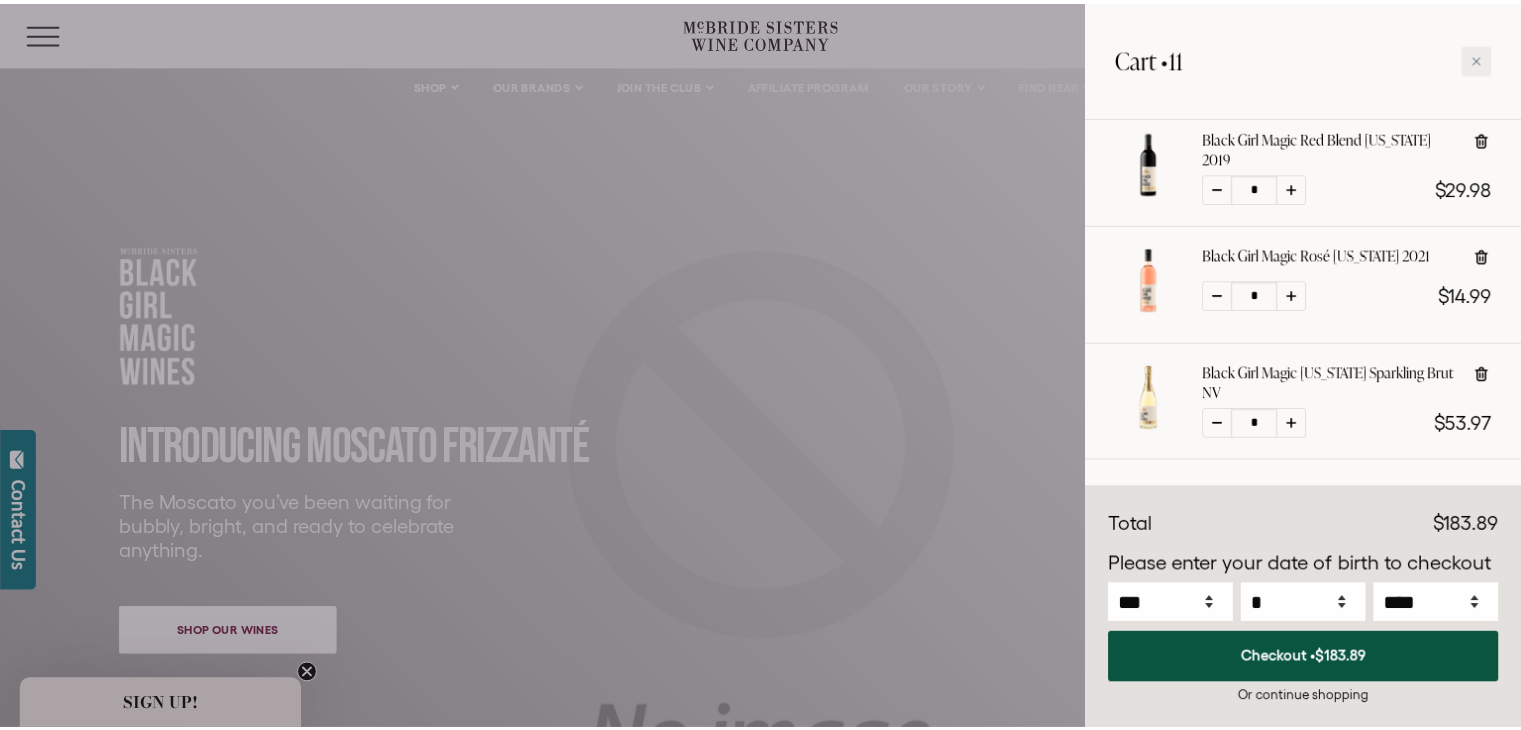 scroll, scrollTop: 589, scrollLeft: 0, axis: vertical 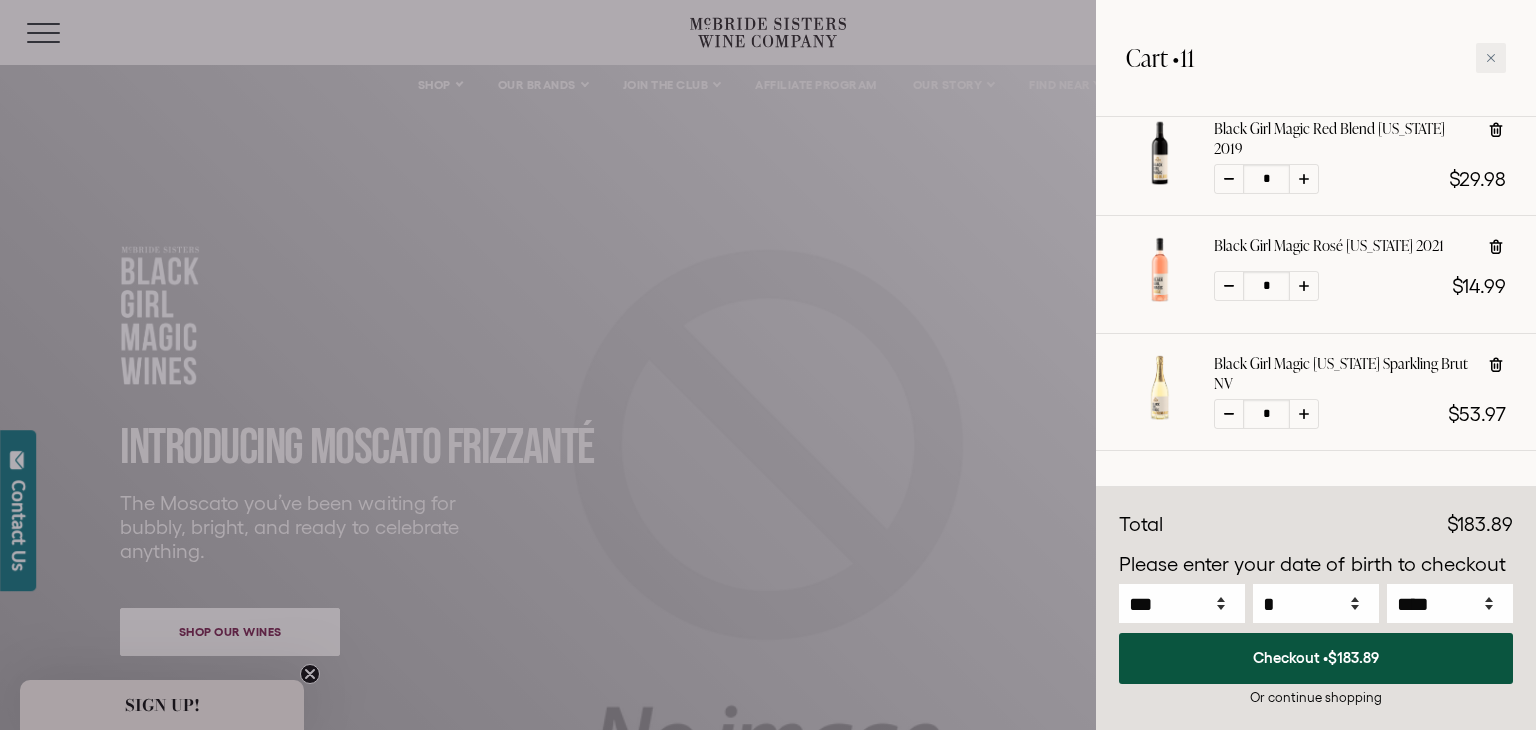 click at bounding box center [1229, 414] 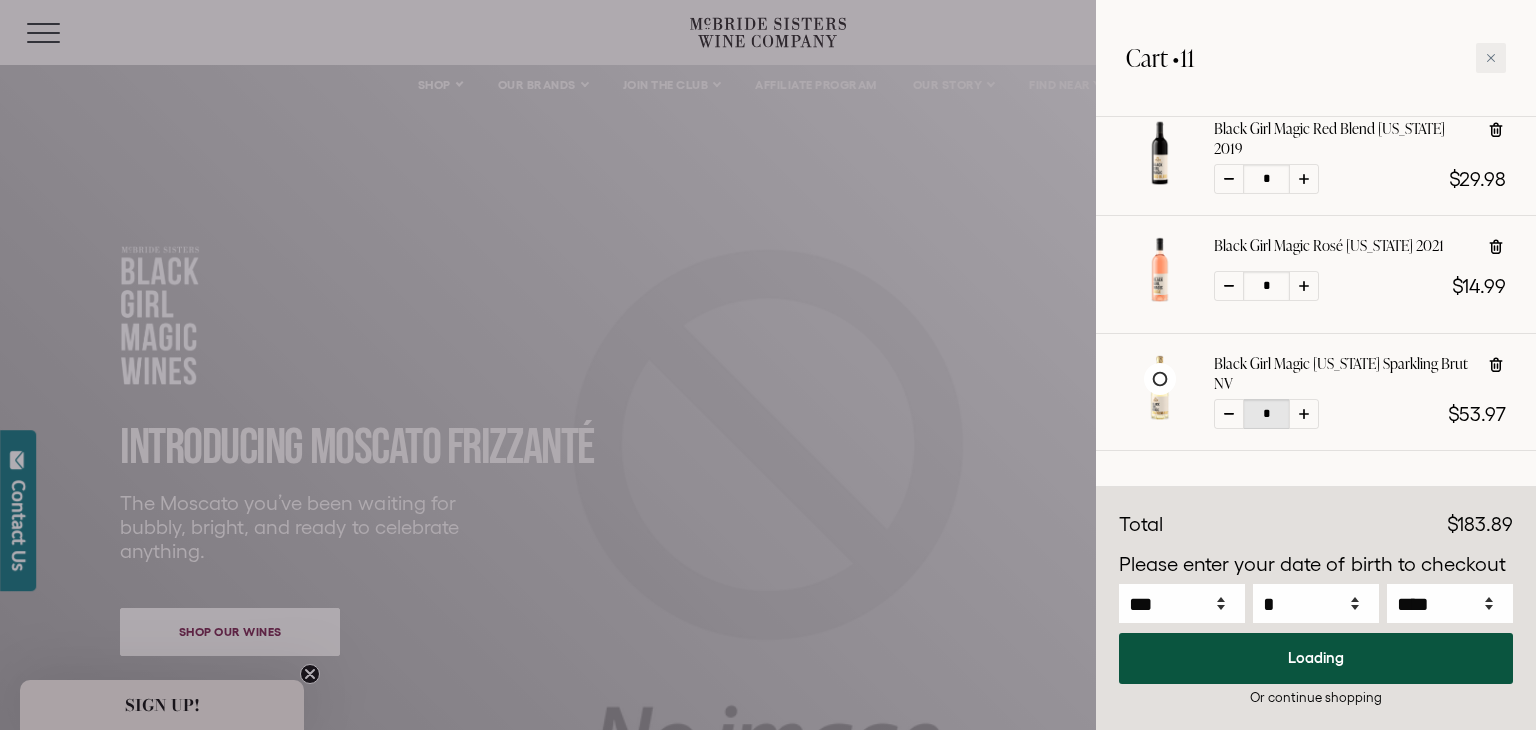 select on "****" 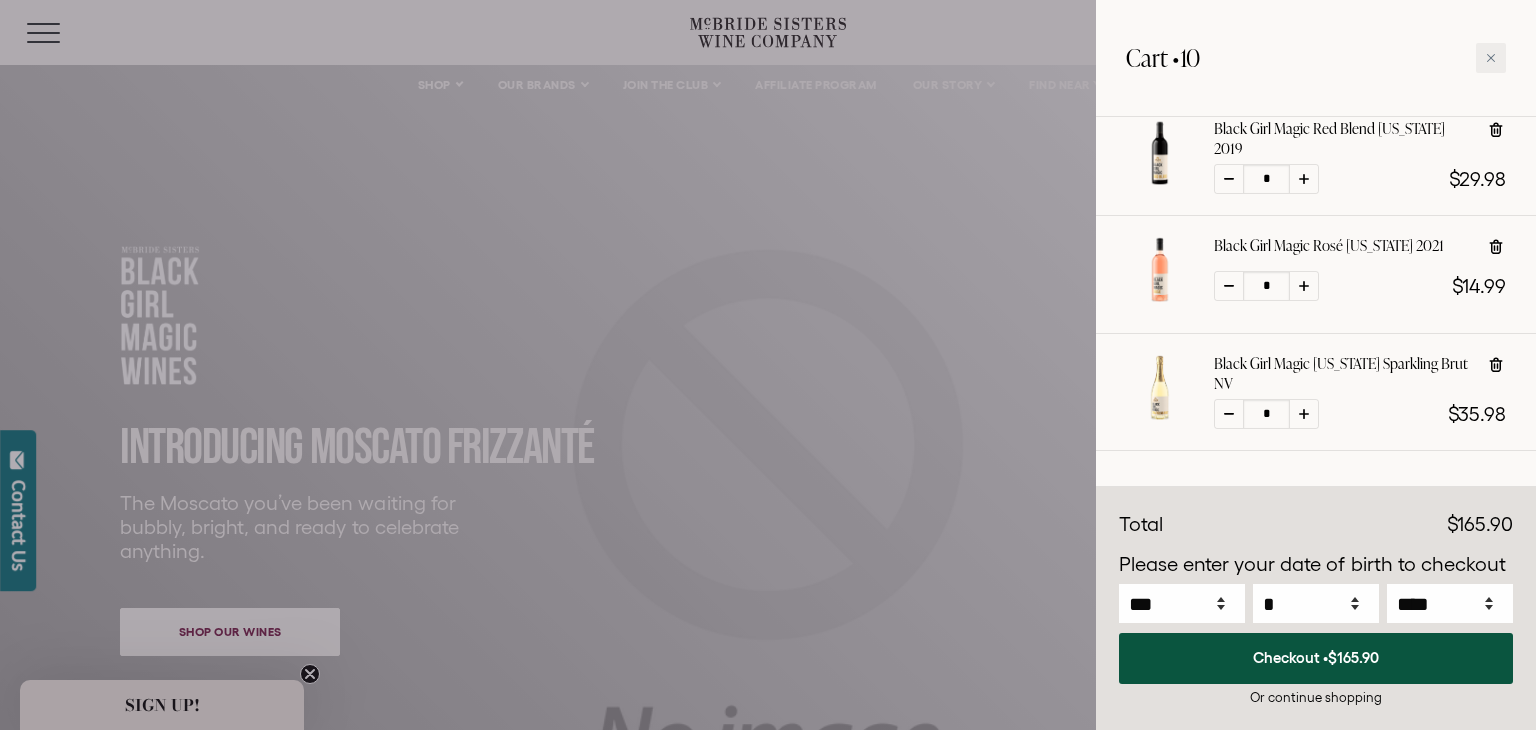 click at bounding box center [1229, 414] 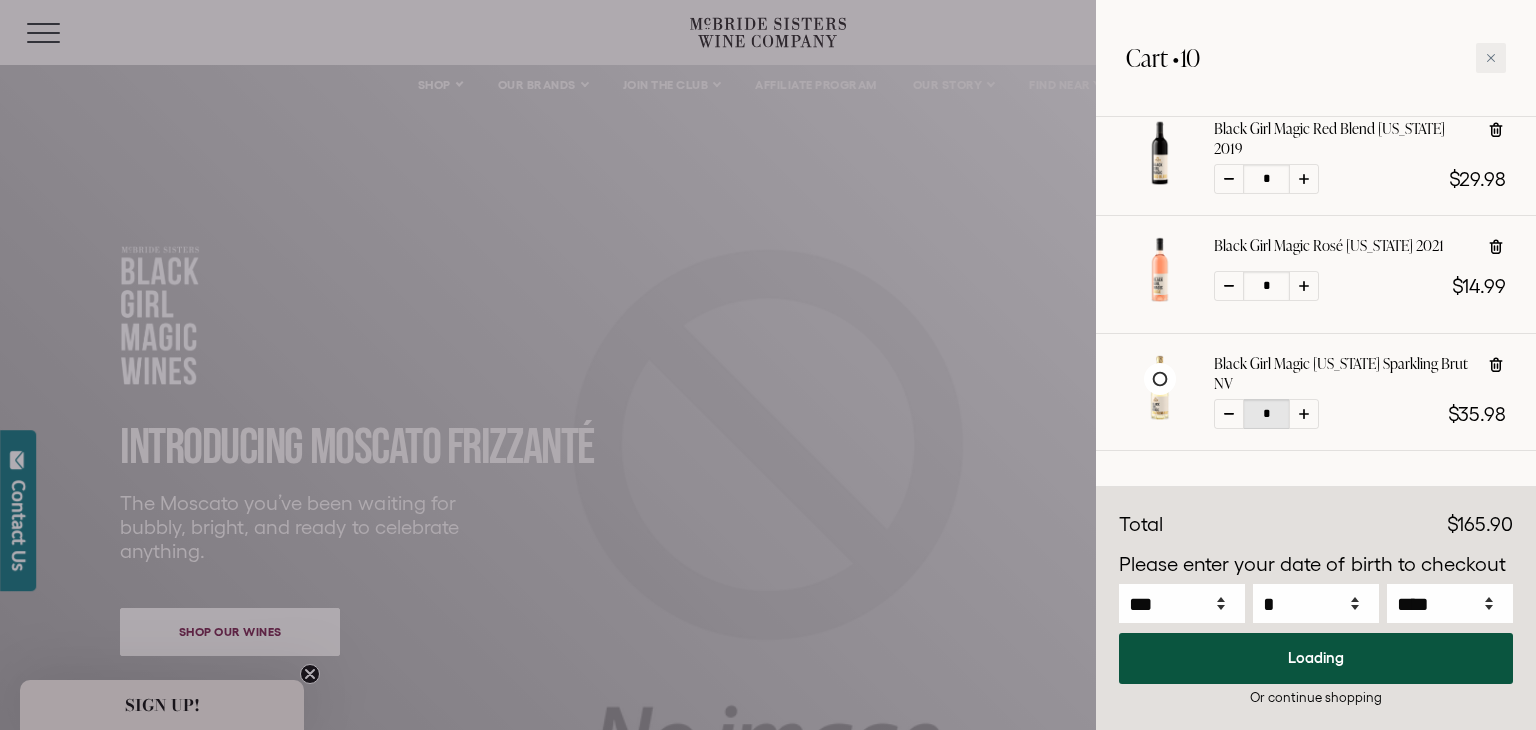 select on "****" 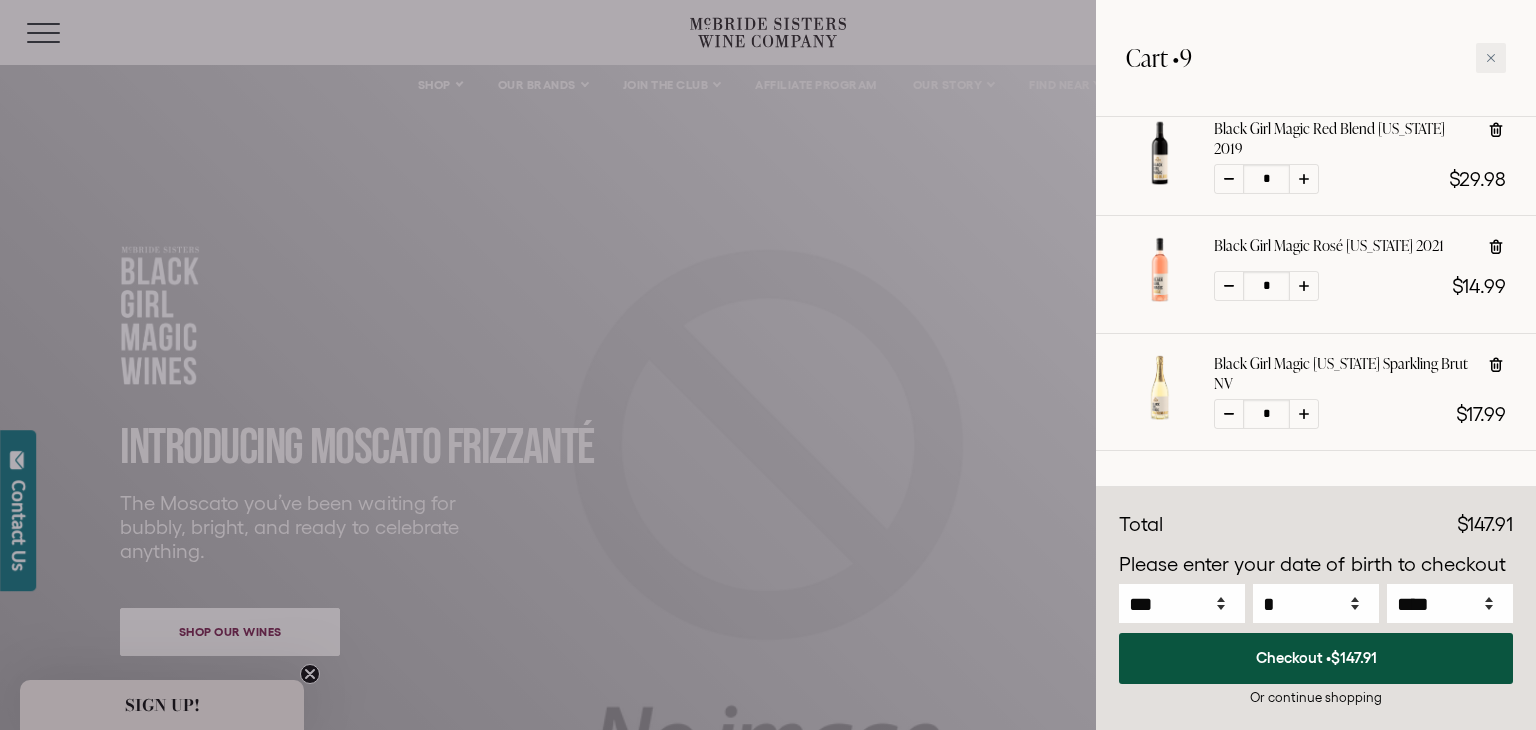 click at bounding box center [768, 365] 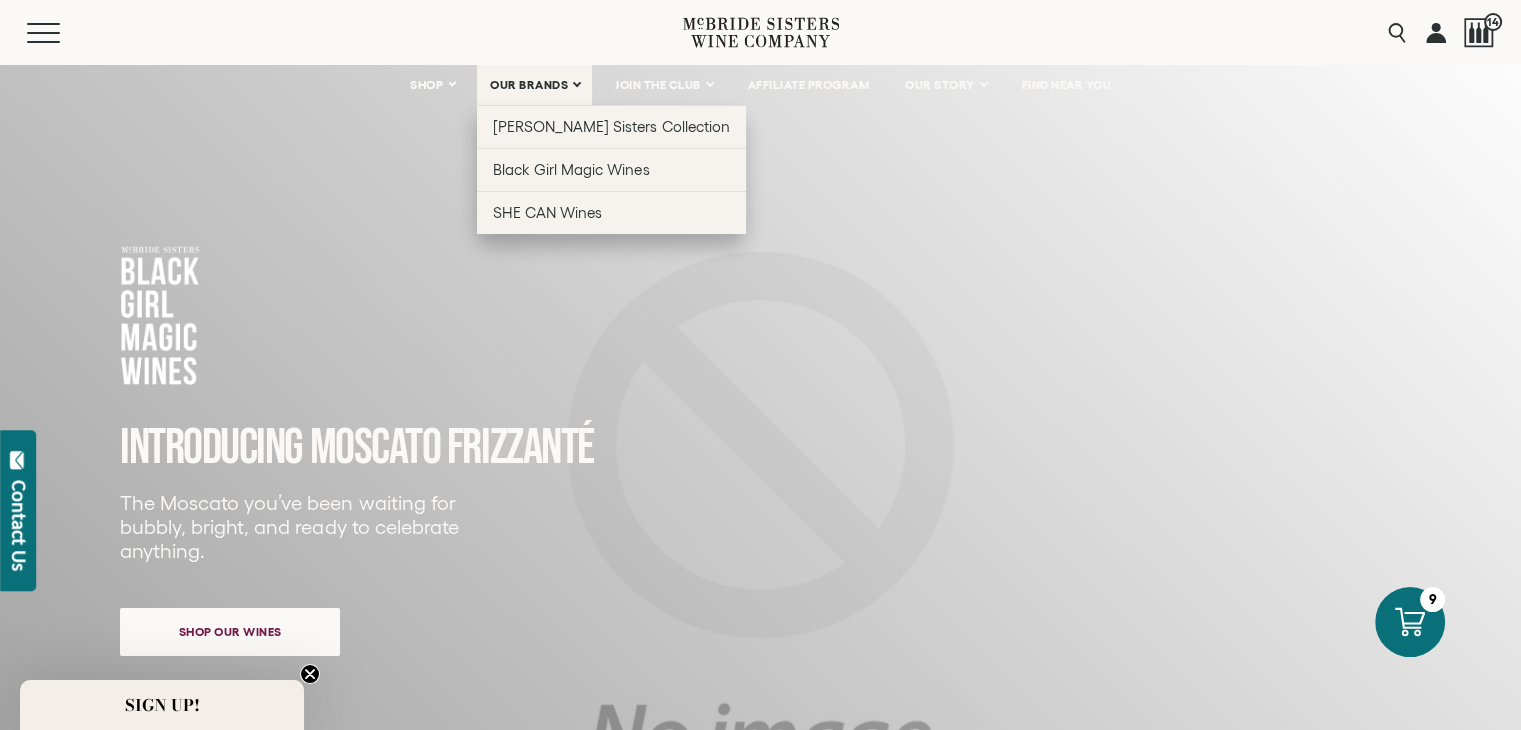 click on "OUR BRANDS" at bounding box center [529, 85] 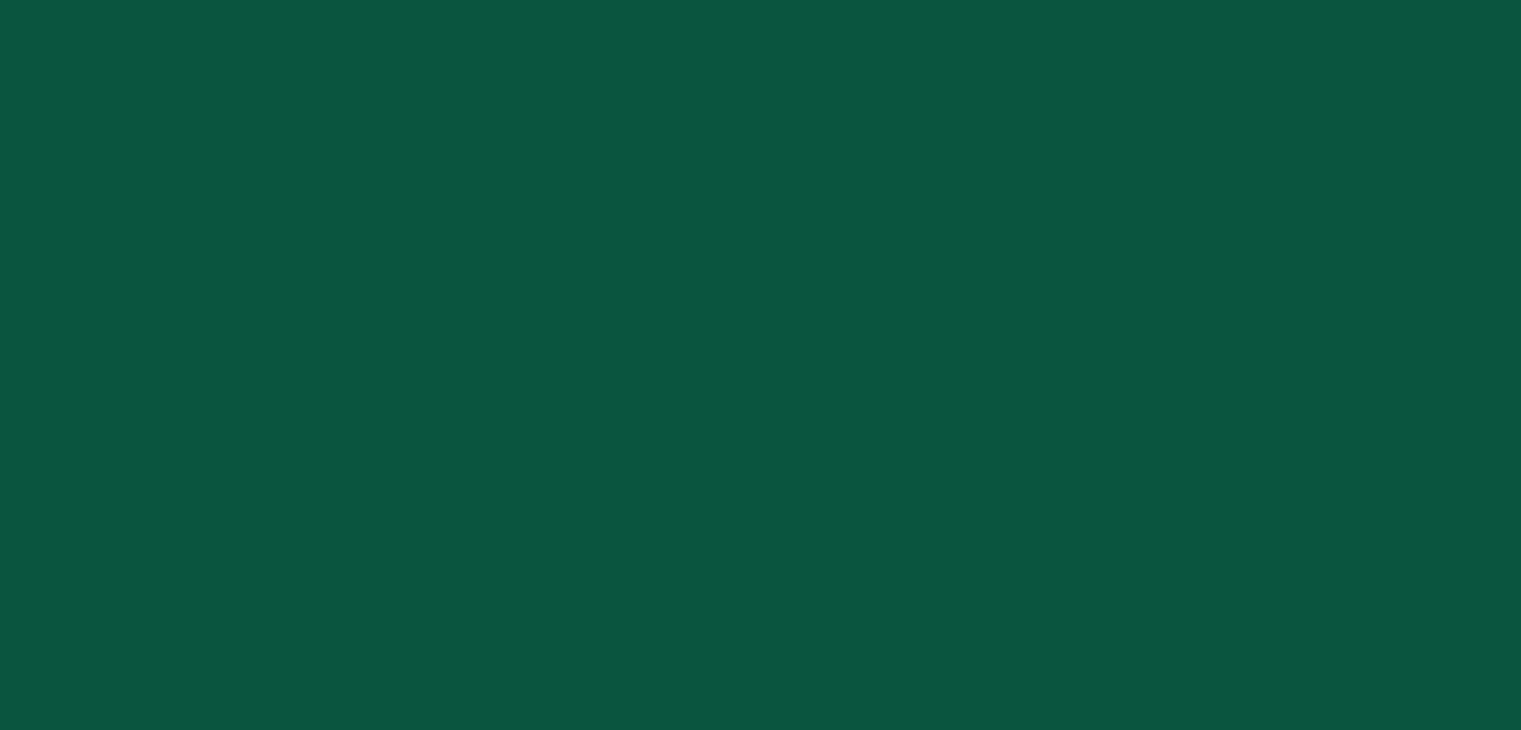 scroll, scrollTop: 0, scrollLeft: 0, axis: both 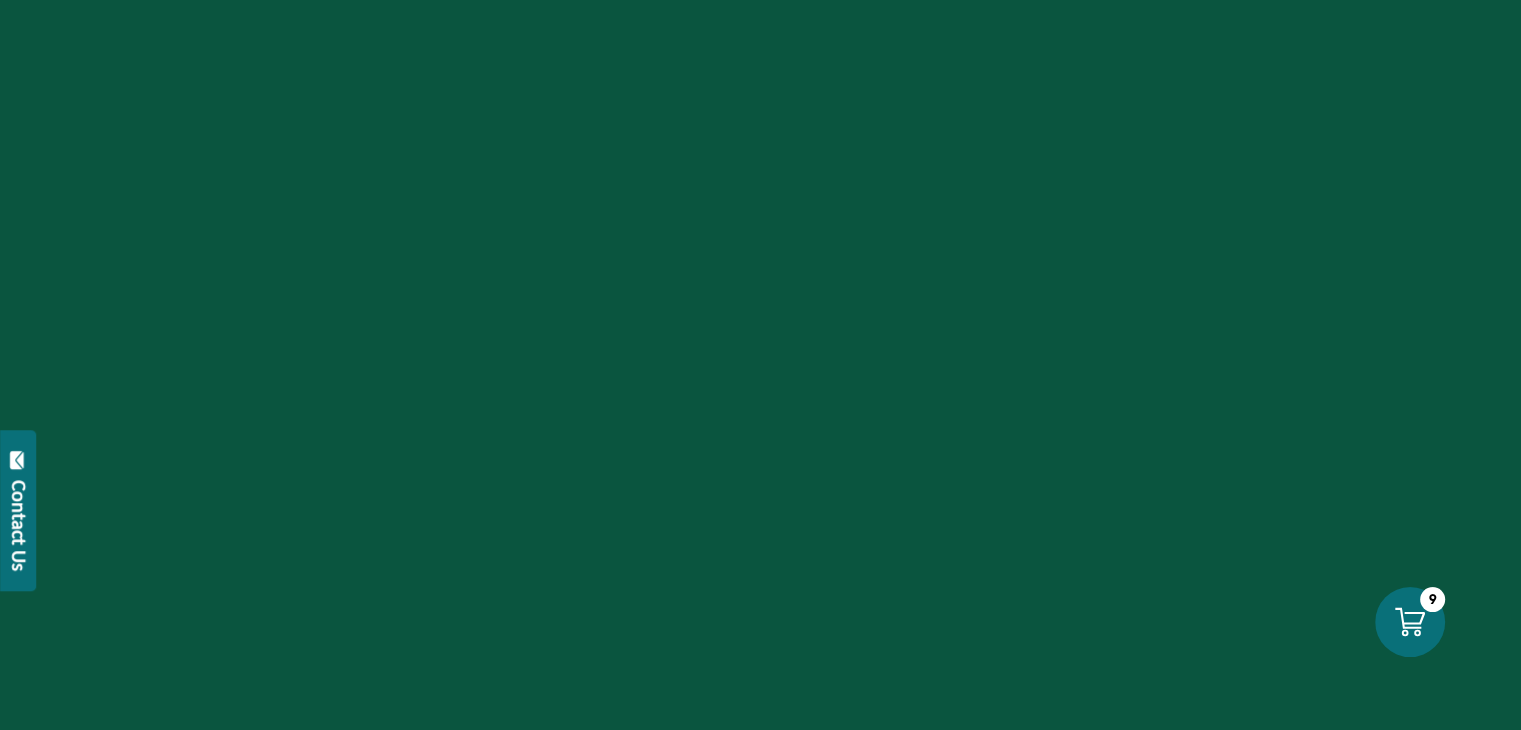 select on "****" 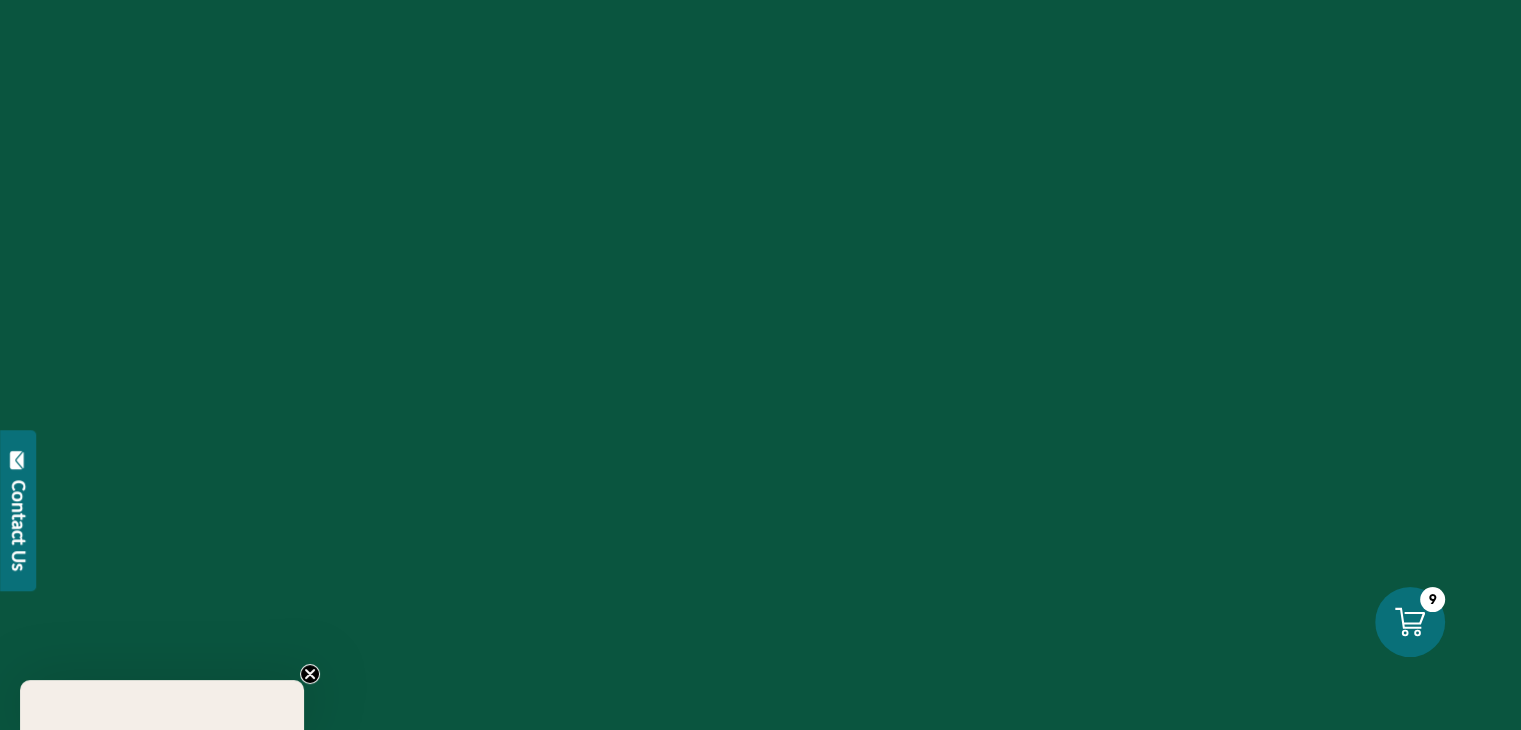 scroll, scrollTop: 0, scrollLeft: 0, axis: both 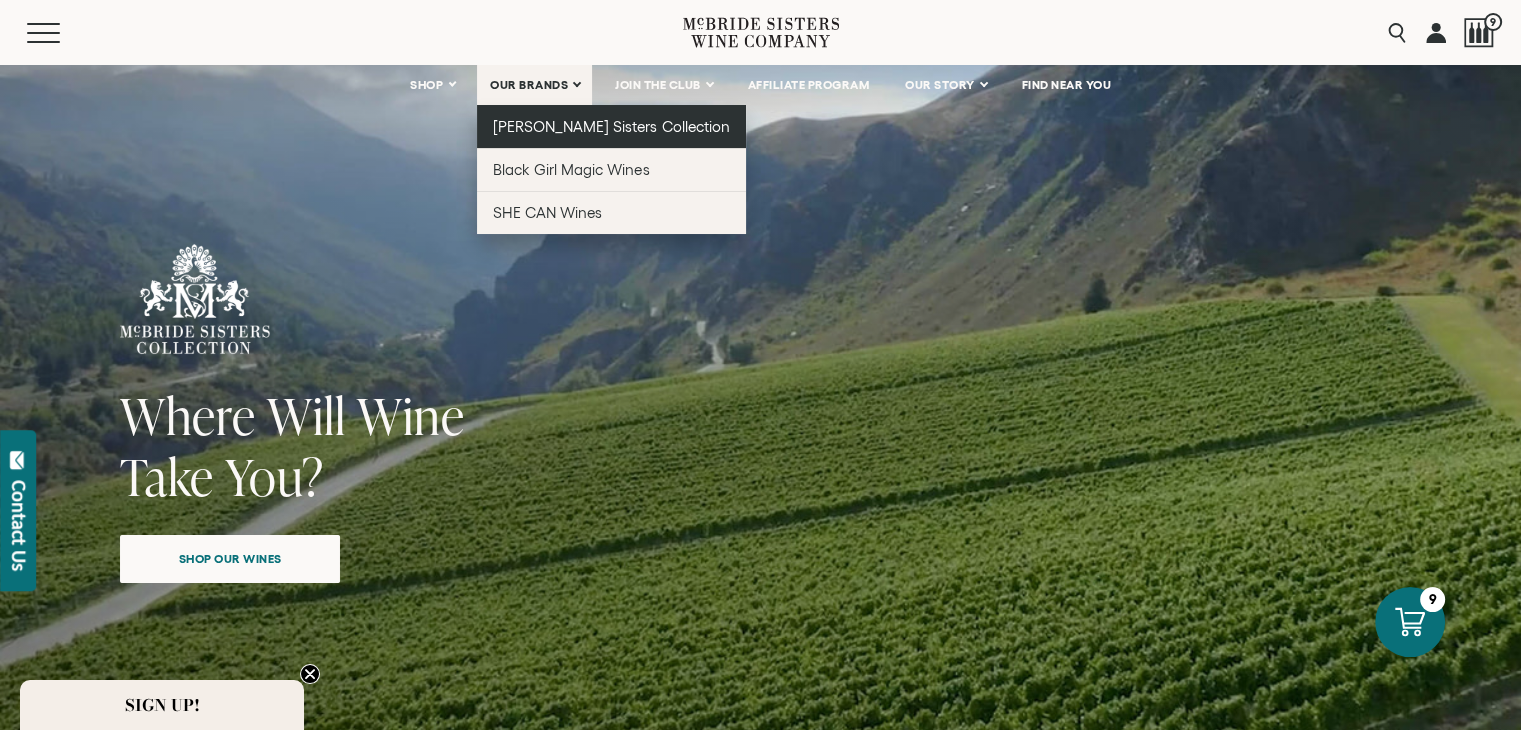 click on "[PERSON_NAME] Sisters Collection" at bounding box center [611, 126] 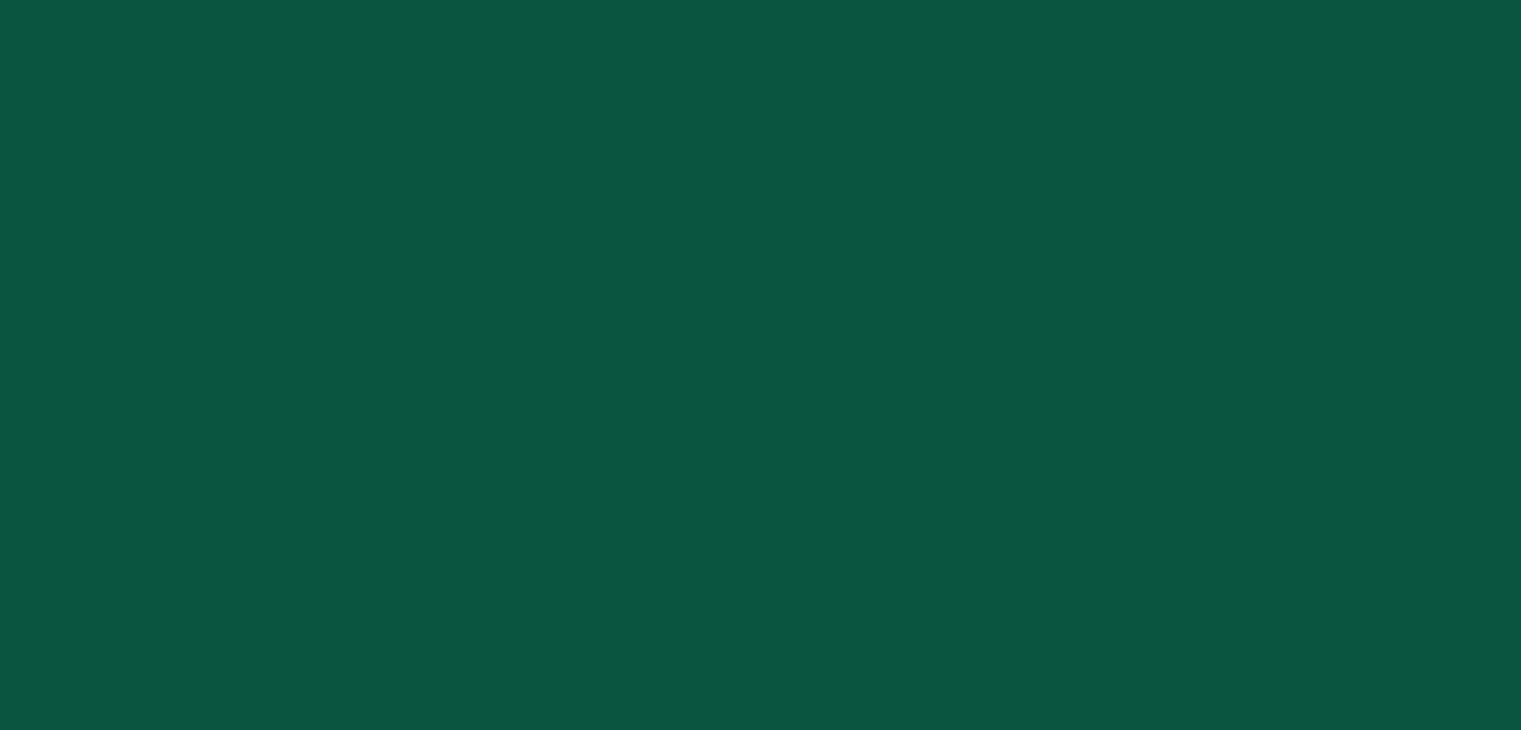 click at bounding box center [760, 365] 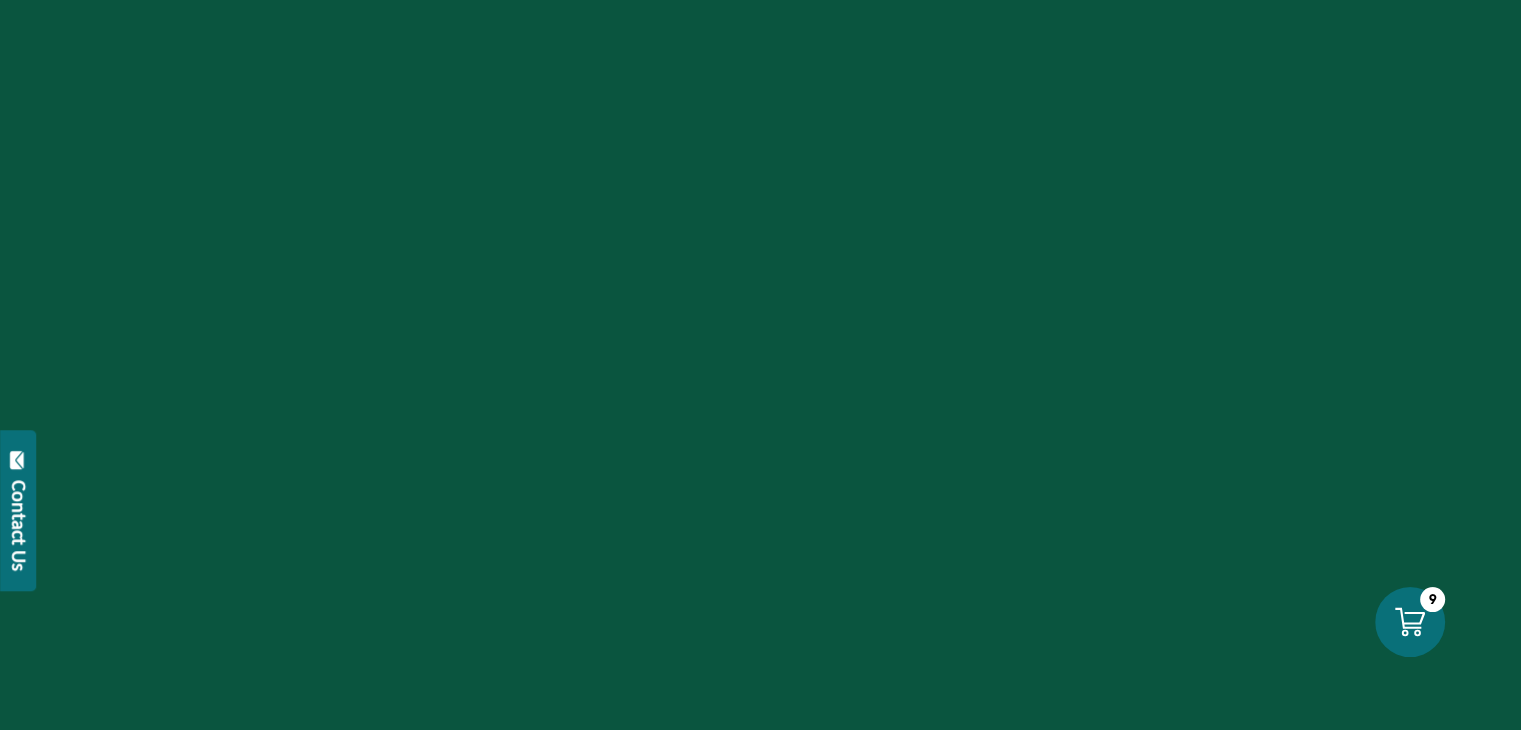 click at bounding box center (760, 365) 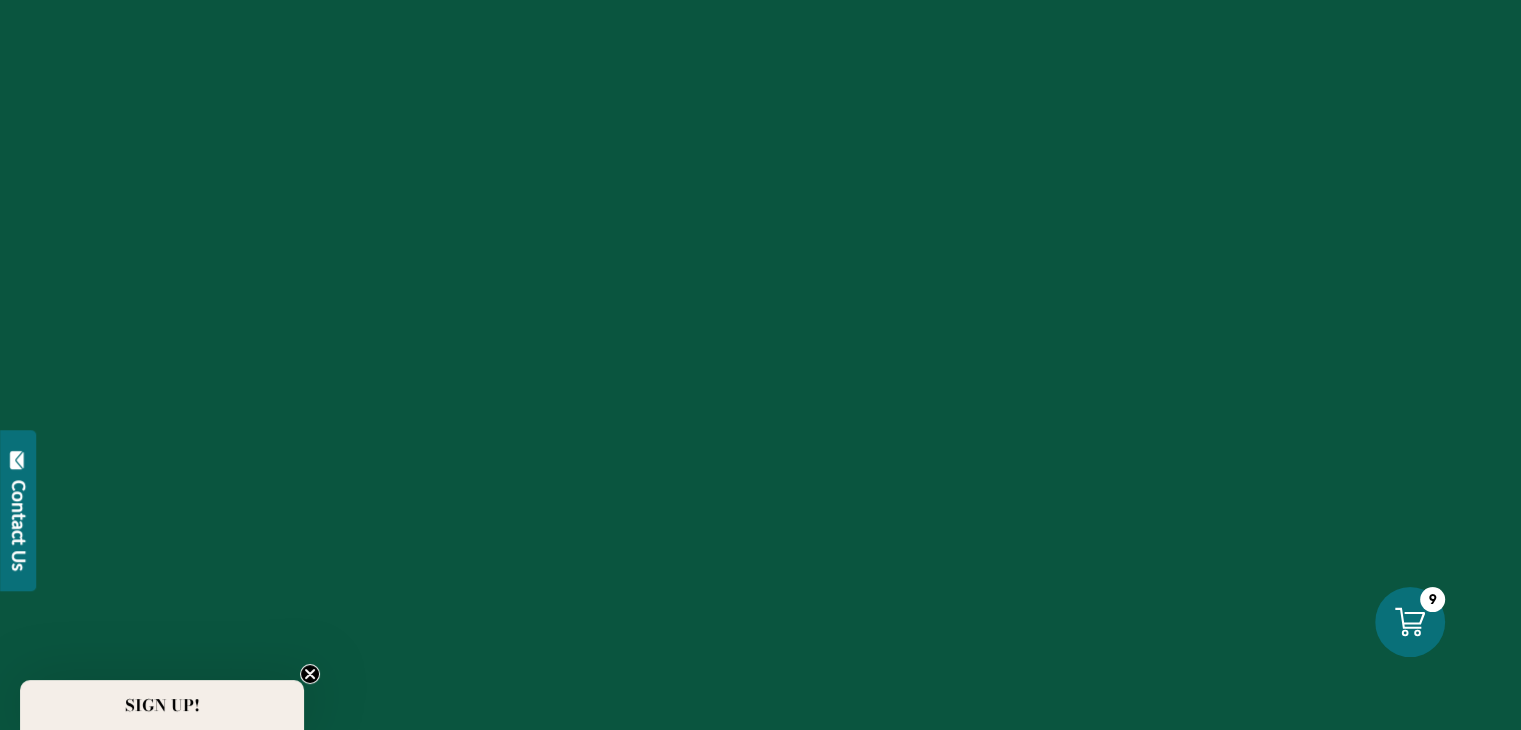 scroll, scrollTop: 0, scrollLeft: 0, axis: both 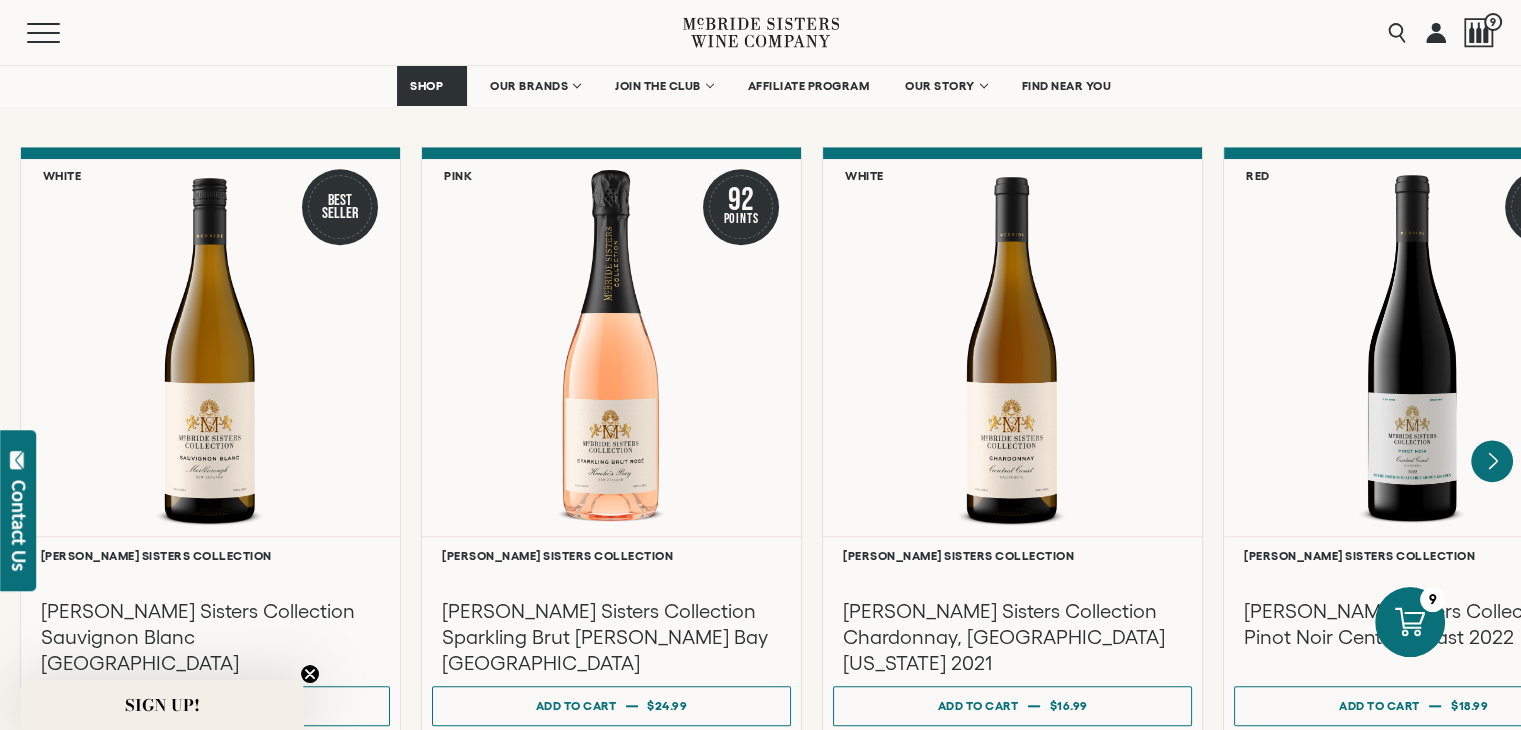 click 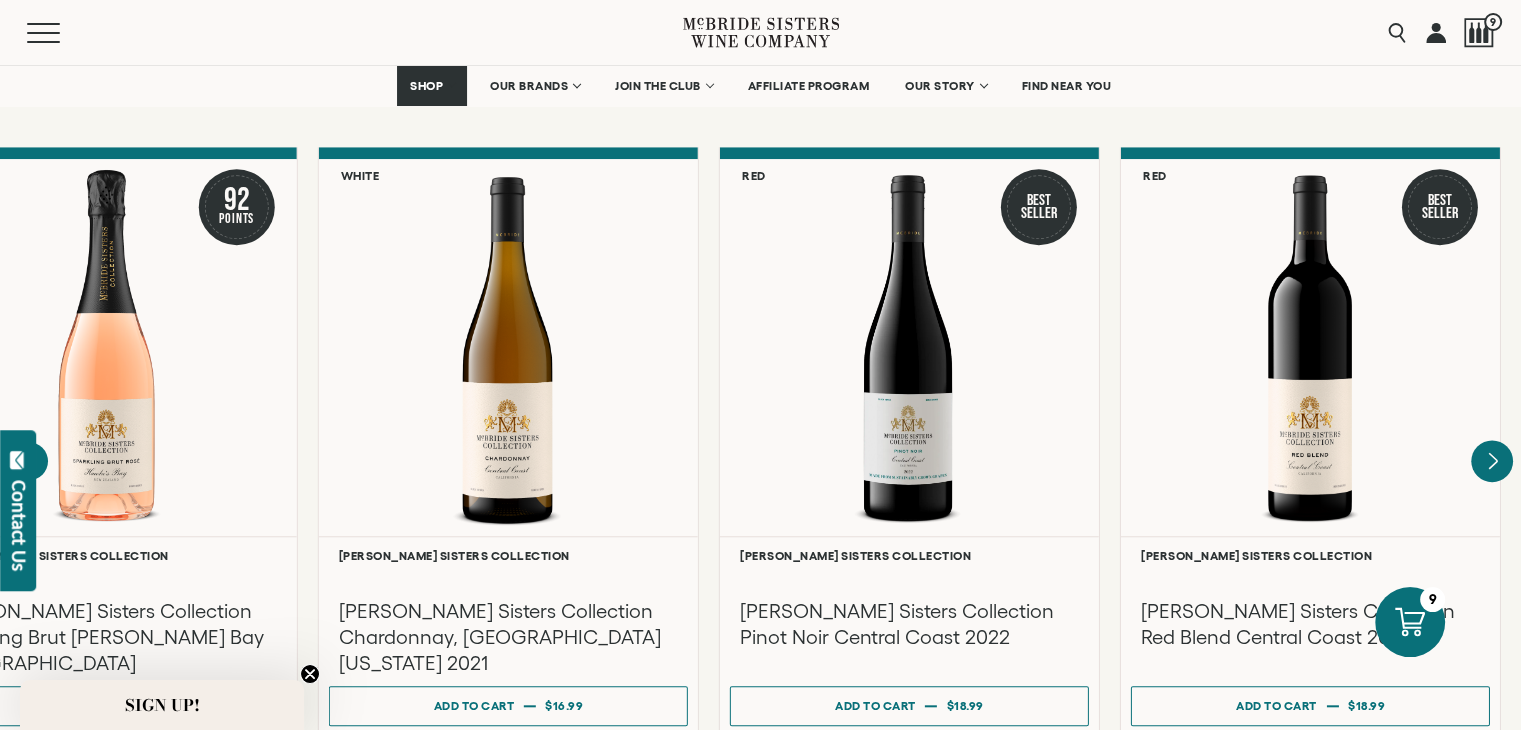 click at bounding box center (0, 0) 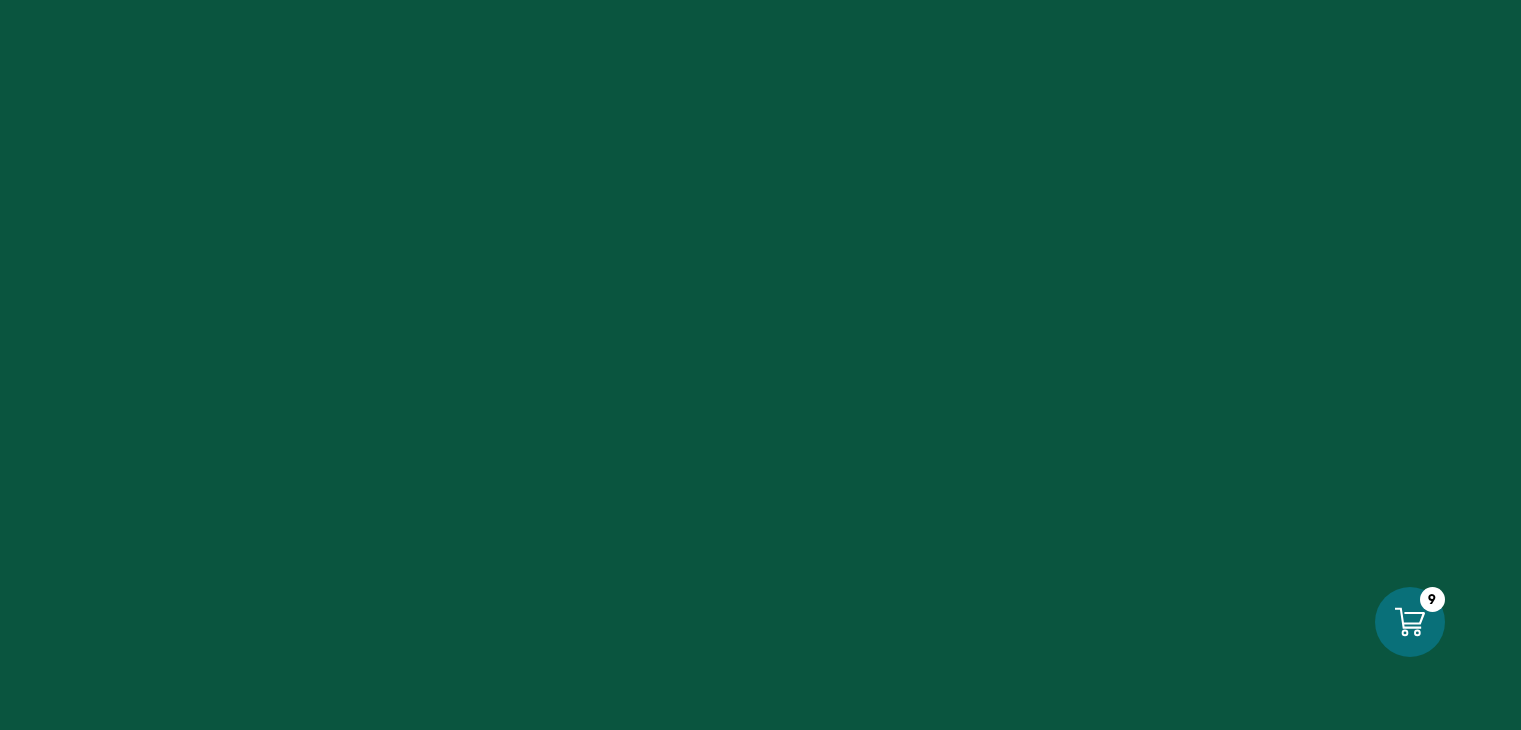 scroll, scrollTop: 0, scrollLeft: 0, axis: both 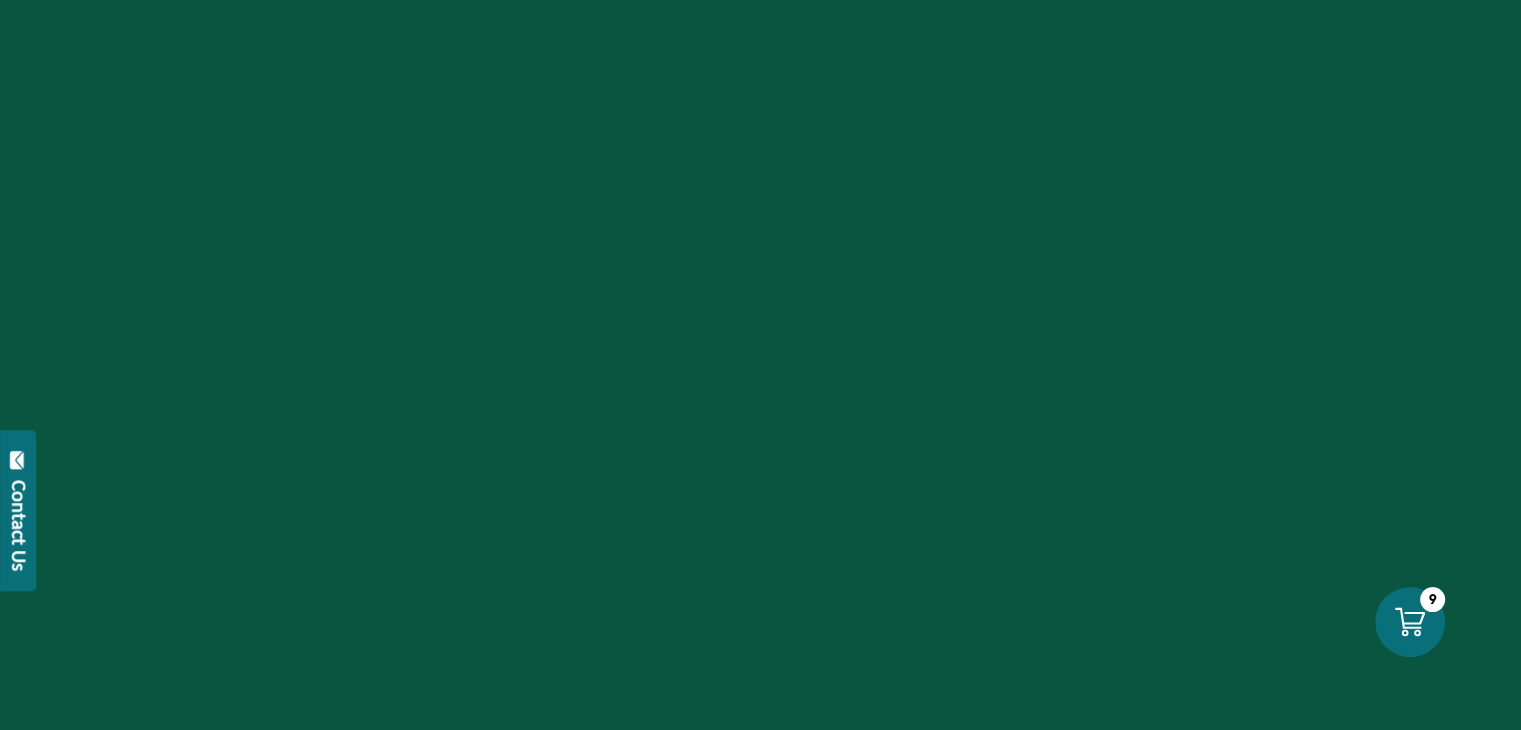 select on "****" 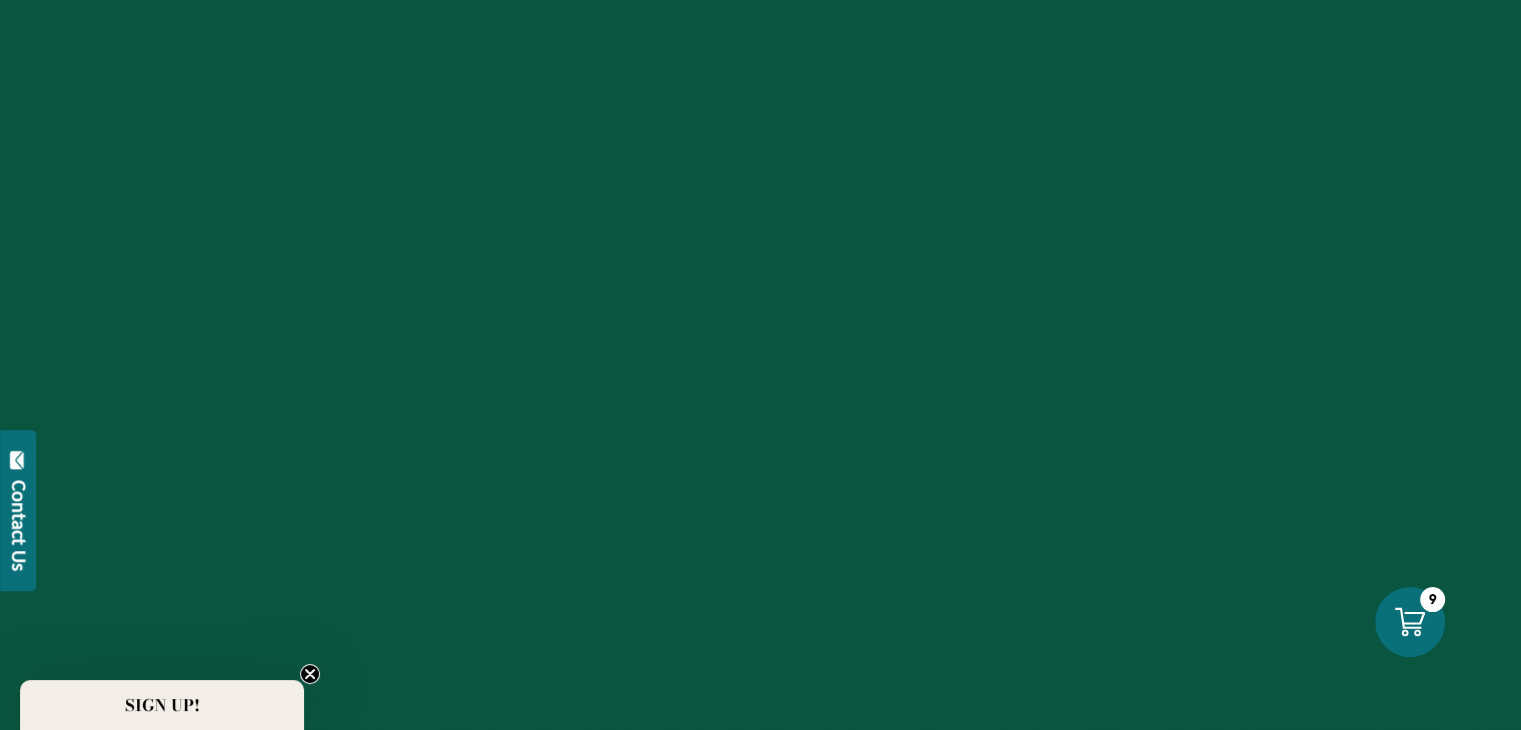 scroll, scrollTop: 1664, scrollLeft: 0, axis: vertical 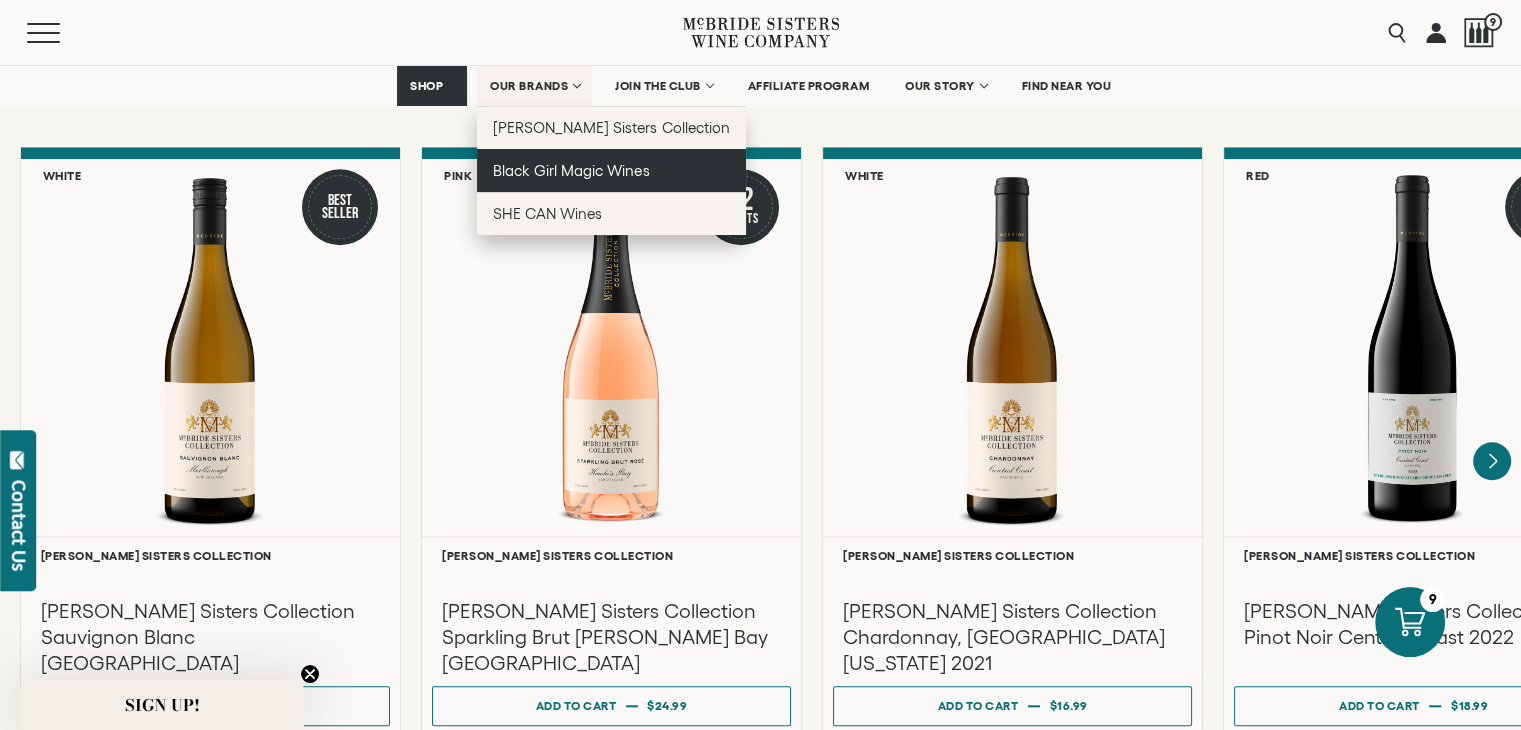 click on "Black Girl Magic Wines" at bounding box center [571, 170] 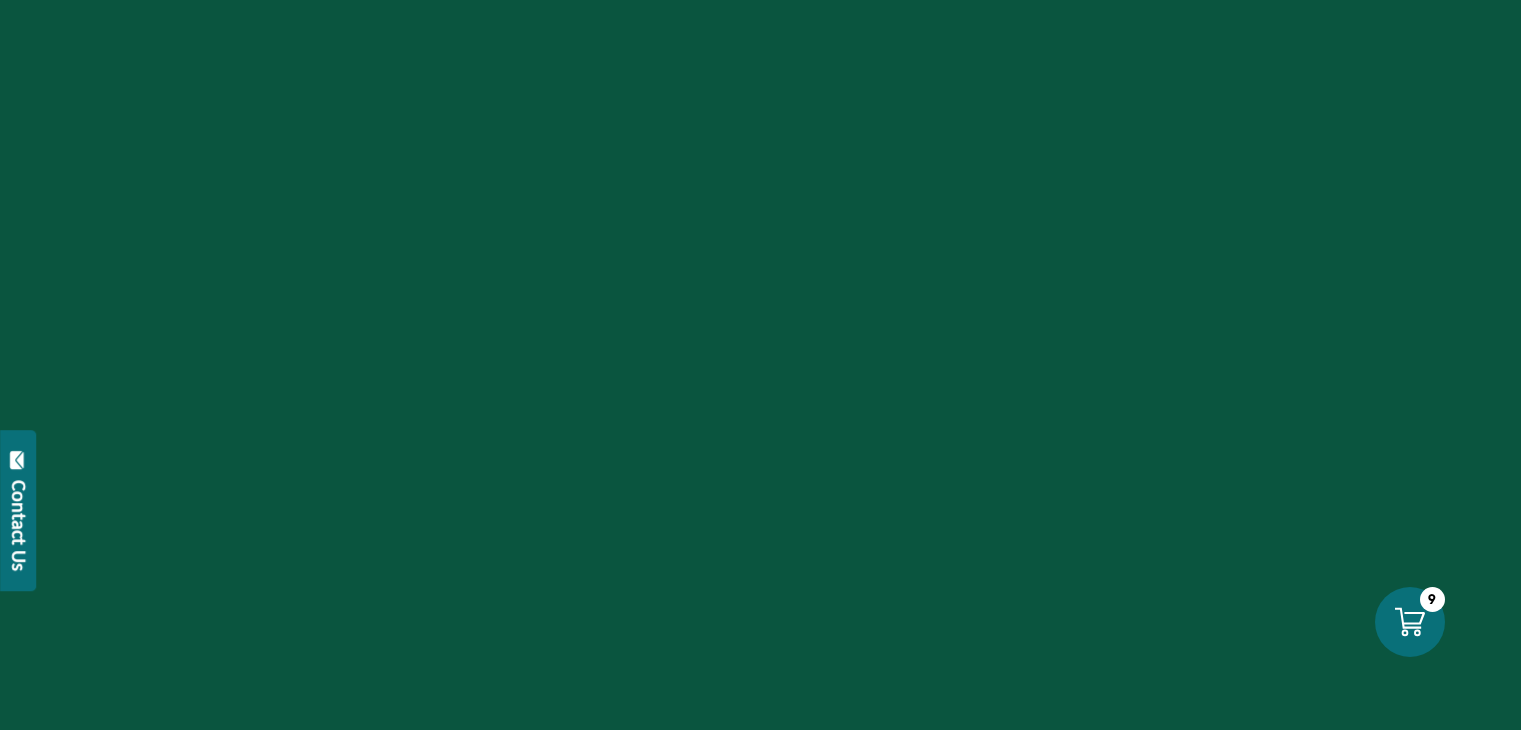 scroll, scrollTop: 0, scrollLeft: 0, axis: both 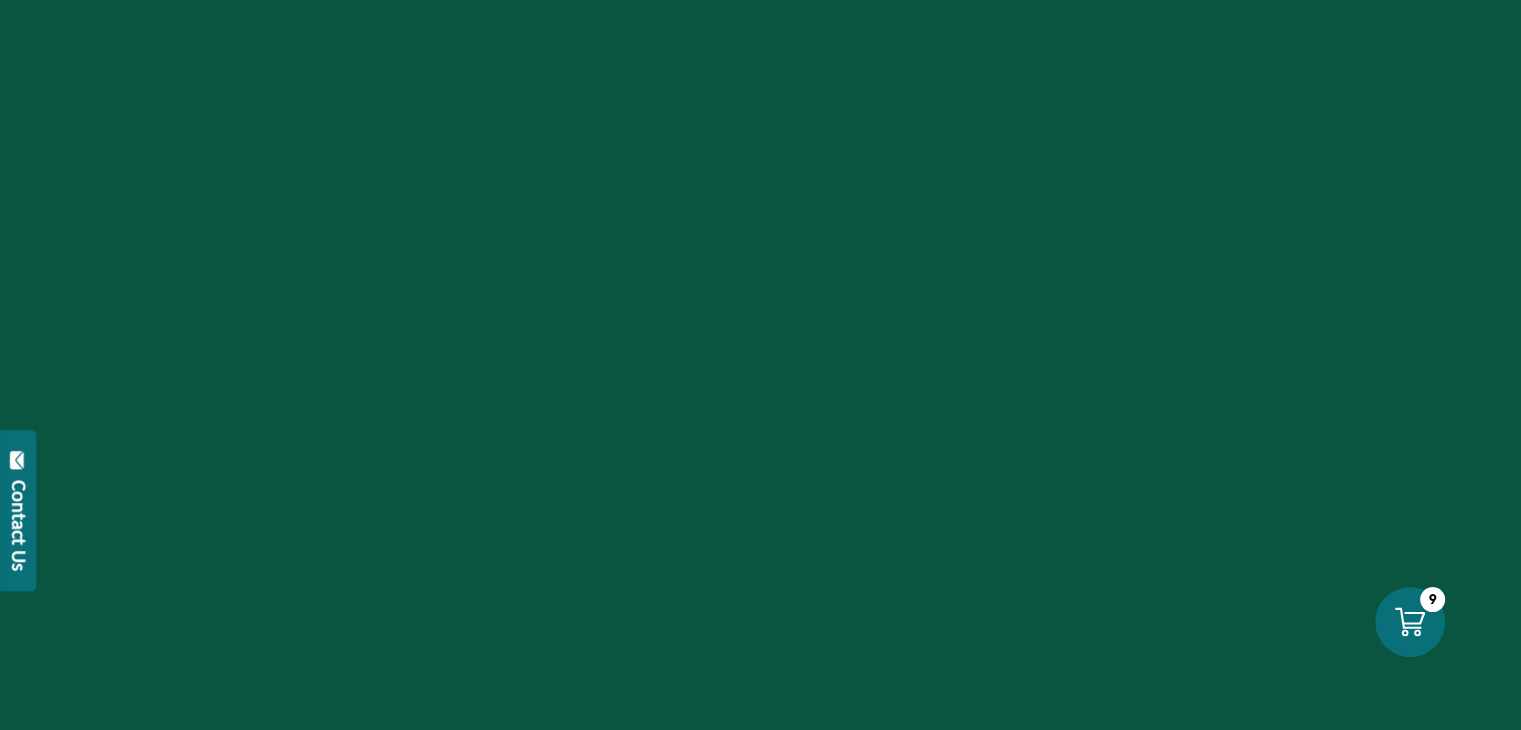 select on "****" 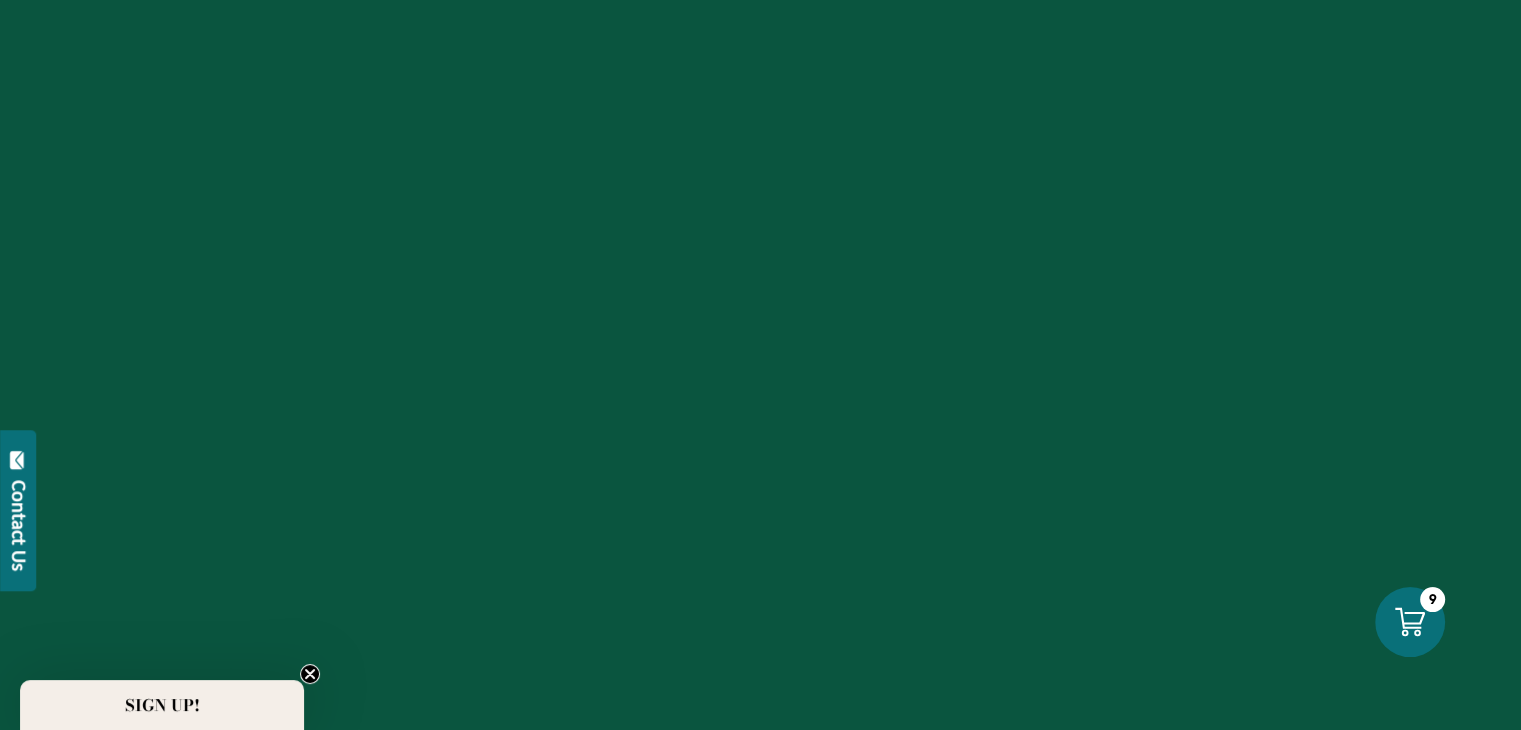 scroll, scrollTop: 0, scrollLeft: 0, axis: both 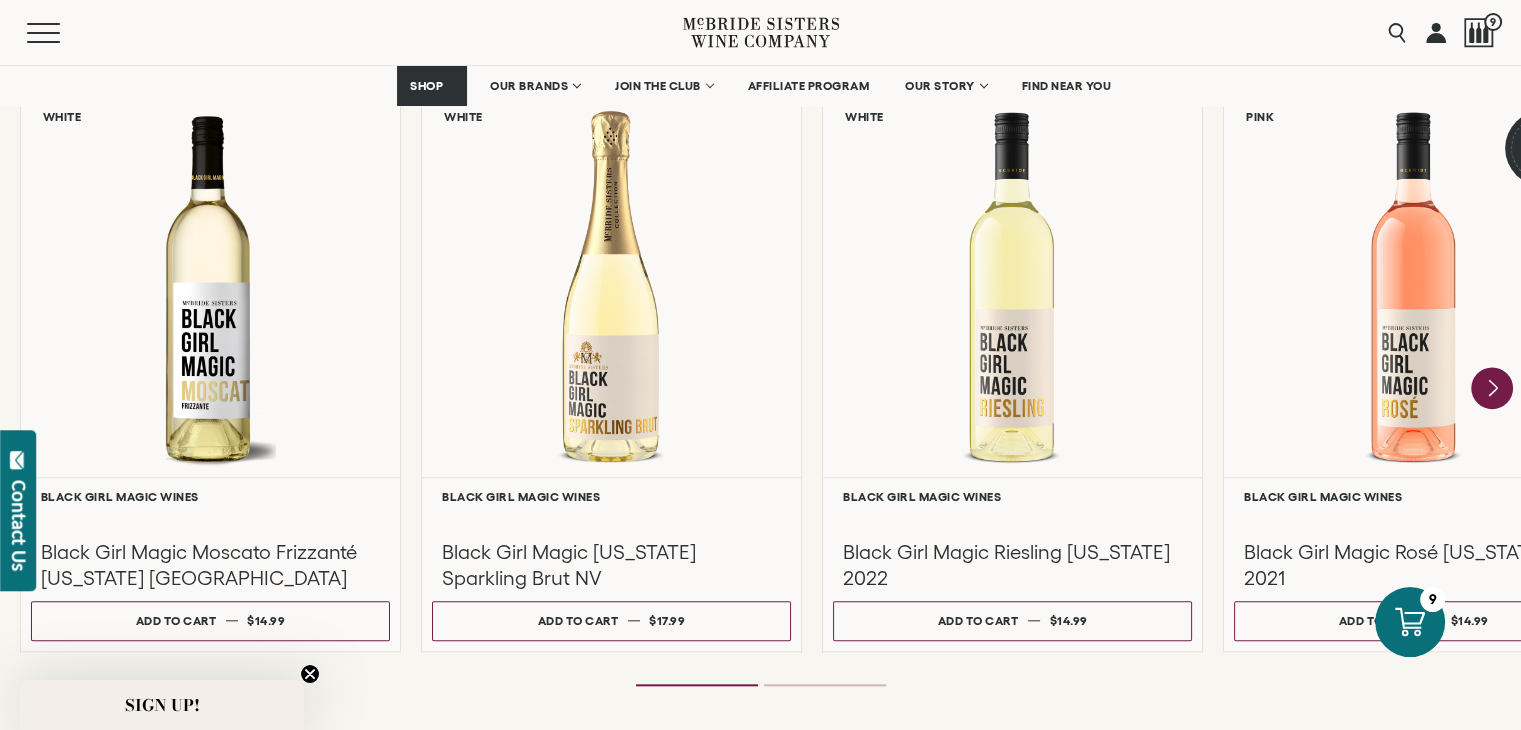 click 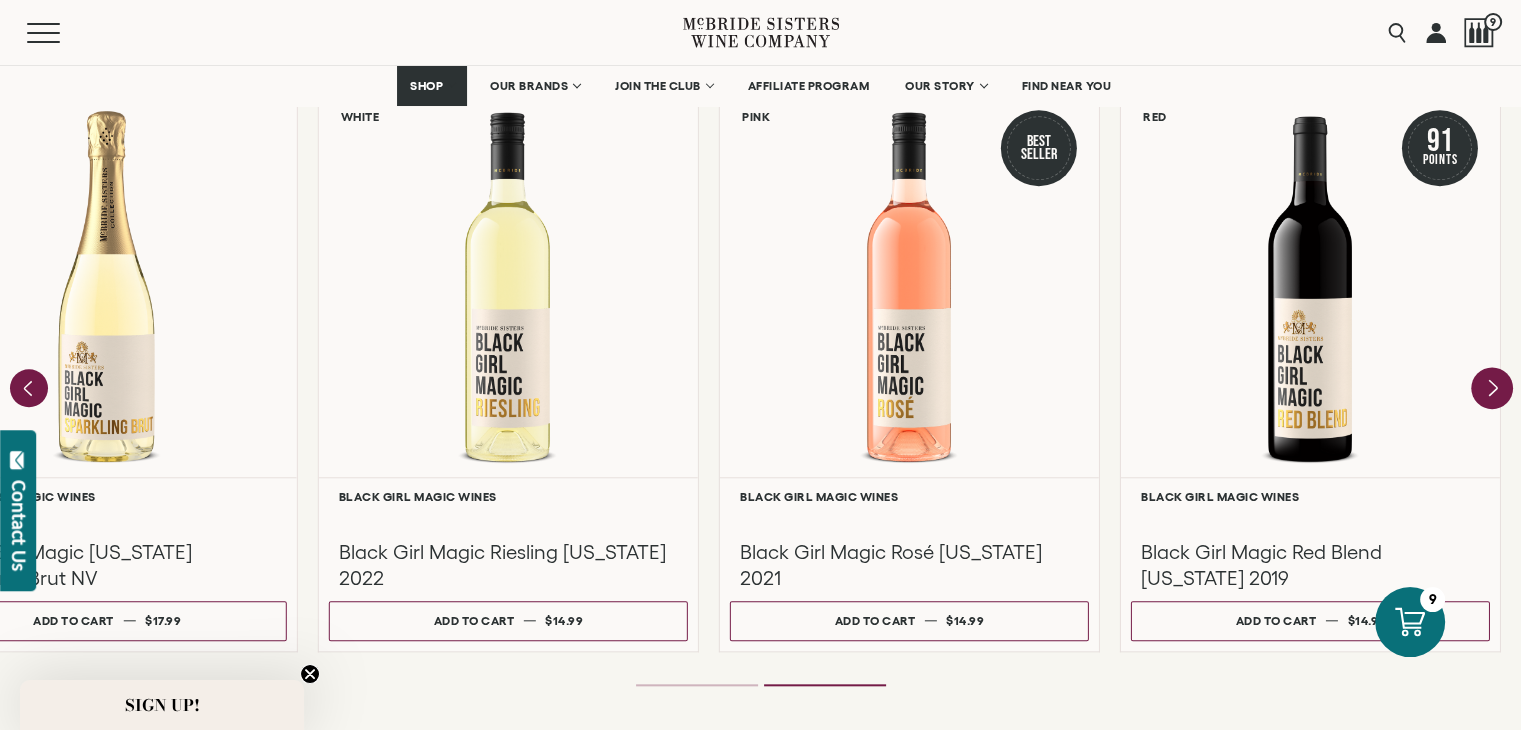 click at bounding box center [0, 0] 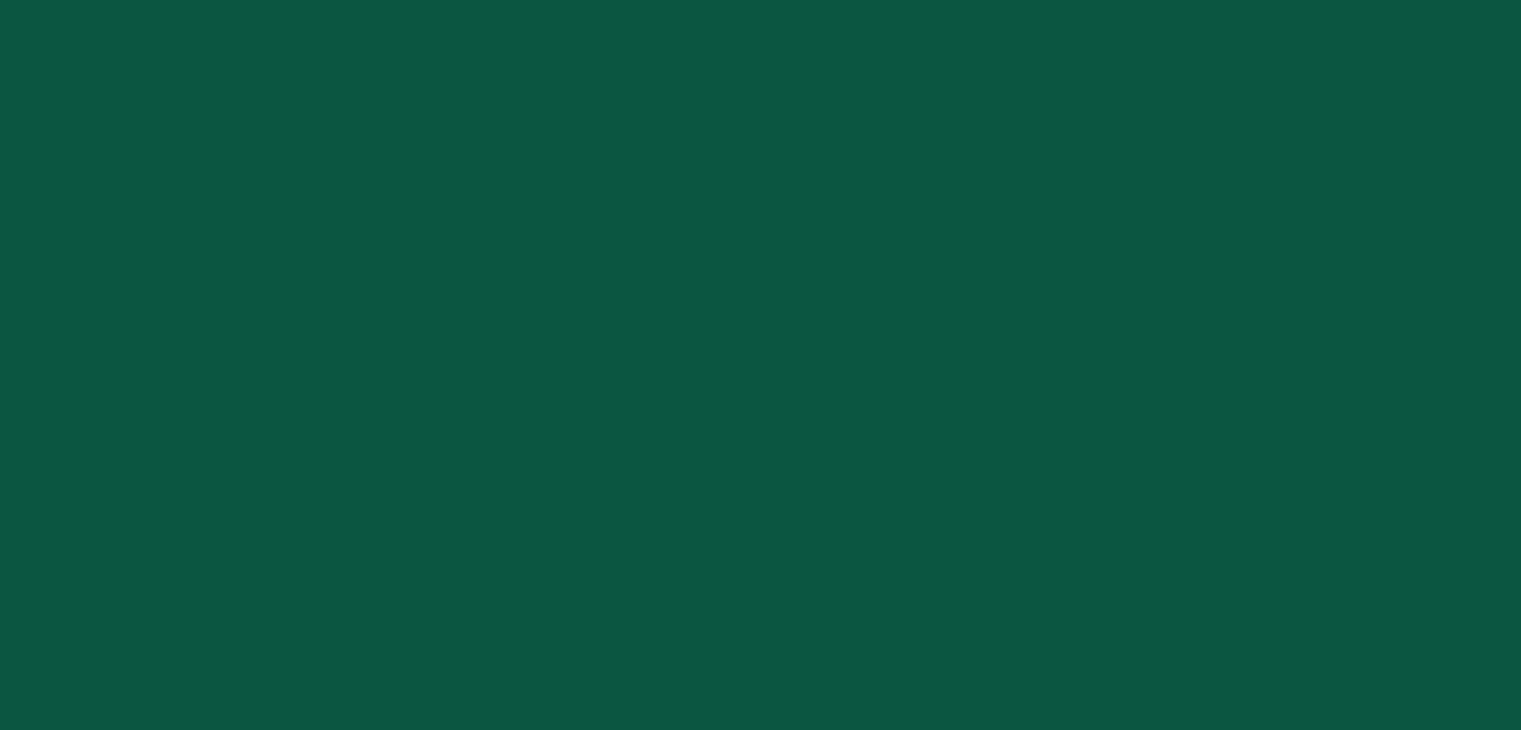 scroll, scrollTop: 0, scrollLeft: 0, axis: both 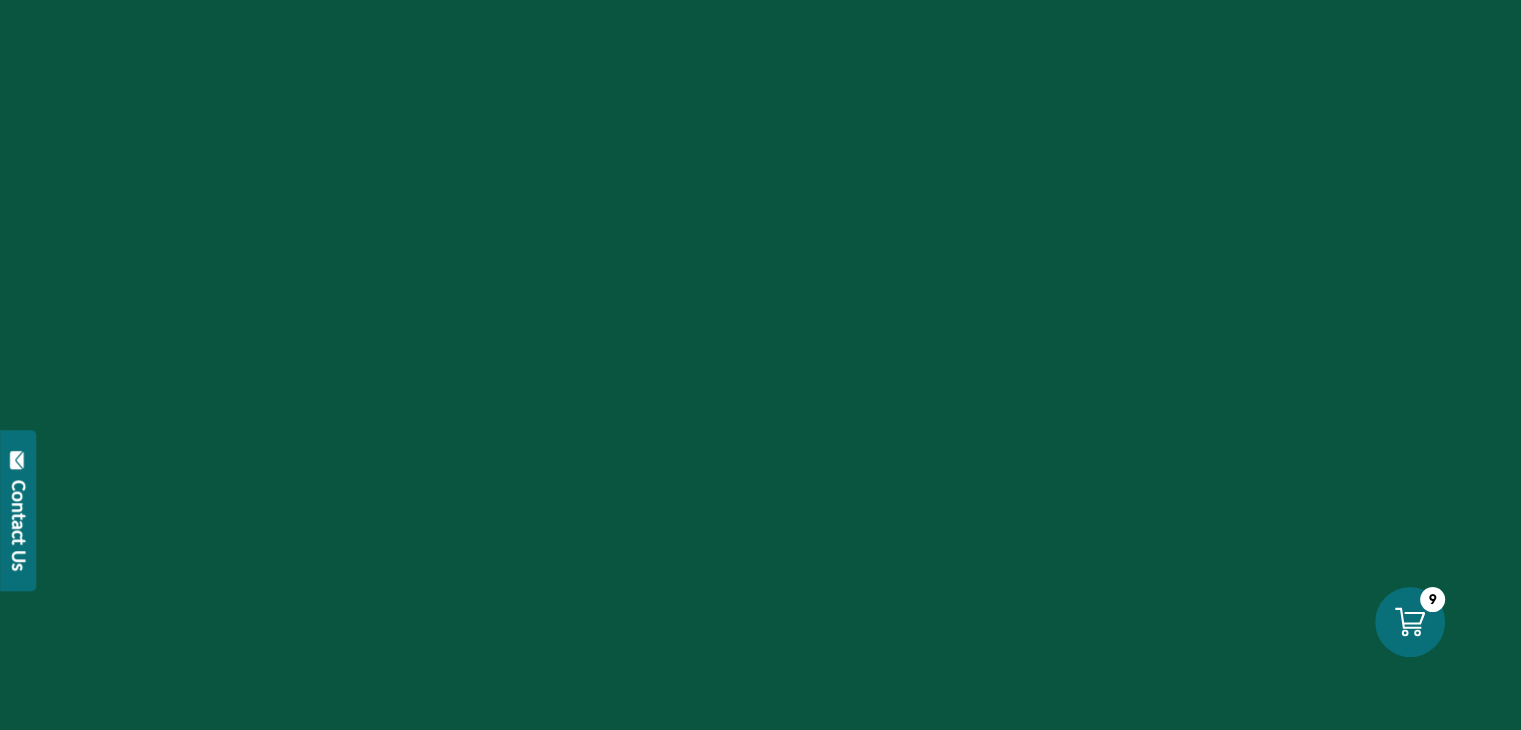 select on "****" 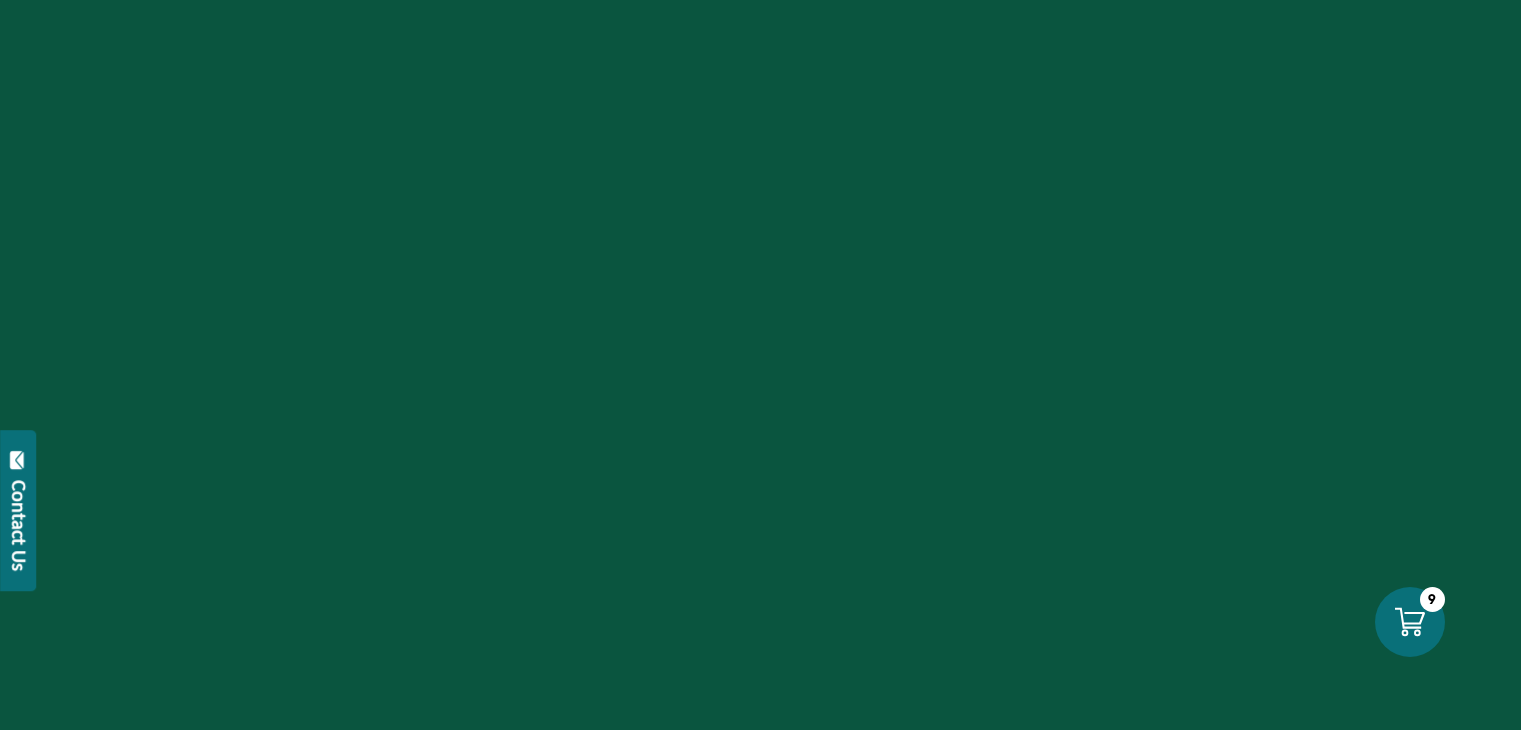 scroll, scrollTop: 0, scrollLeft: 0, axis: both 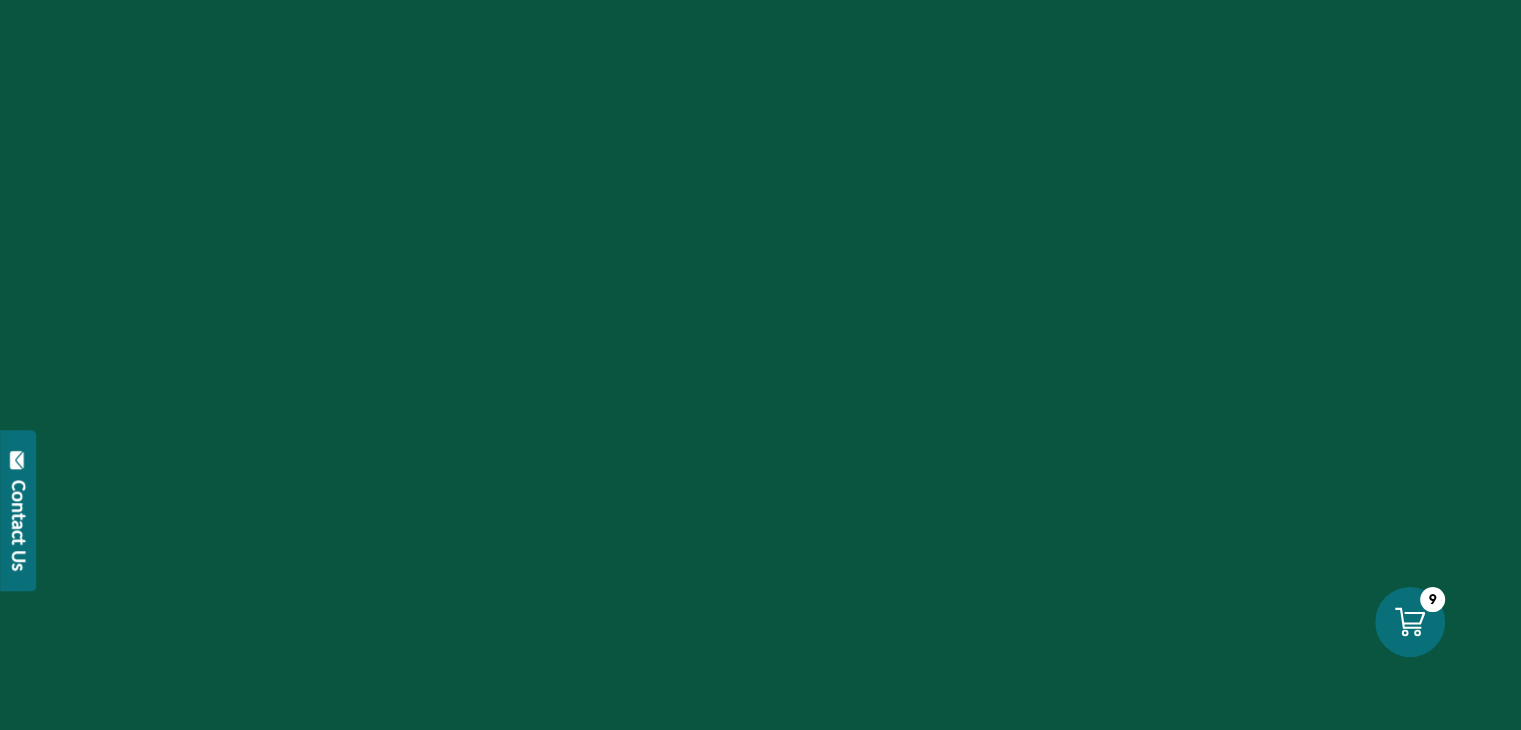 select on "****" 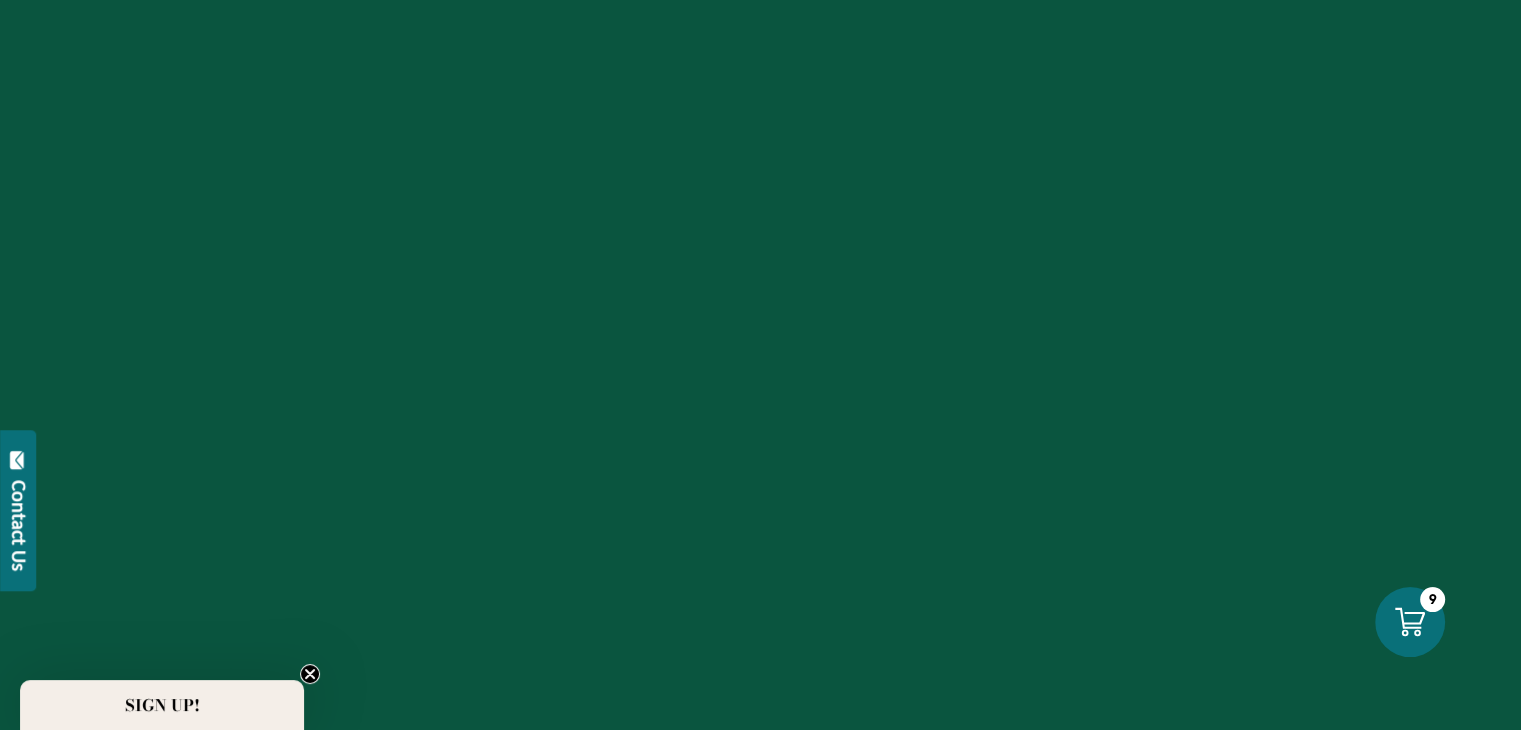 scroll, scrollTop: 0, scrollLeft: 0, axis: both 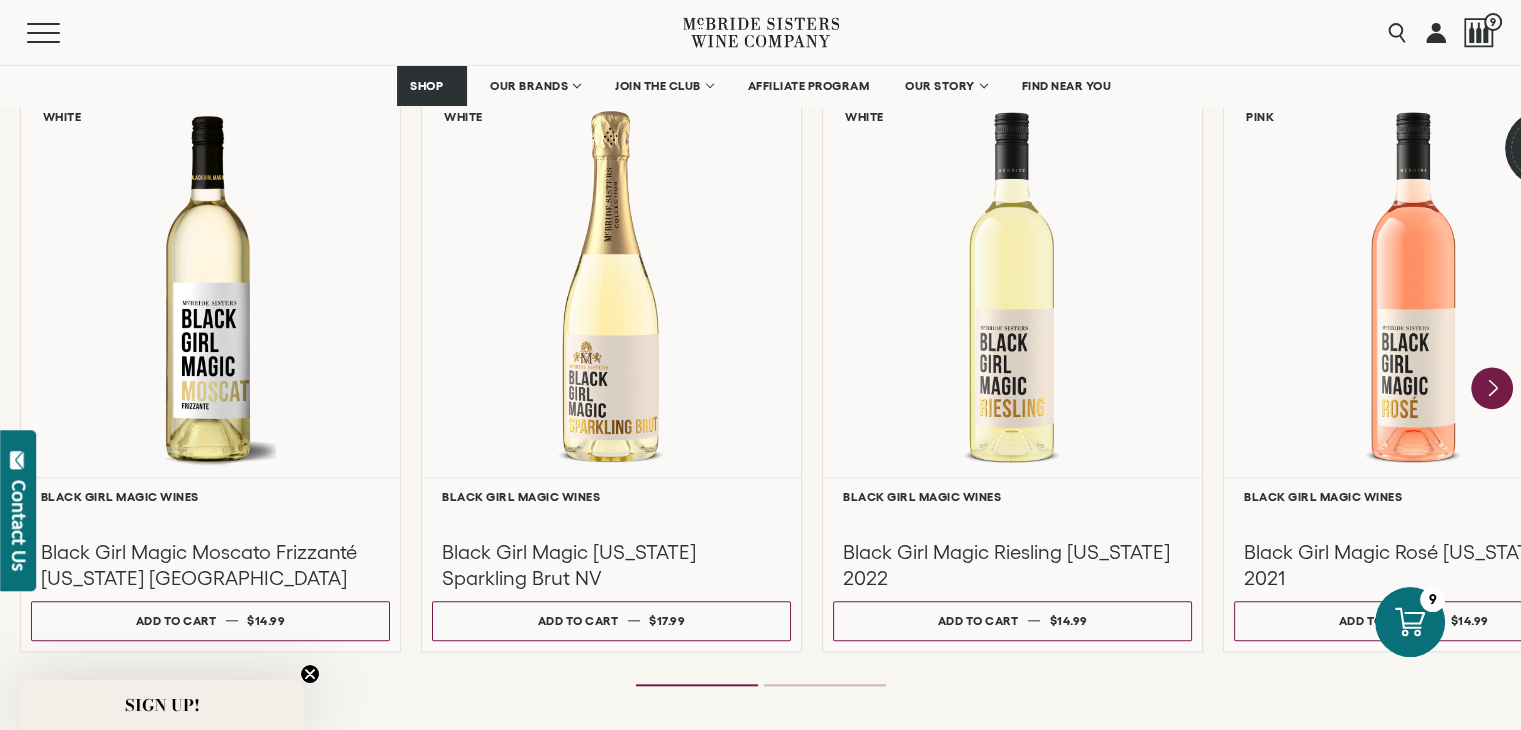 click 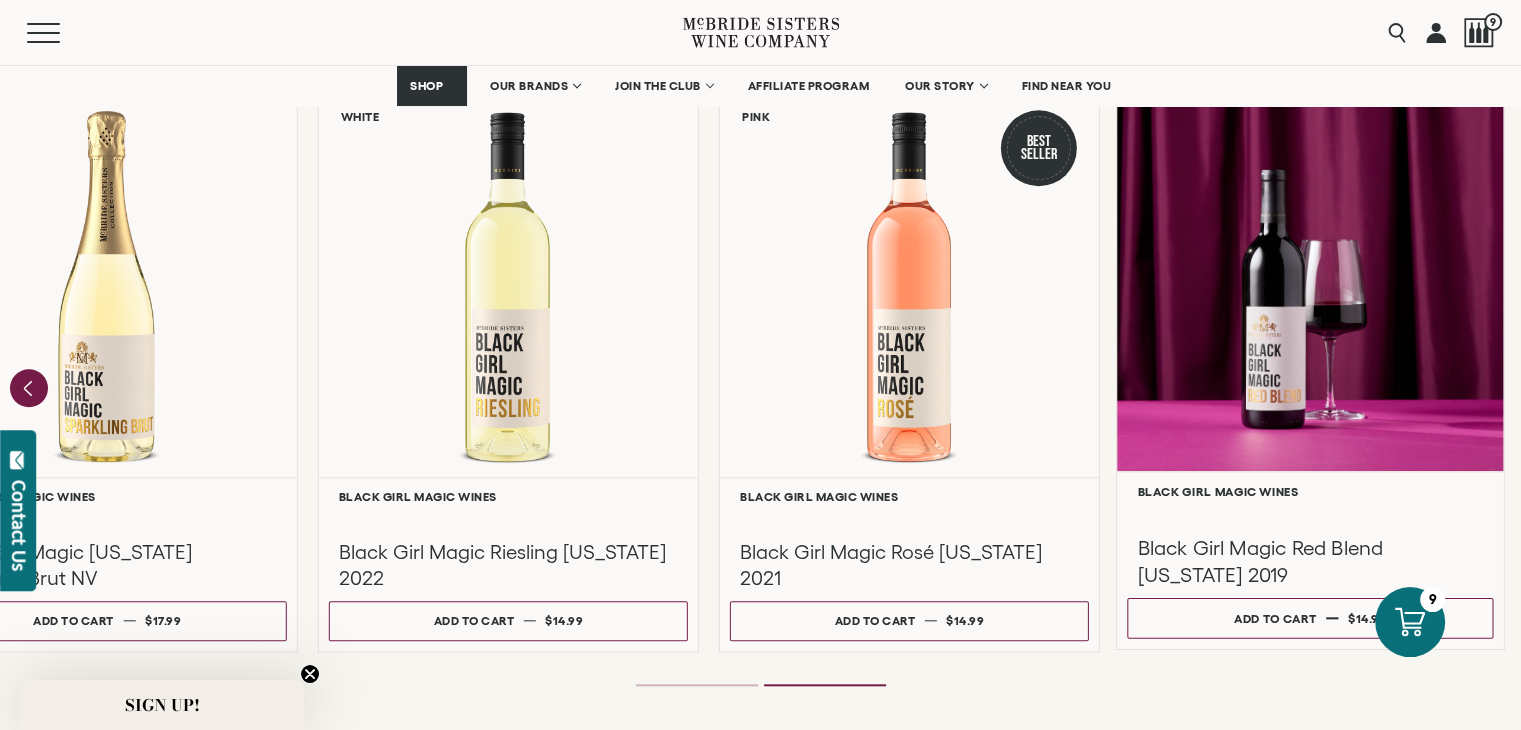 click at bounding box center [1310, 278] 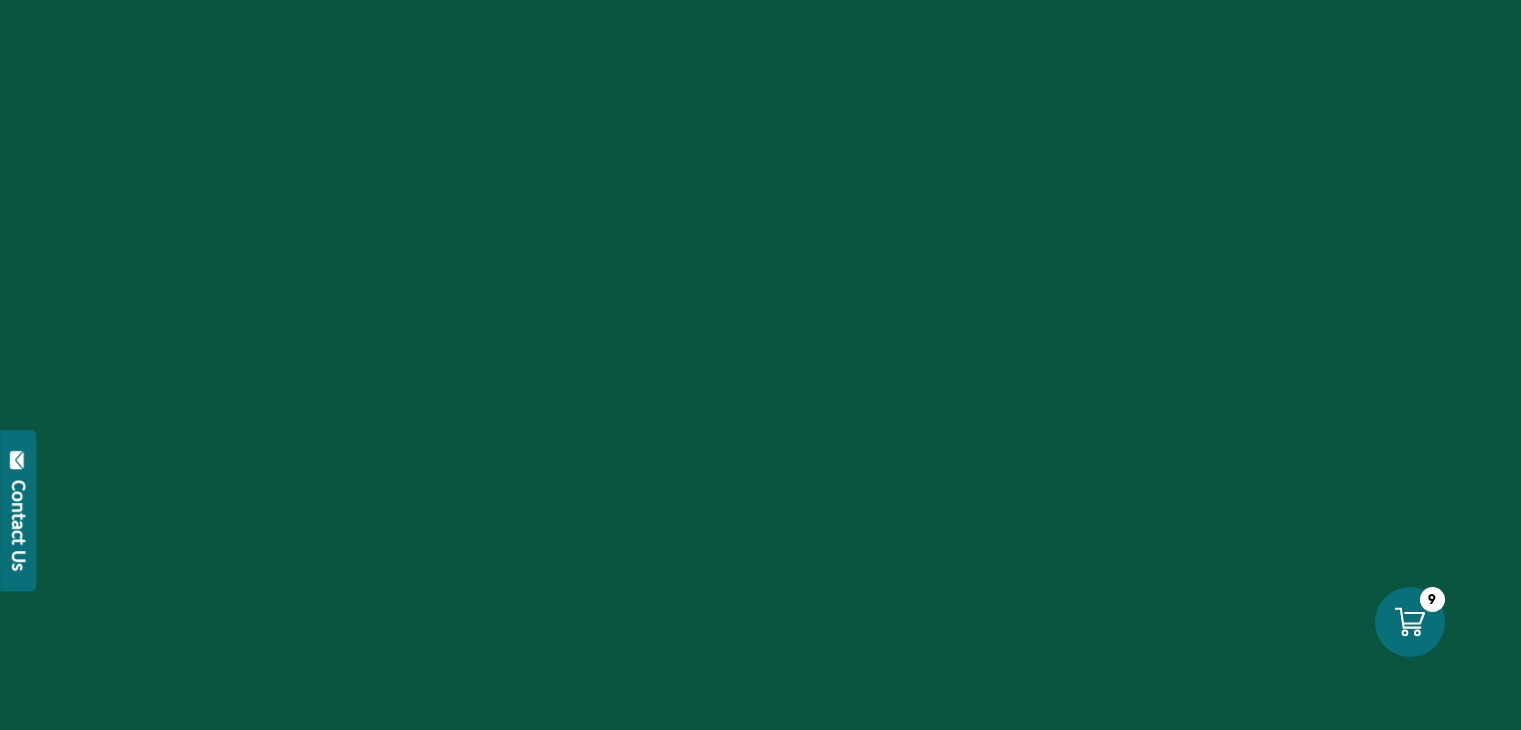scroll, scrollTop: 0, scrollLeft: 0, axis: both 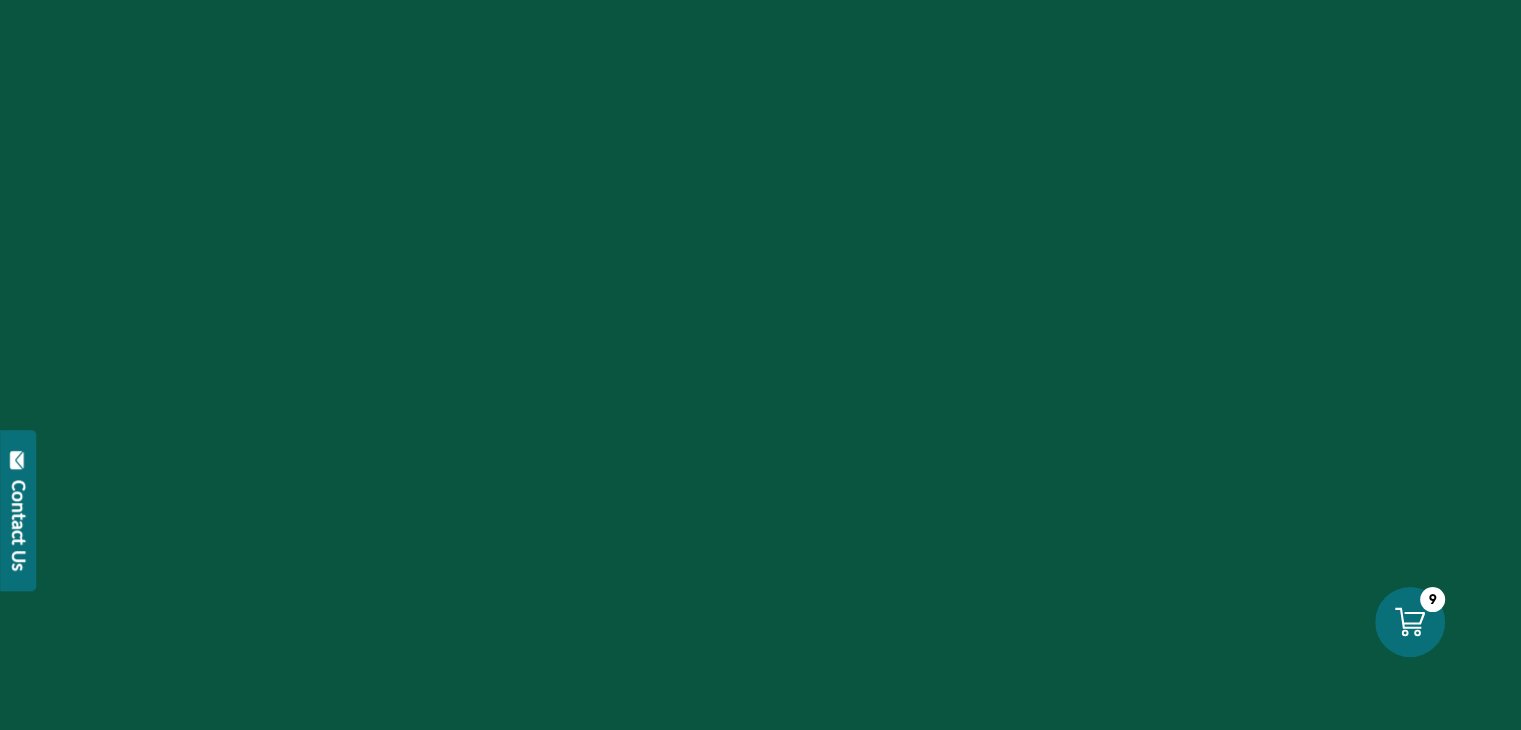 select on "****" 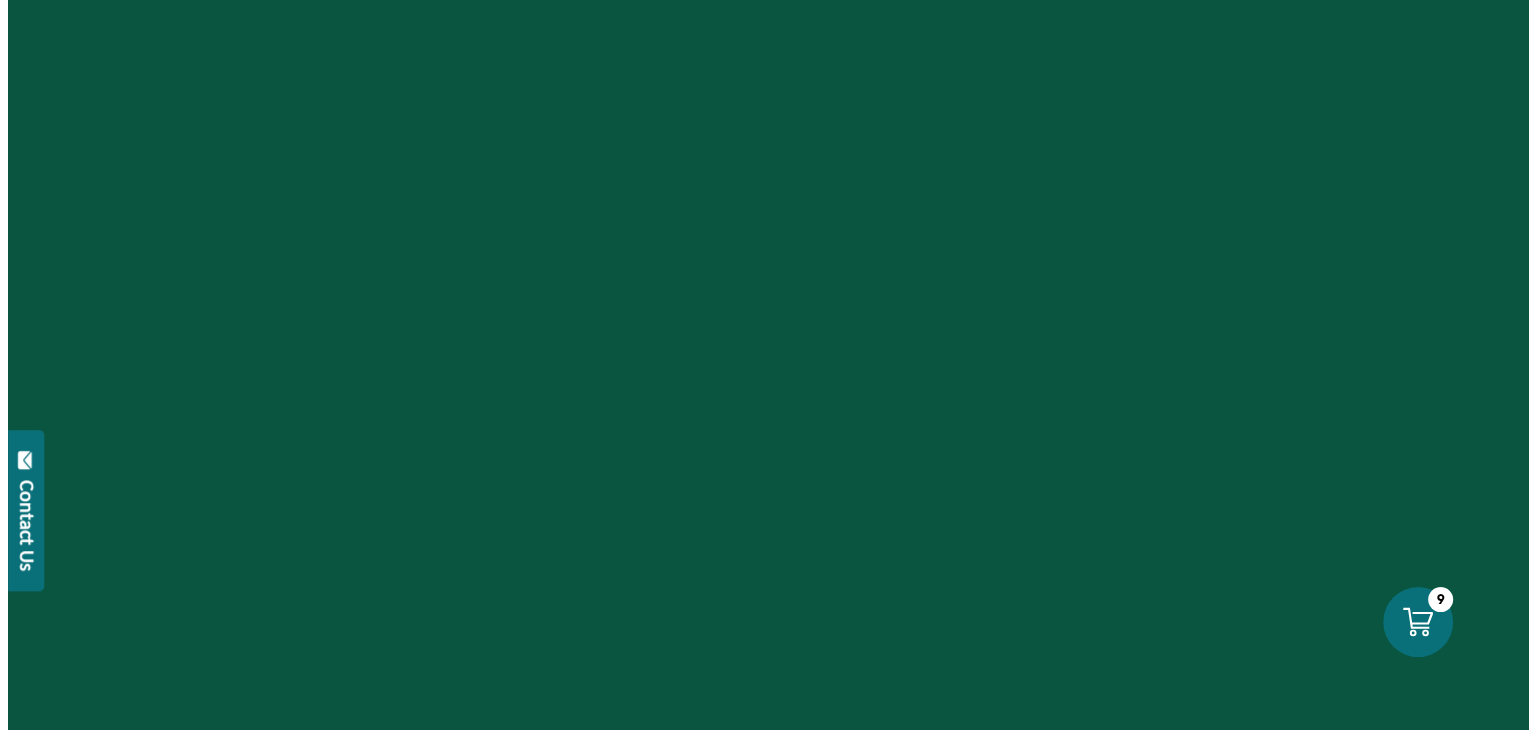 scroll, scrollTop: 0, scrollLeft: 0, axis: both 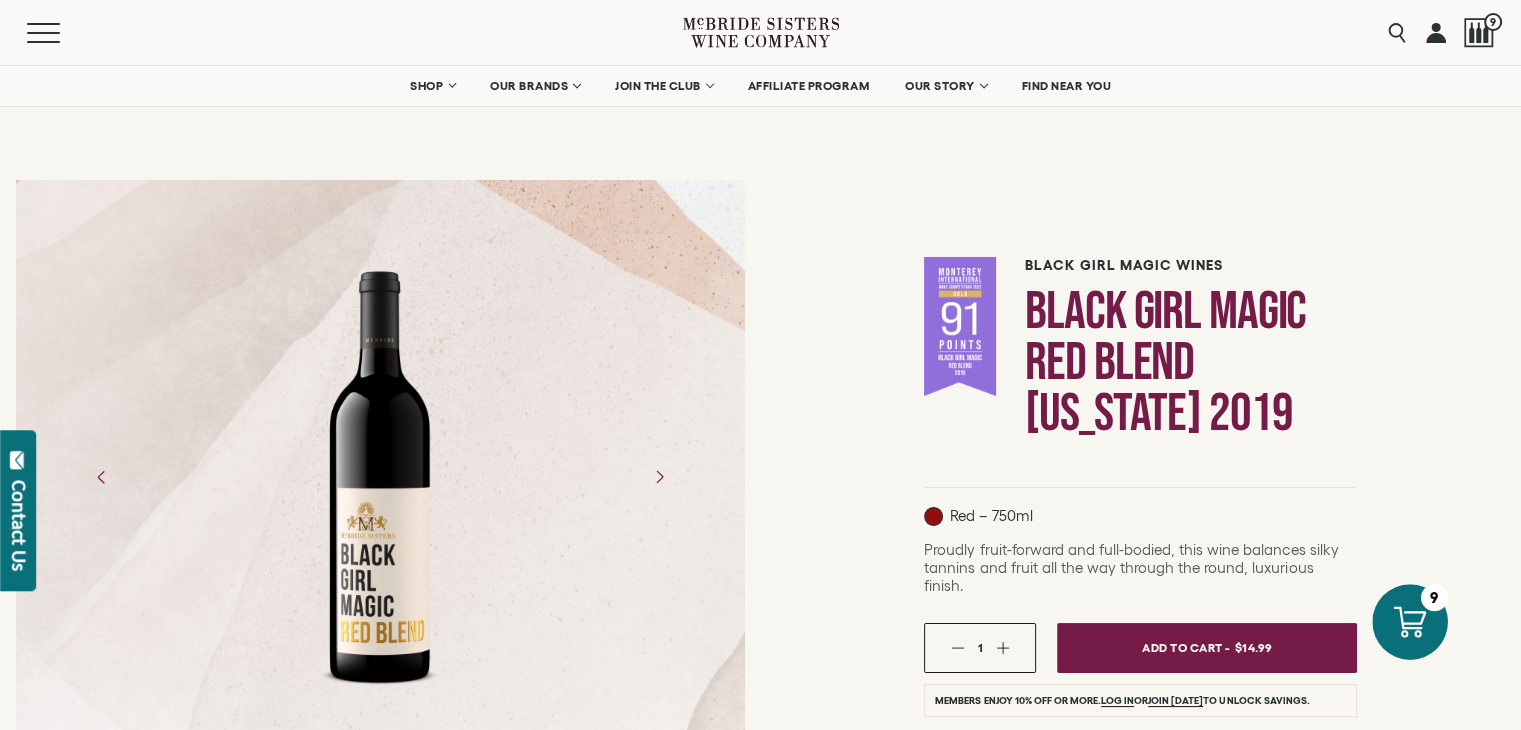 click 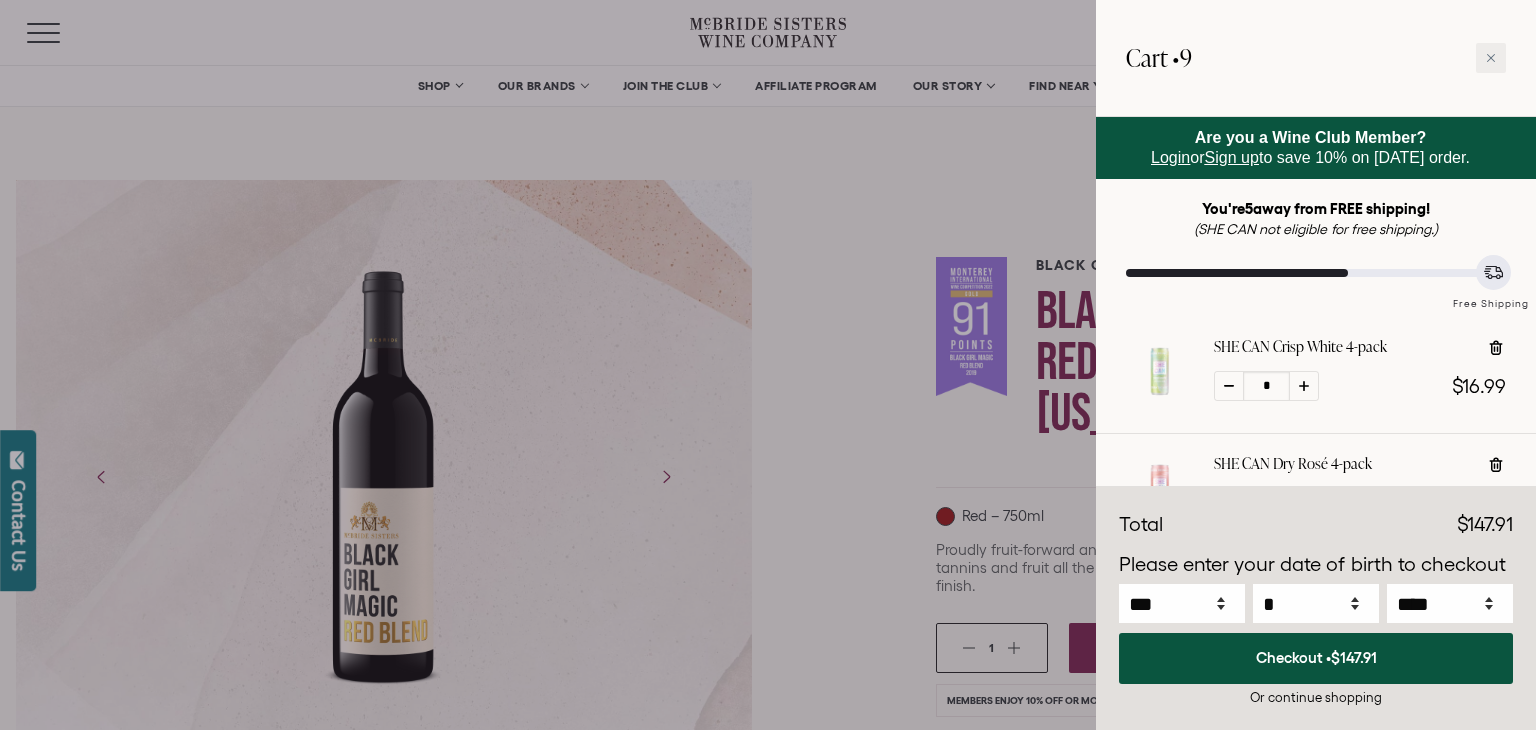 click on "Are you a Wine Club Member?   Login  or  Sign up  to save 10% on today's order." at bounding box center [1316, 148] 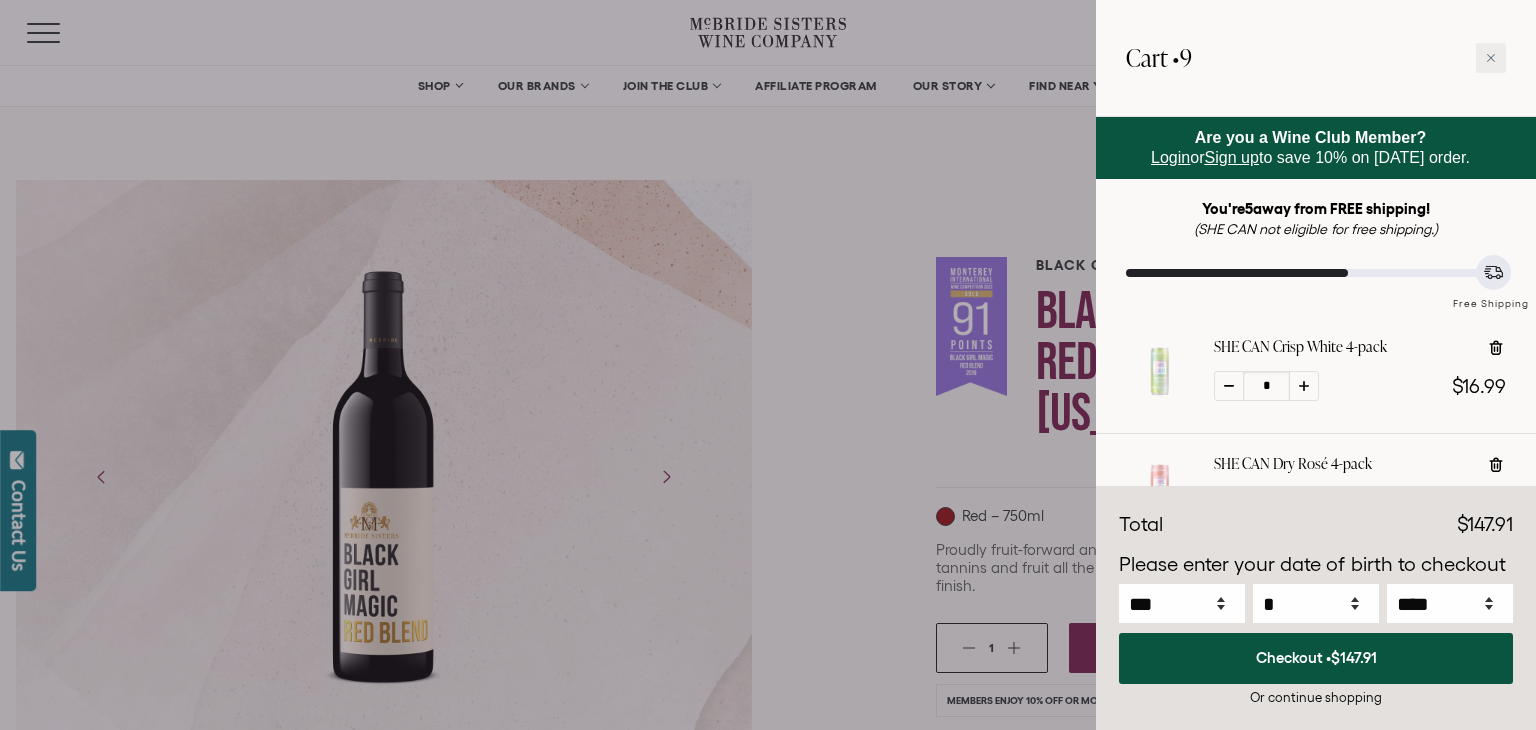 click on "Login" at bounding box center [1170, 157] 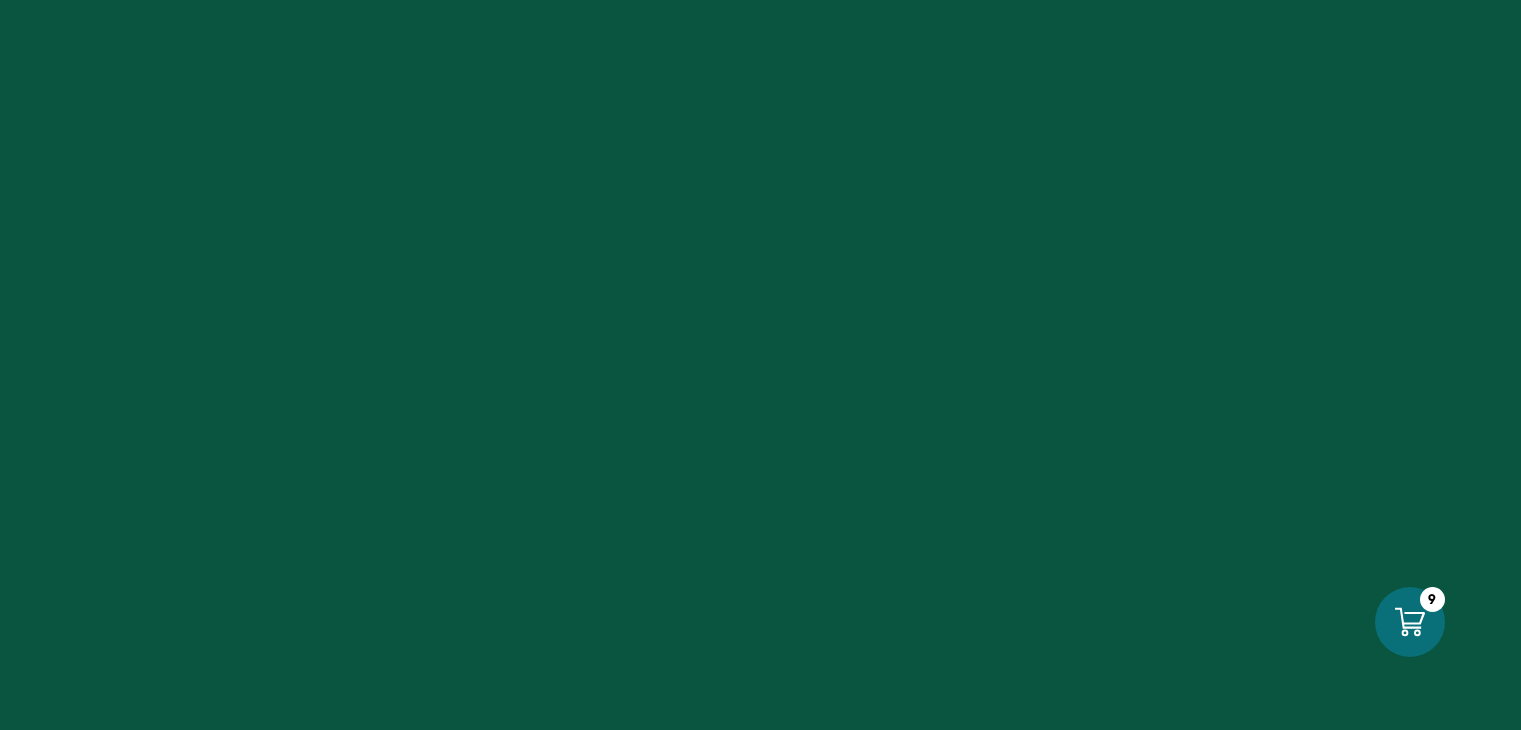 scroll, scrollTop: 0, scrollLeft: 0, axis: both 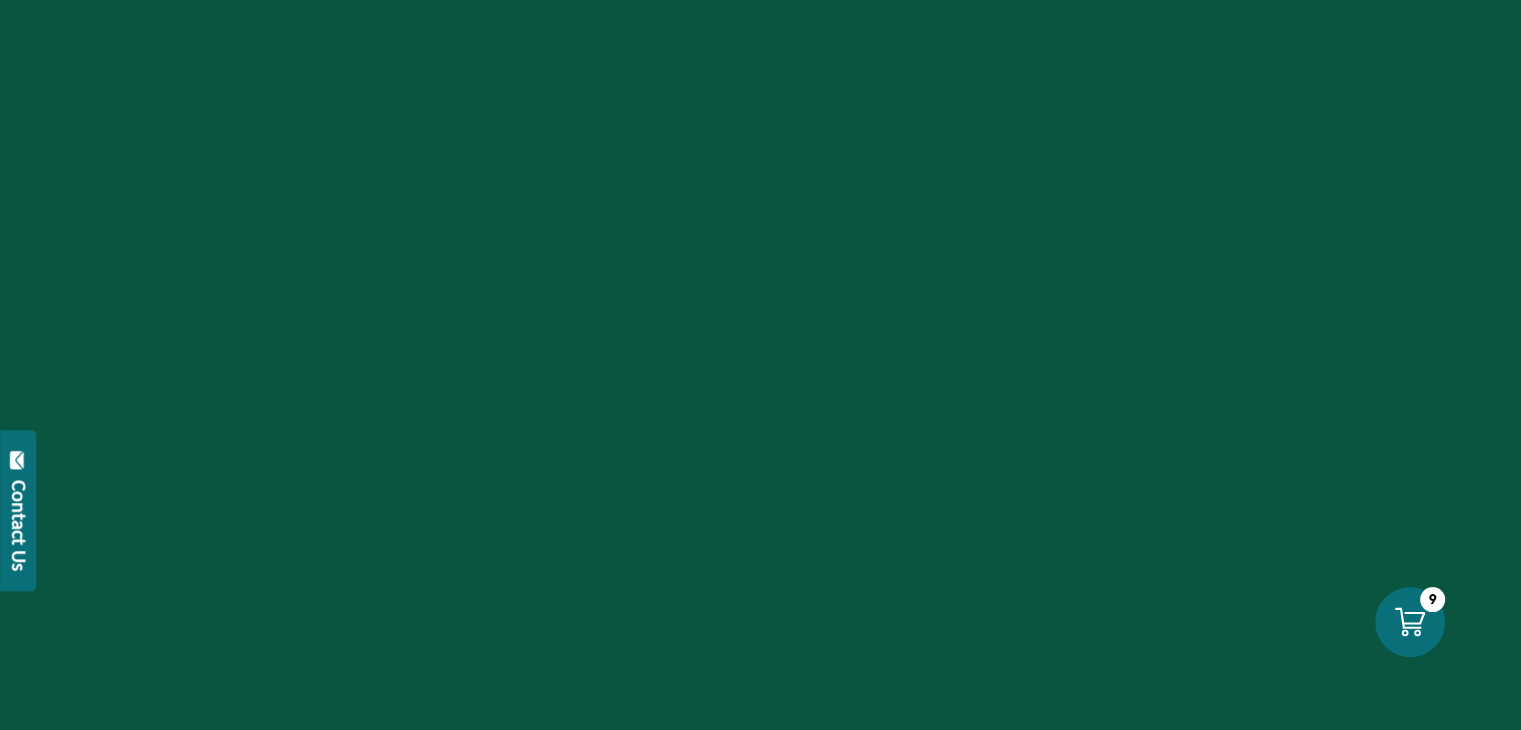 select on "****" 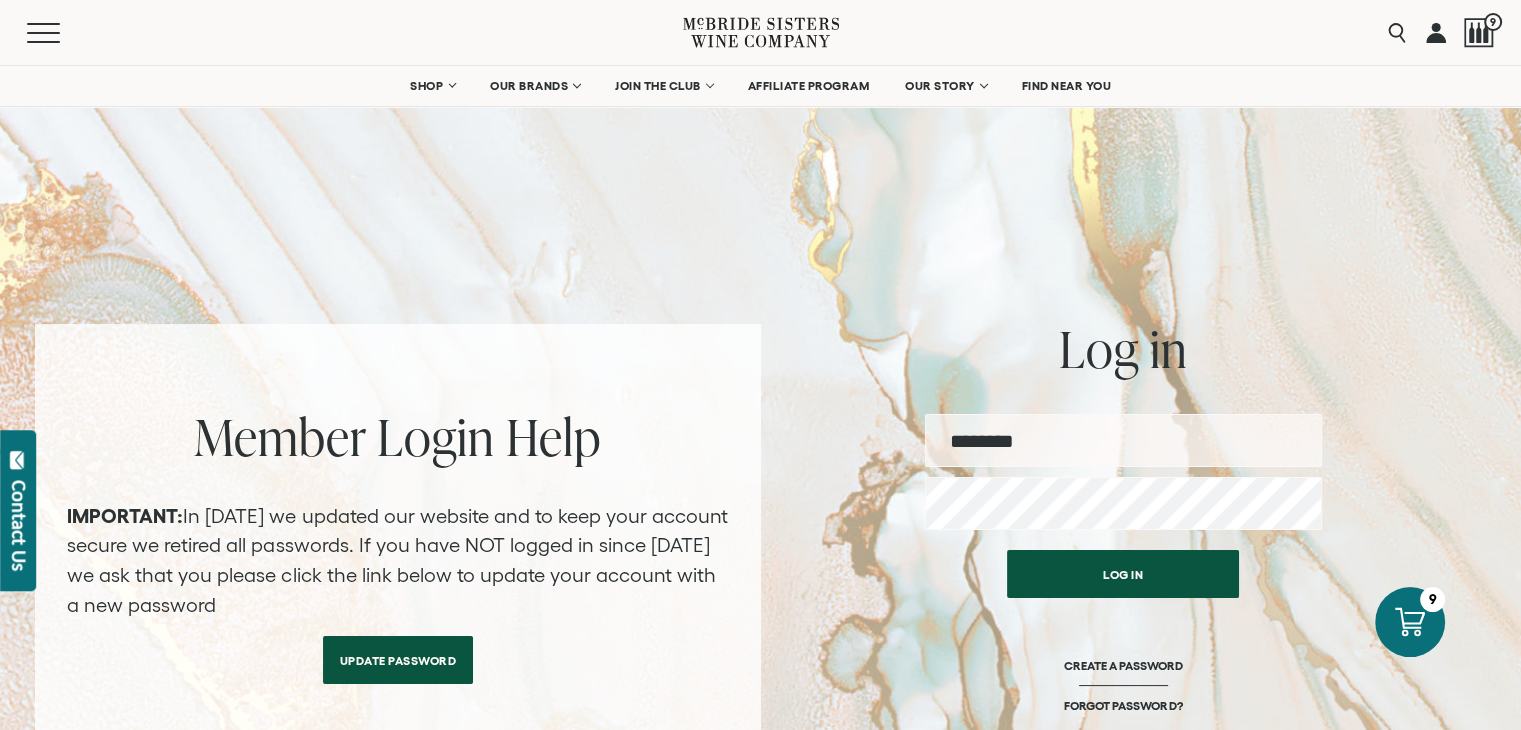 type on "**********" 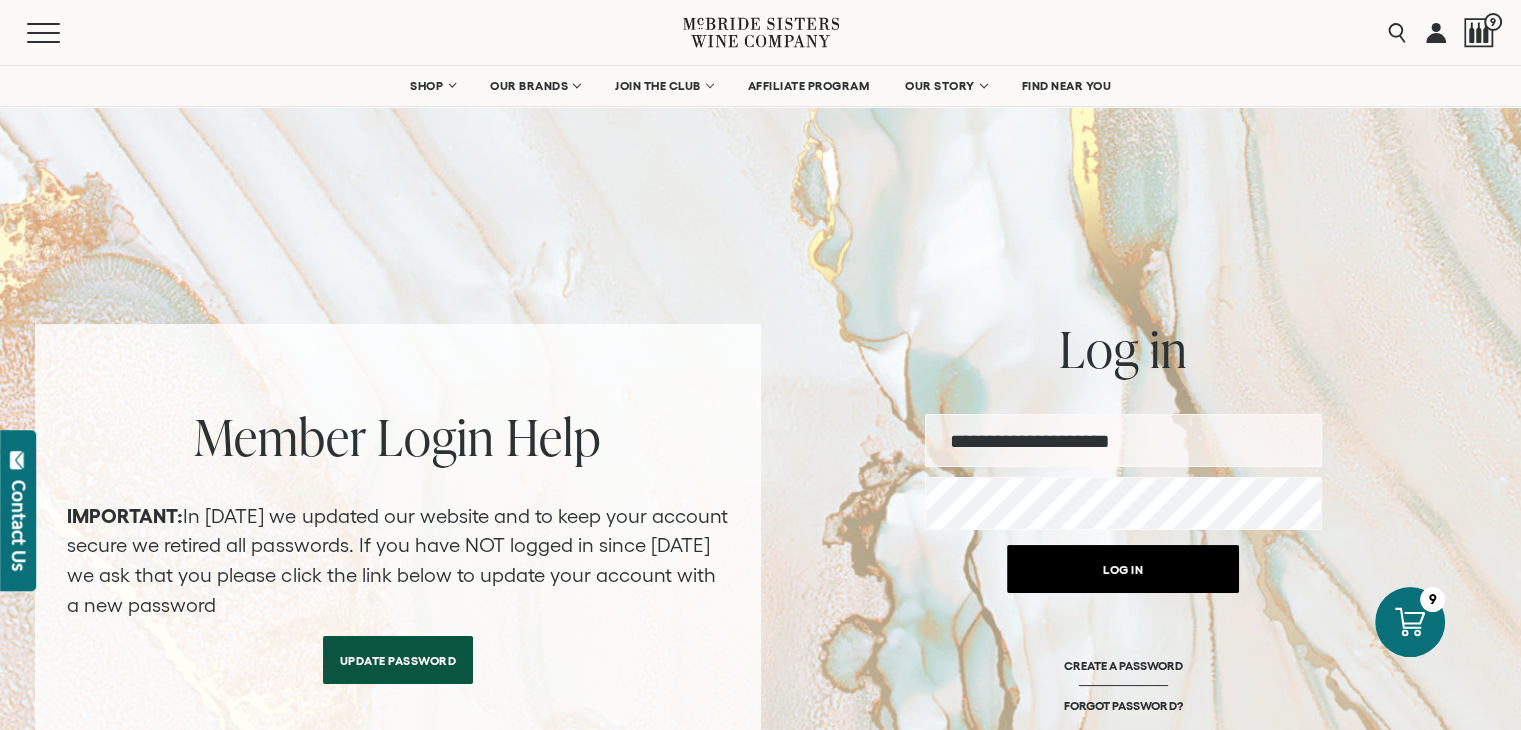 click on "Log in" at bounding box center (1123, 569) 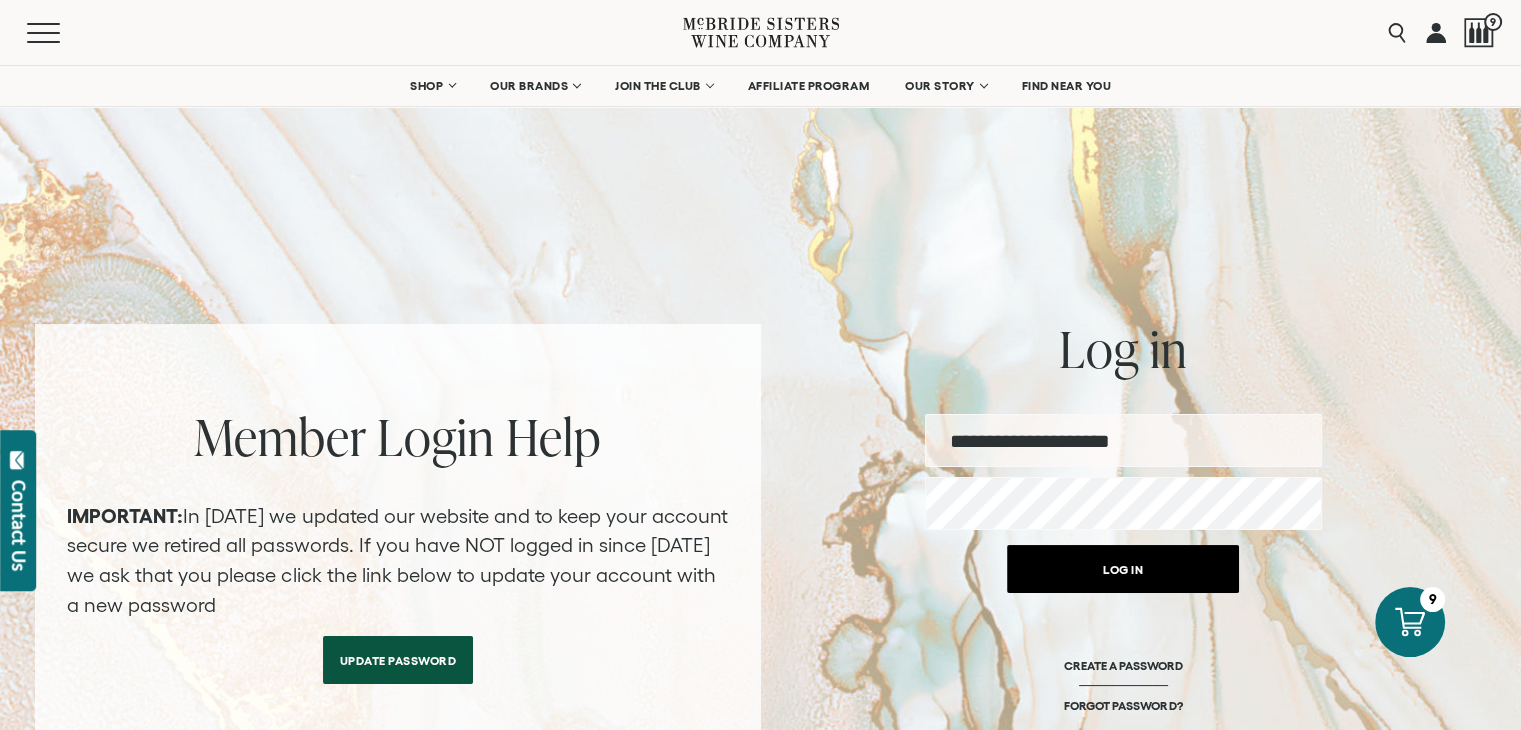 click on "Log in" at bounding box center (1123, 569) 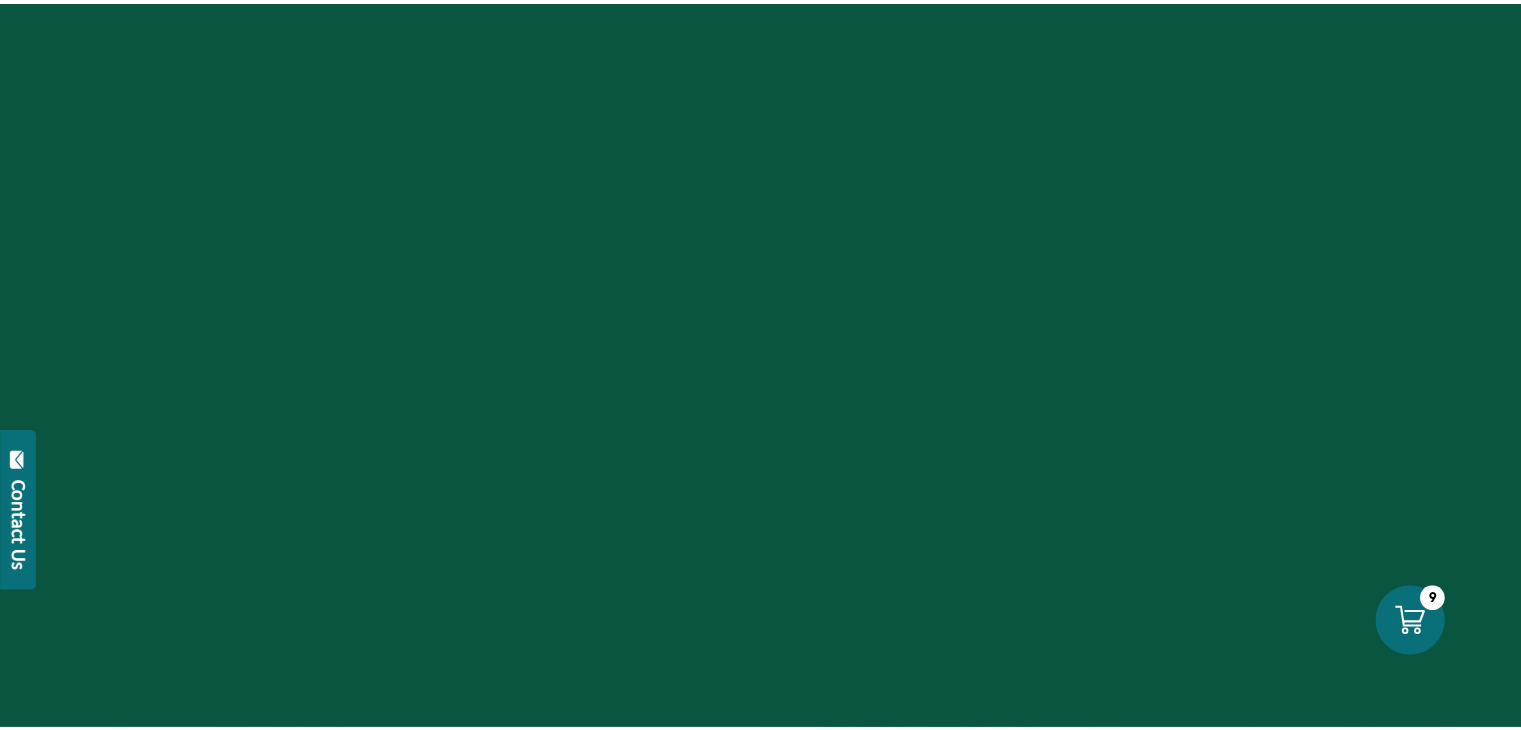 scroll, scrollTop: 0, scrollLeft: 0, axis: both 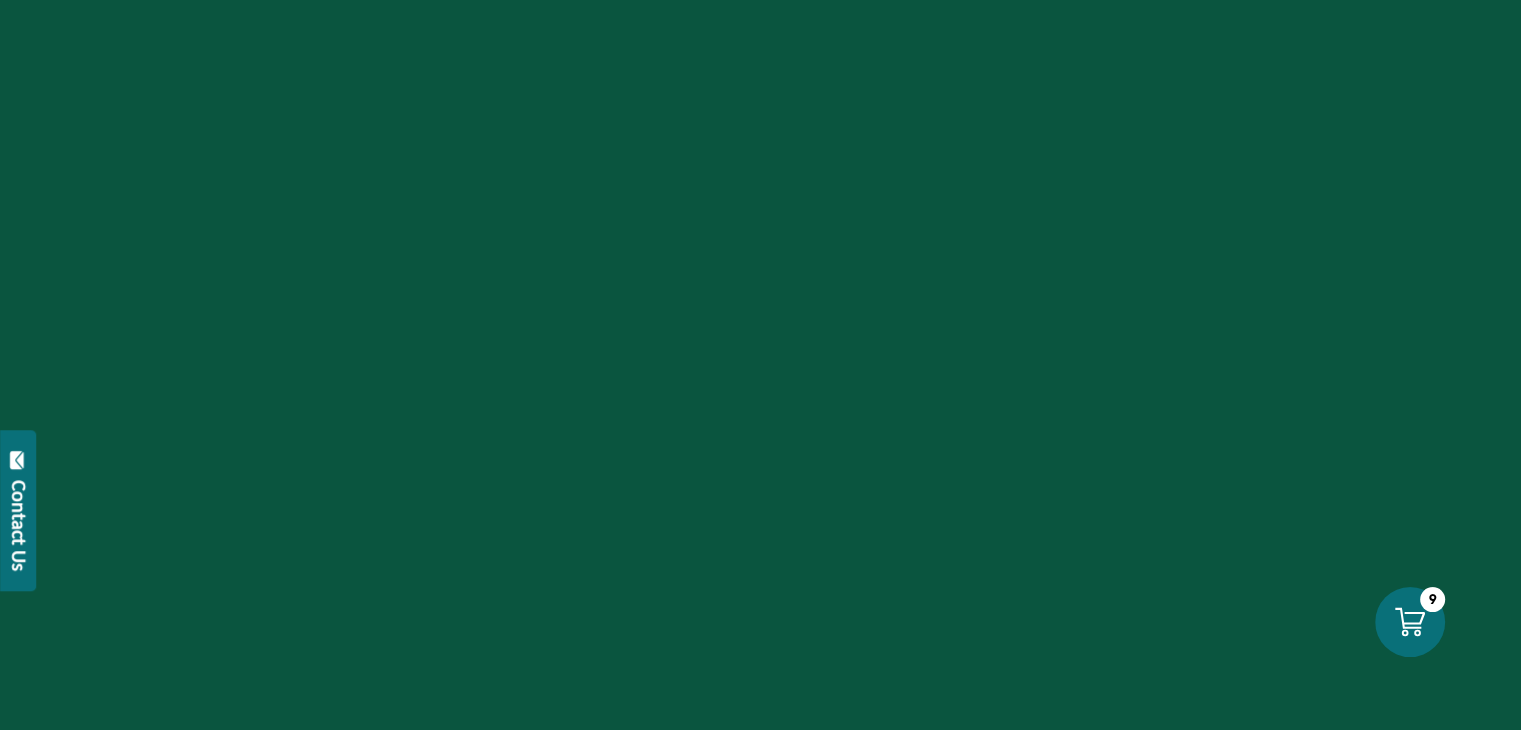 select on "****" 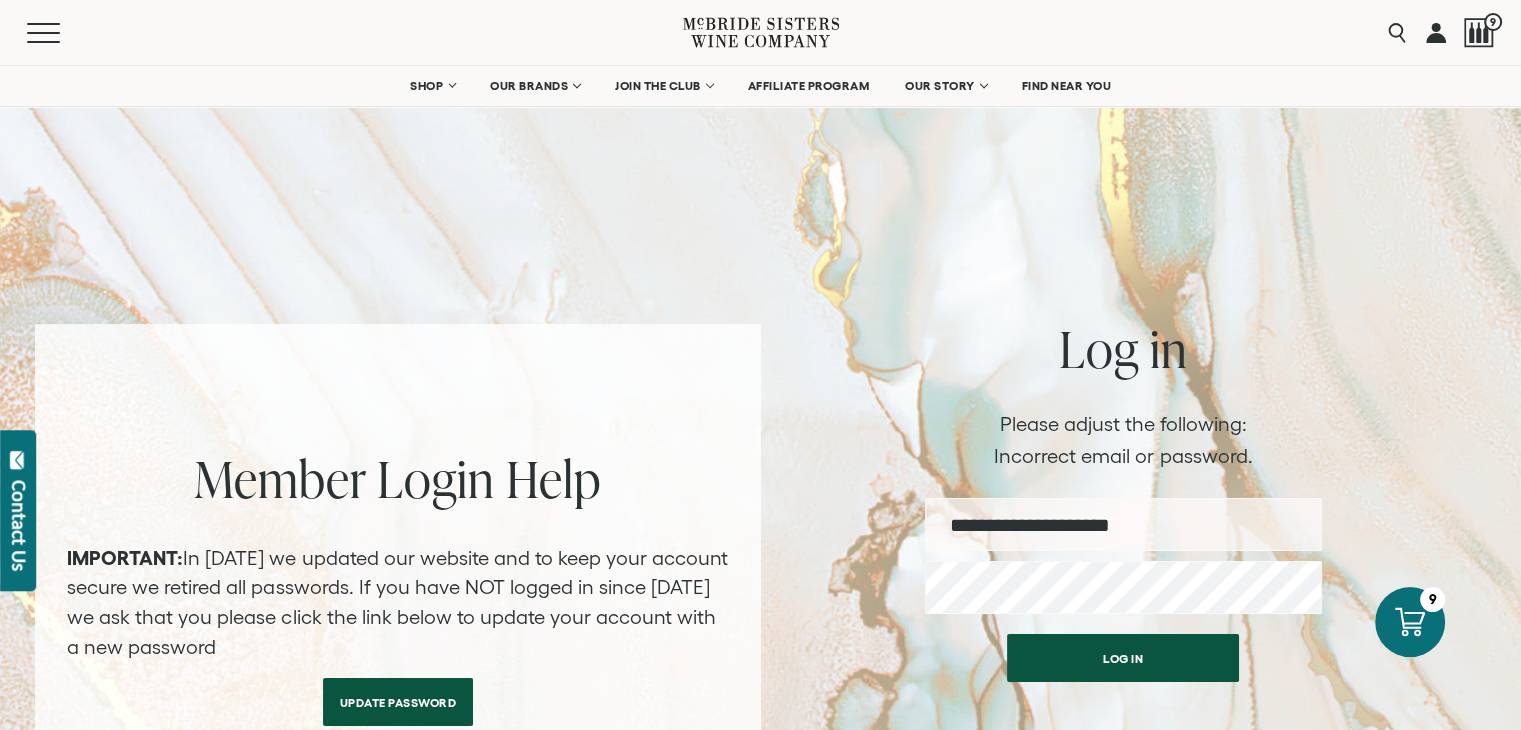 click on "**********" at bounding box center [760, 510] 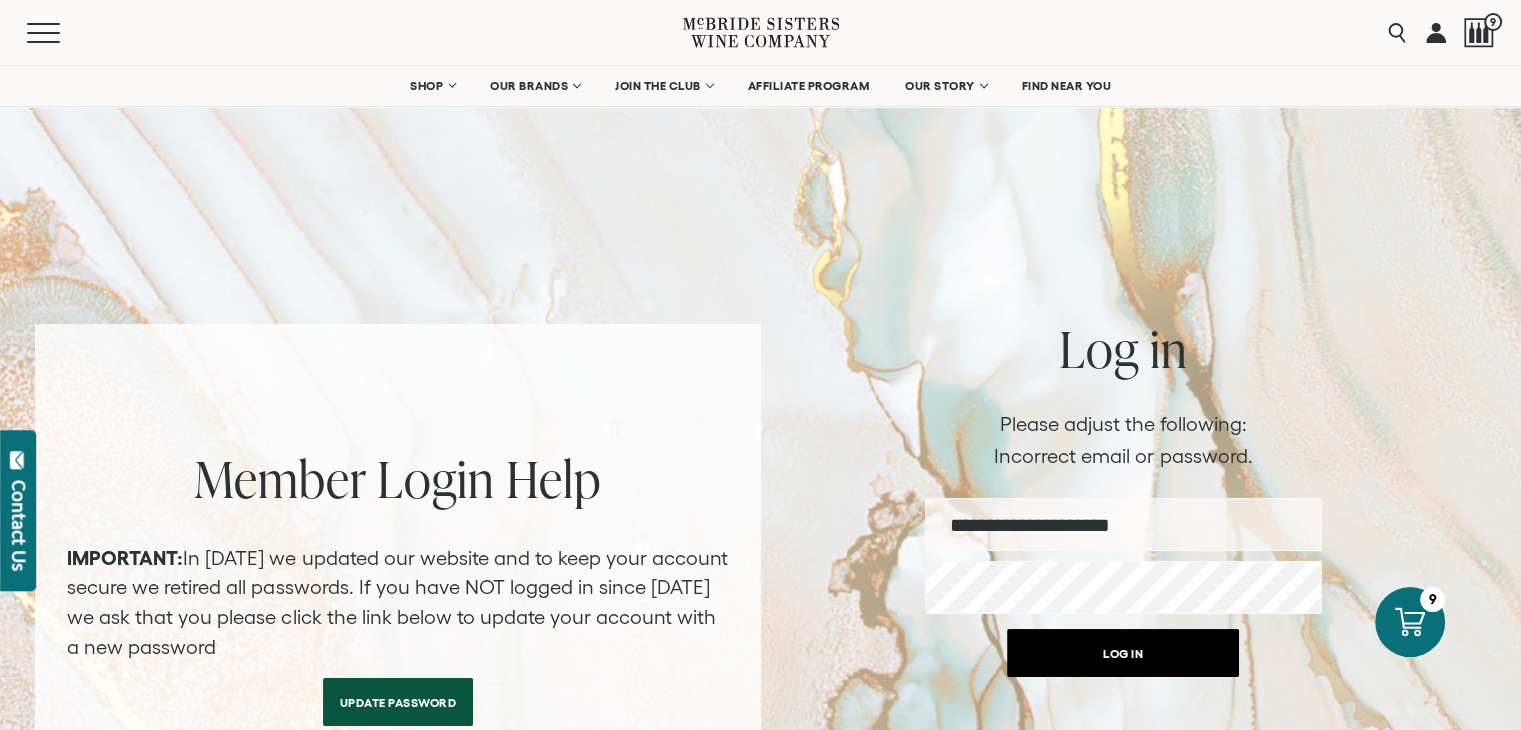 click on "Log in" at bounding box center (1123, 653) 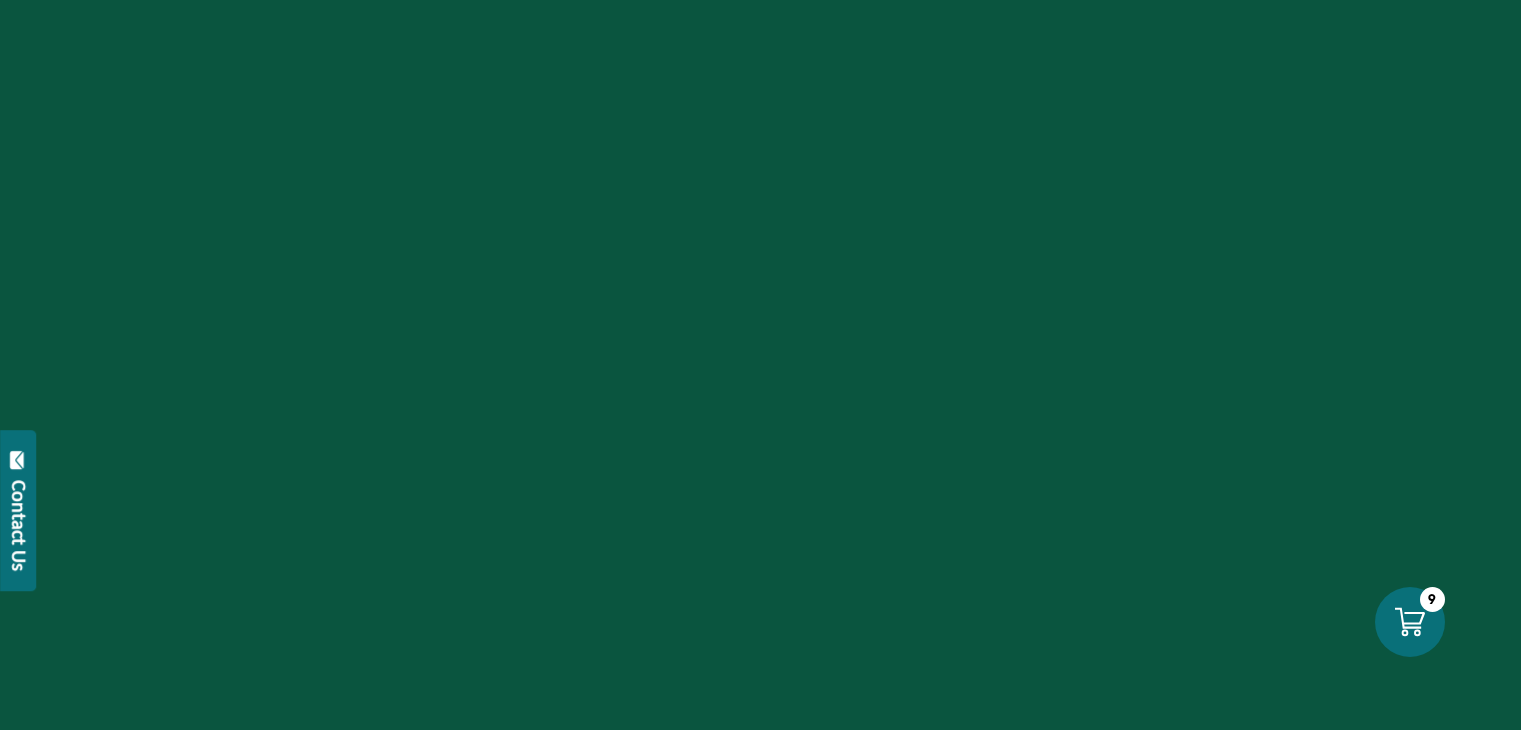 scroll, scrollTop: 0, scrollLeft: 0, axis: both 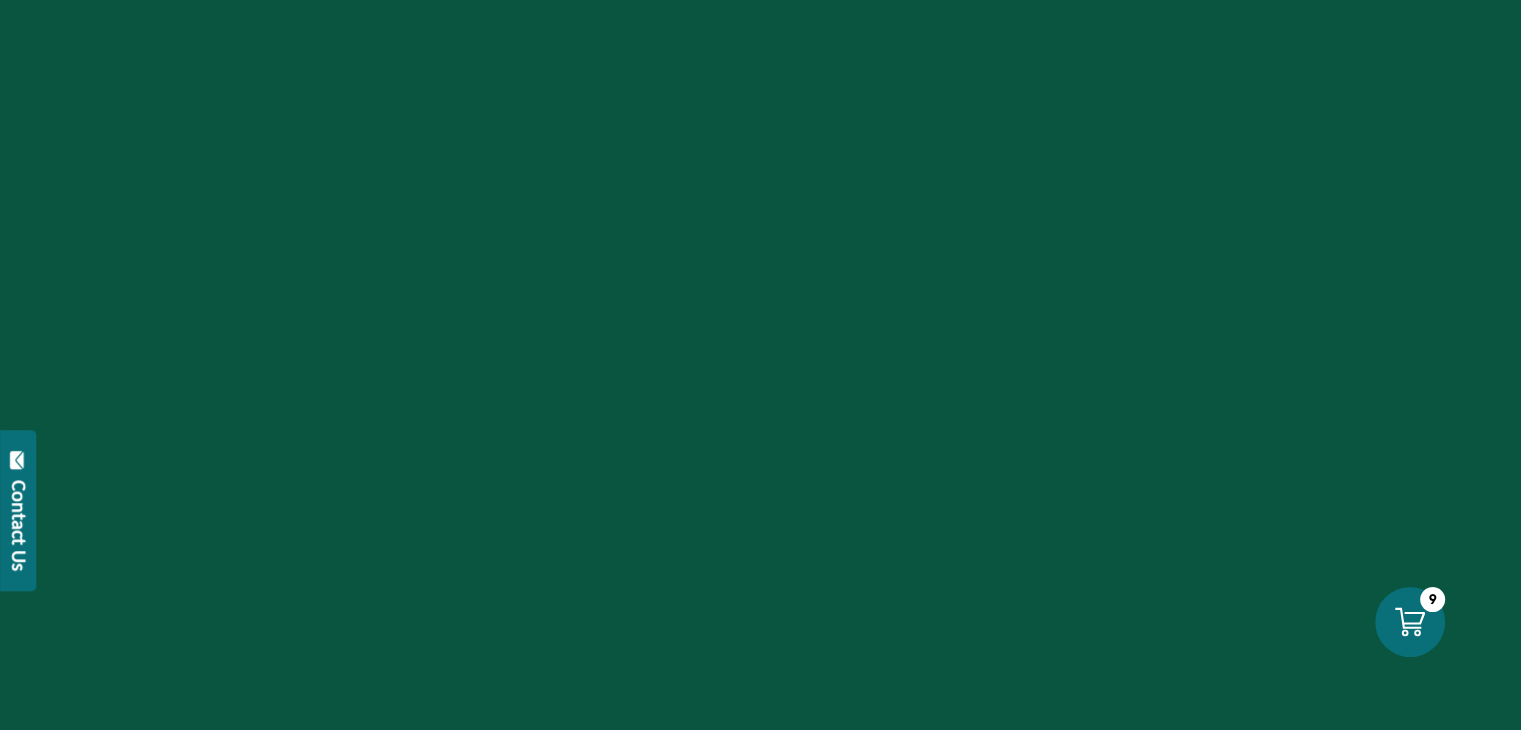 select on "****" 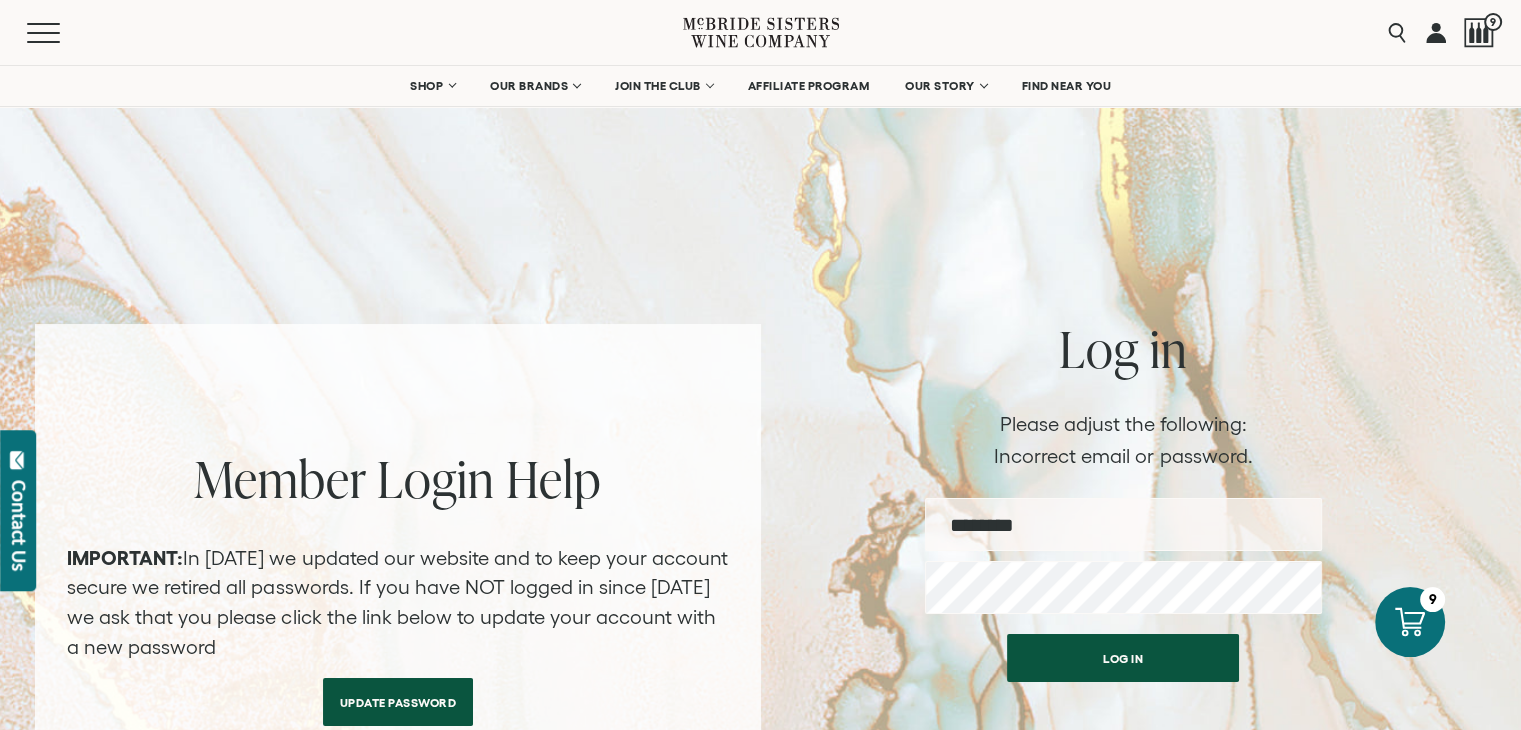 type on "**********" 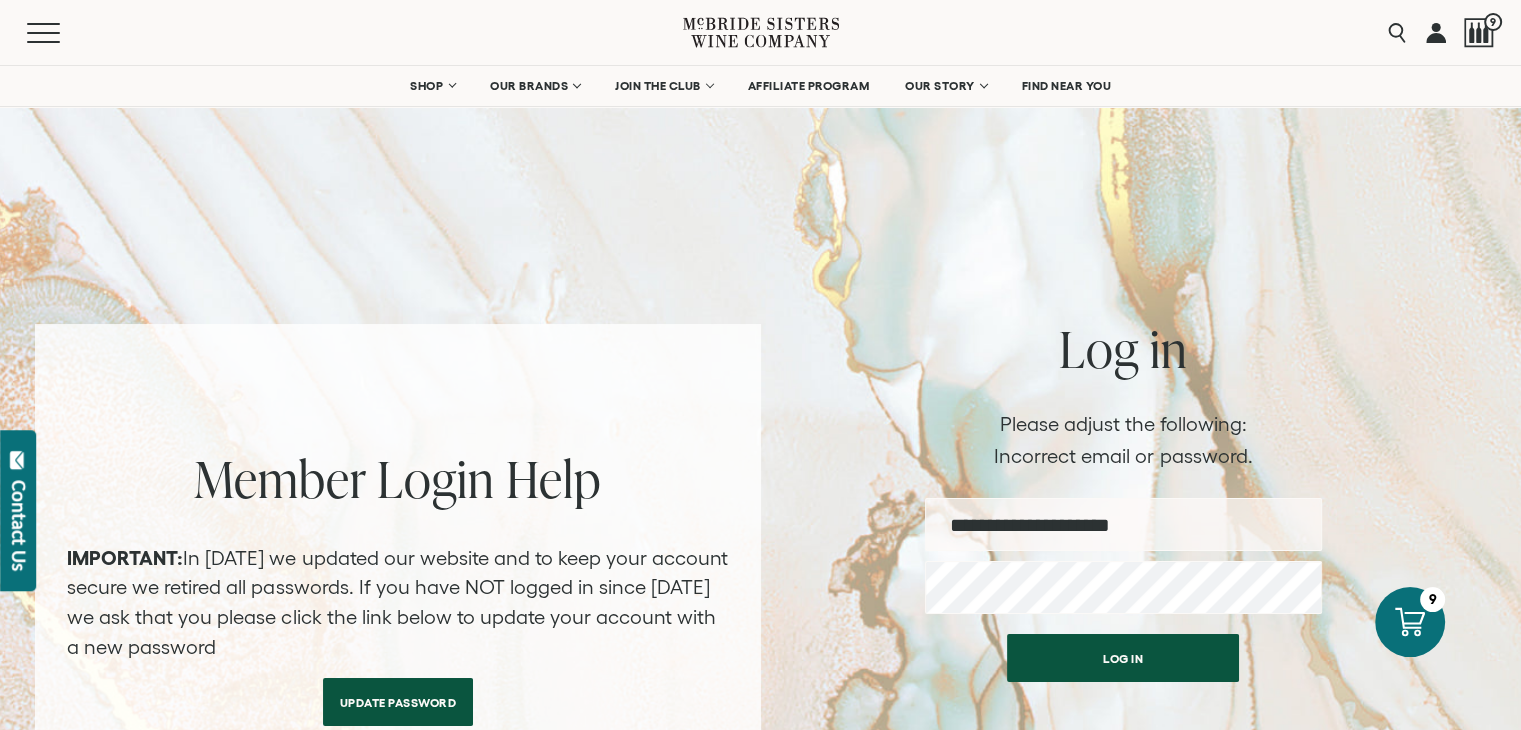 click on "Member Login Help
IMPORTANT:  In February 2024 we updated our website and to keep your account secure we retired all passwords. If you have NOT logged in since February 2024 we ask that you please click the link below to update your account with a new password
Update Password" at bounding box center (398, 590) 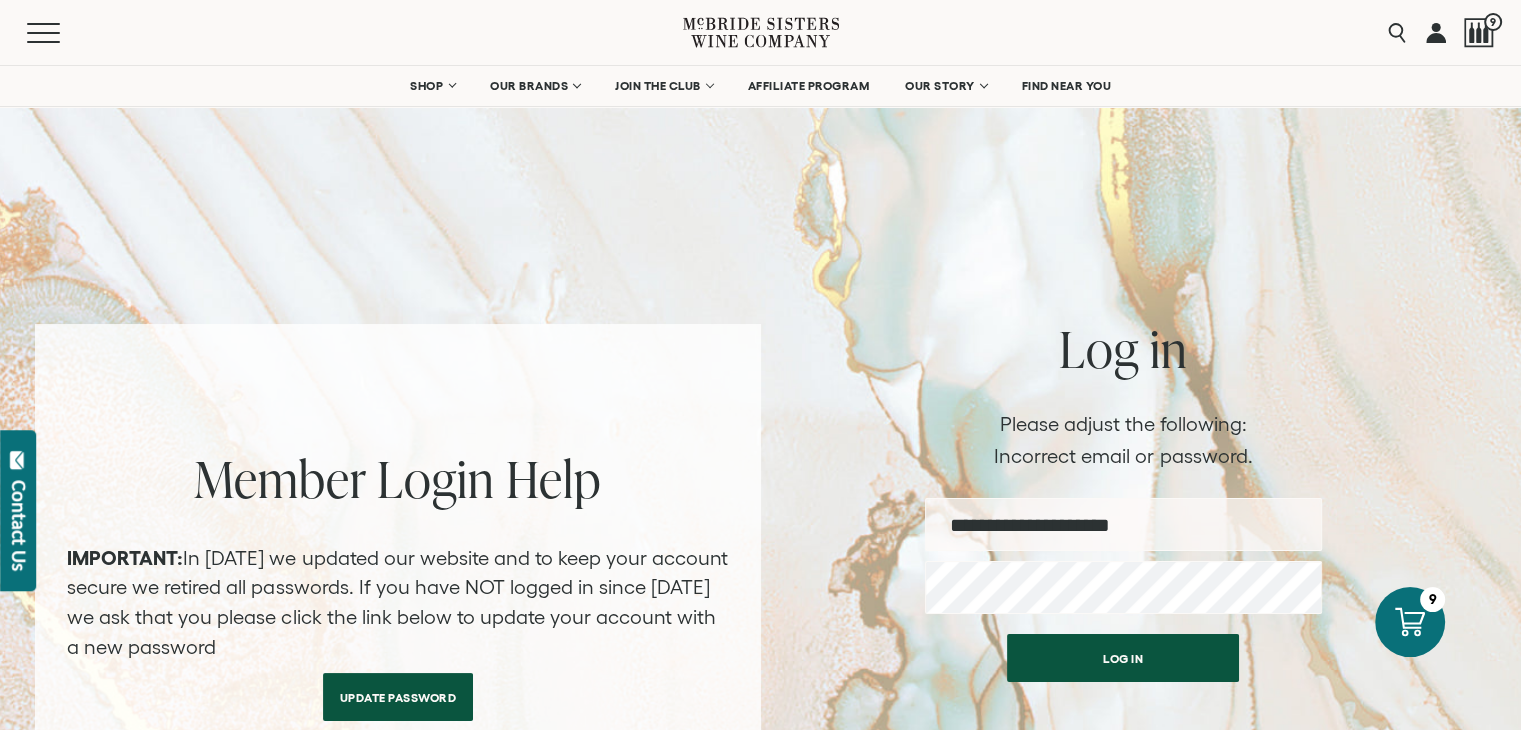 click on "Update Password" at bounding box center [398, 697] 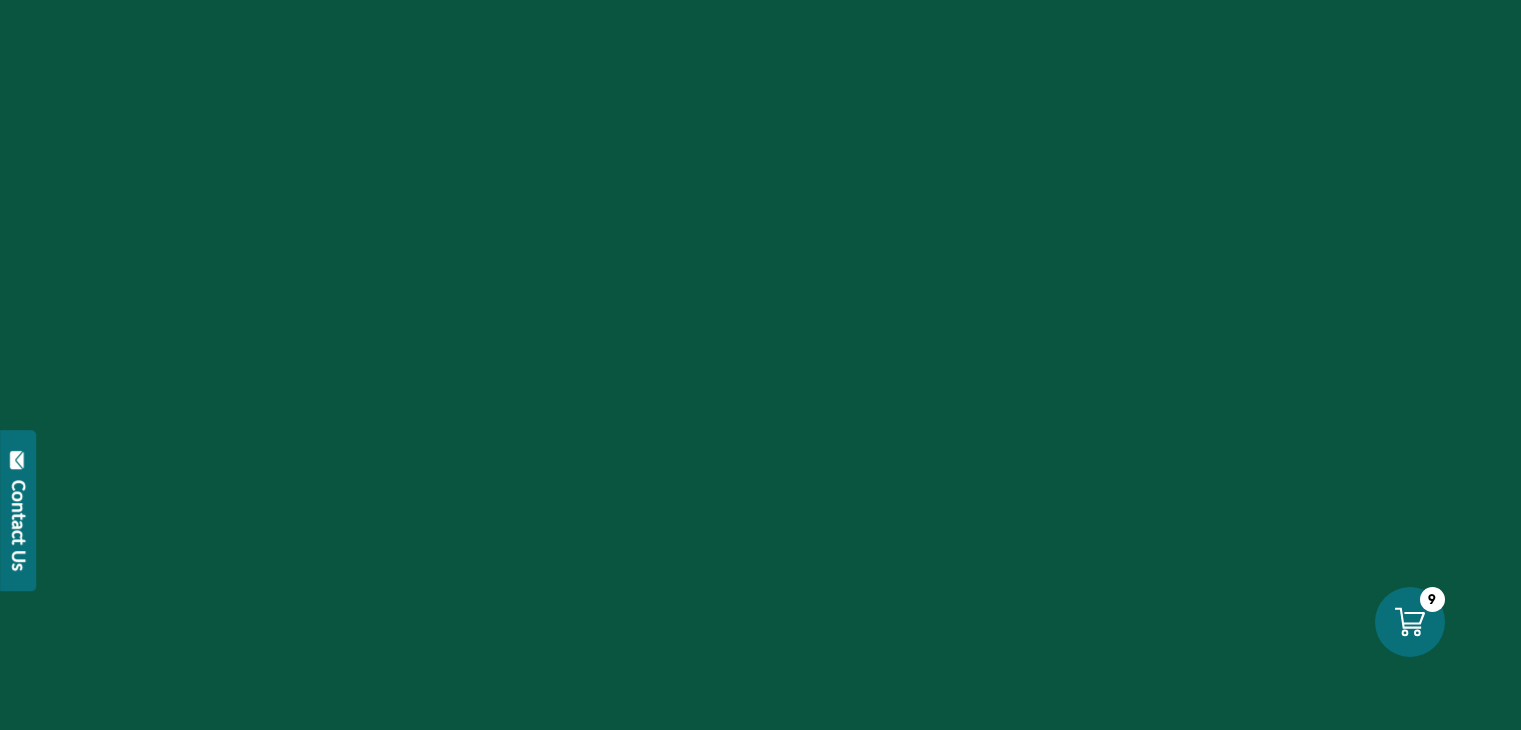 click at bounding box center [760, 365] 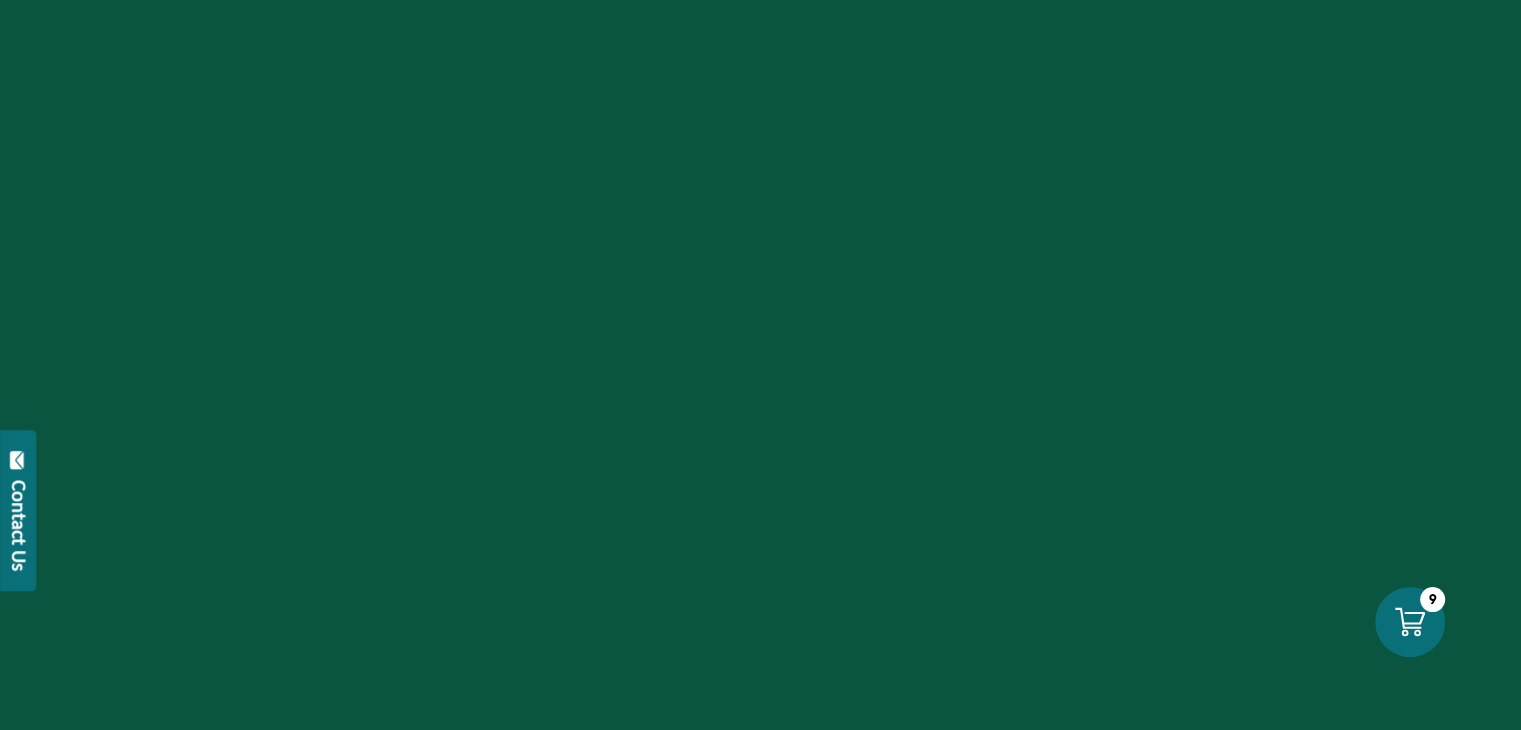 click at bounding box center [760, 365] 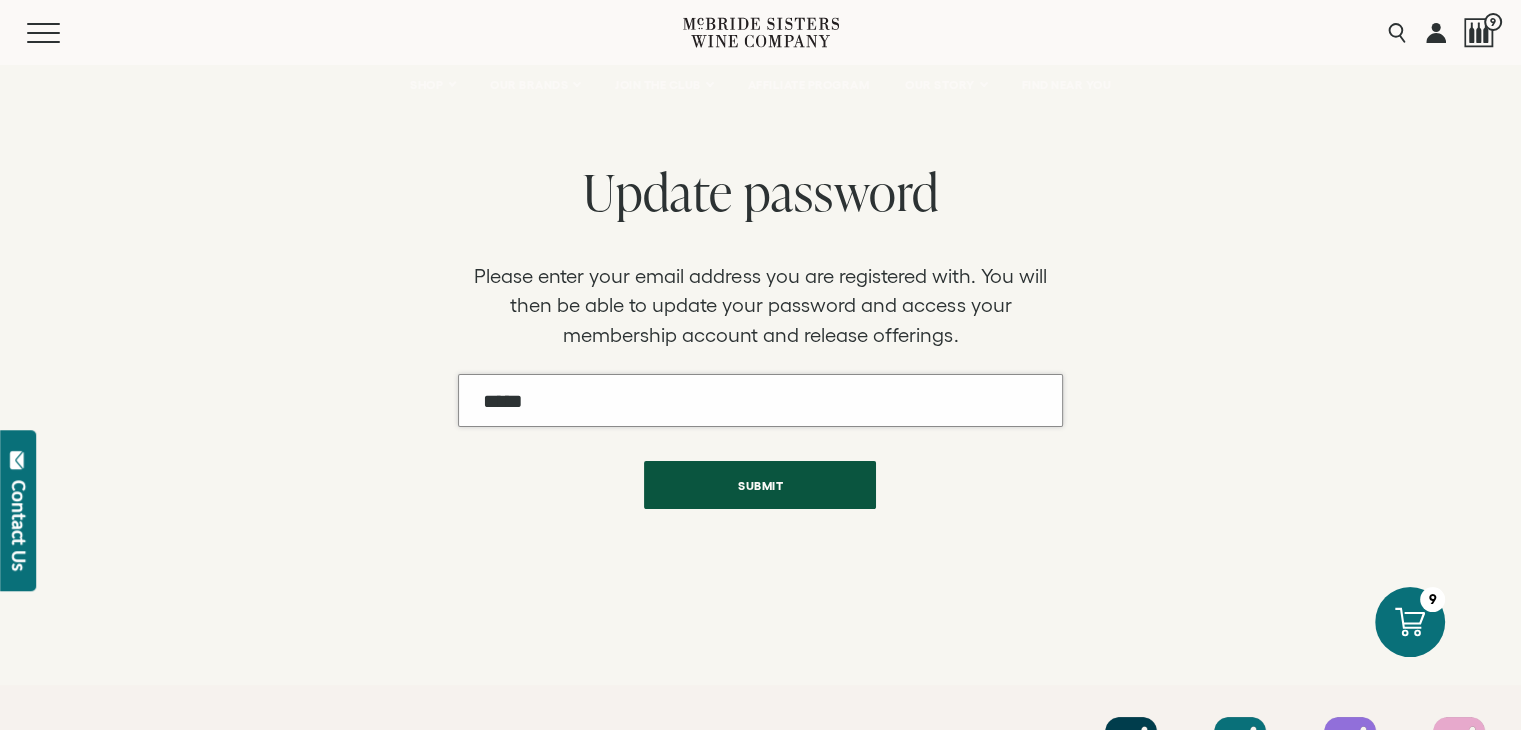 click on "Email" at bounding box center (760, 400) 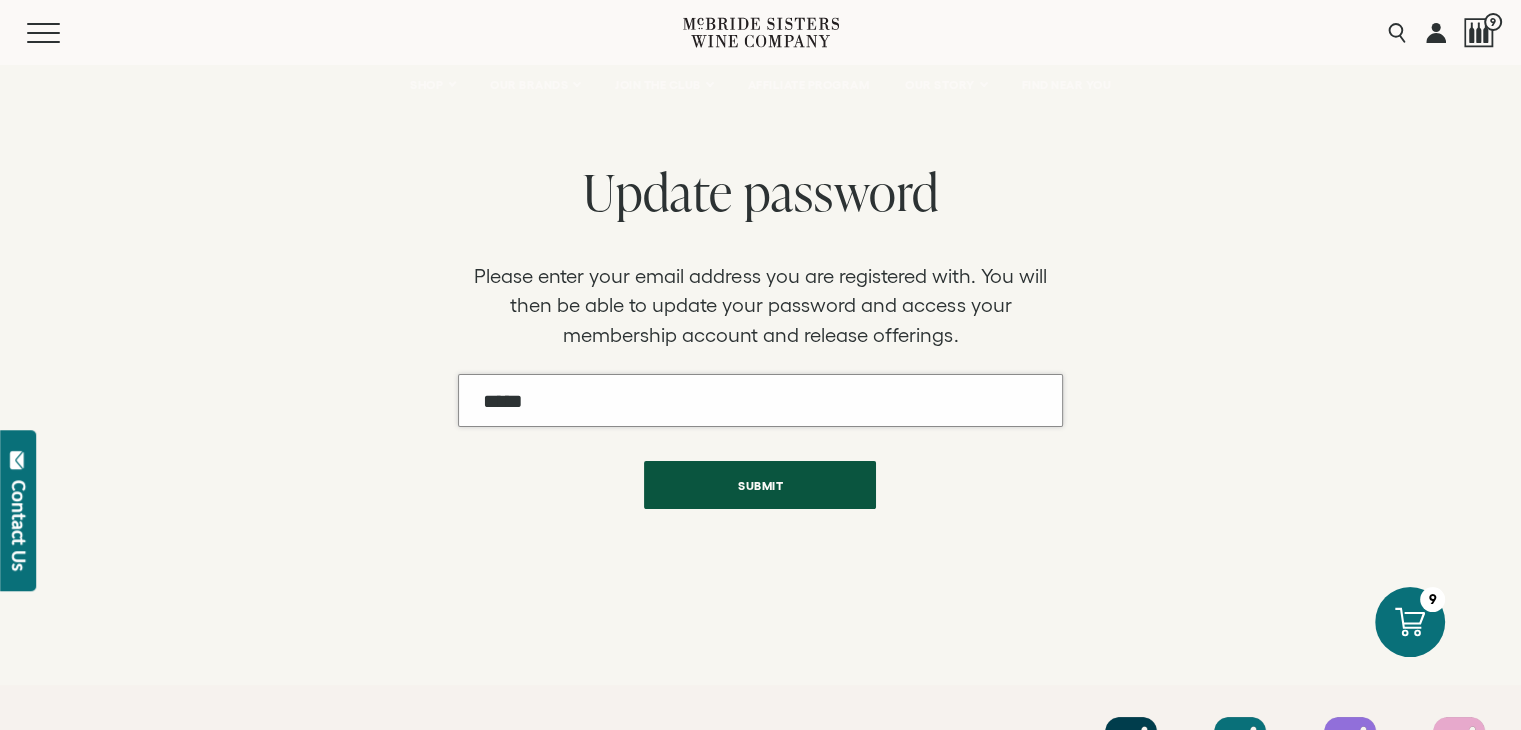 type on "**********" 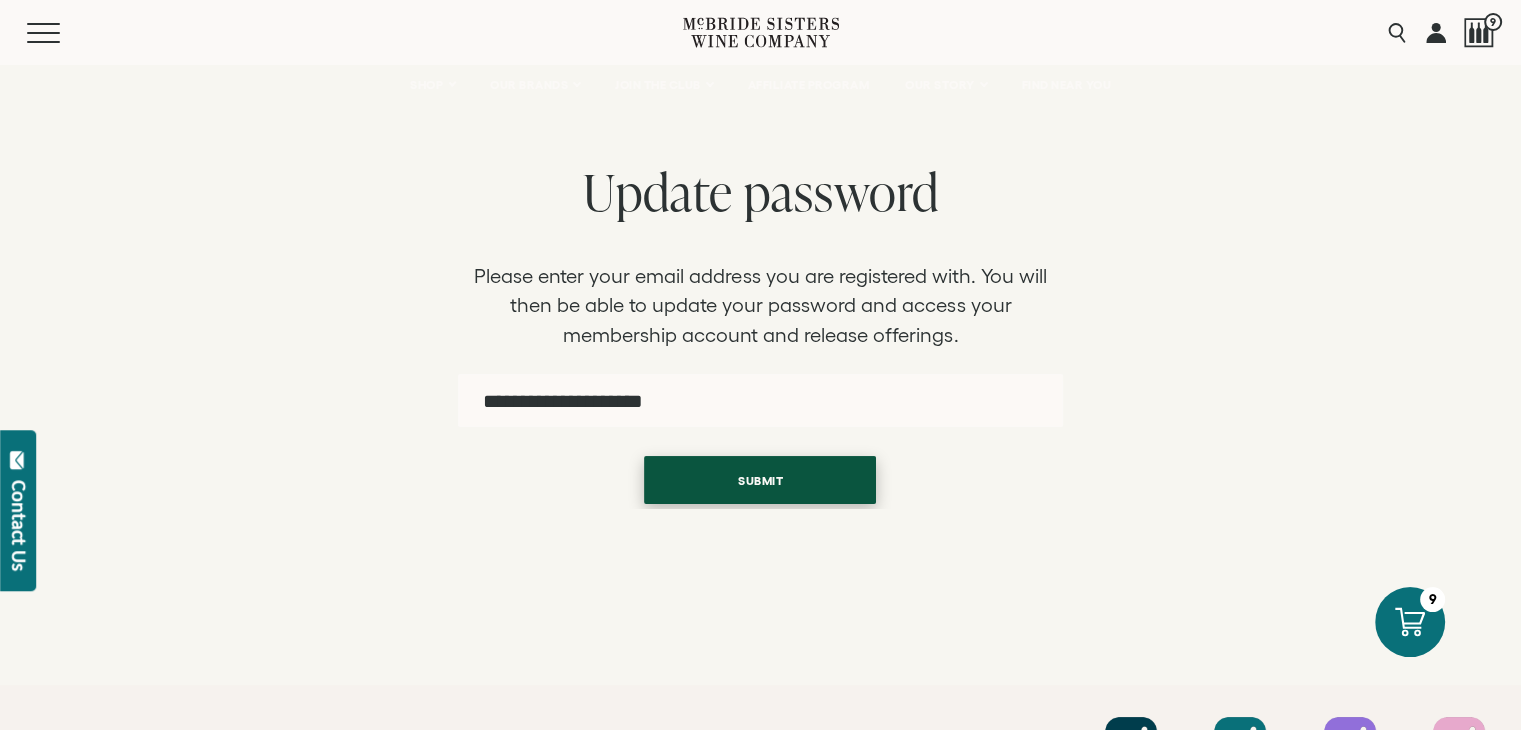 click on "Submit" at bounding box center (760, 480) 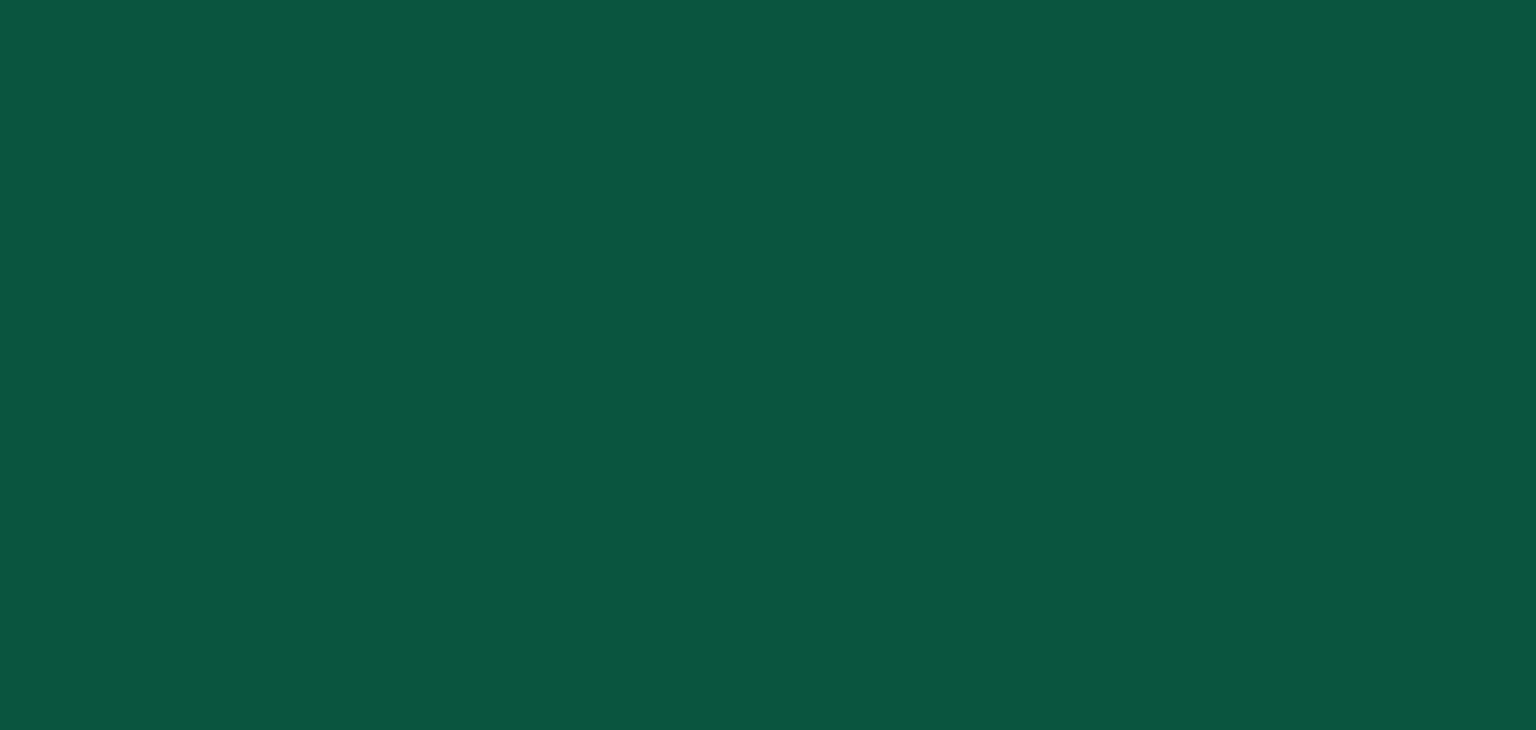scroll, scrollTop: 0, scrollLeft: 0, axis: both 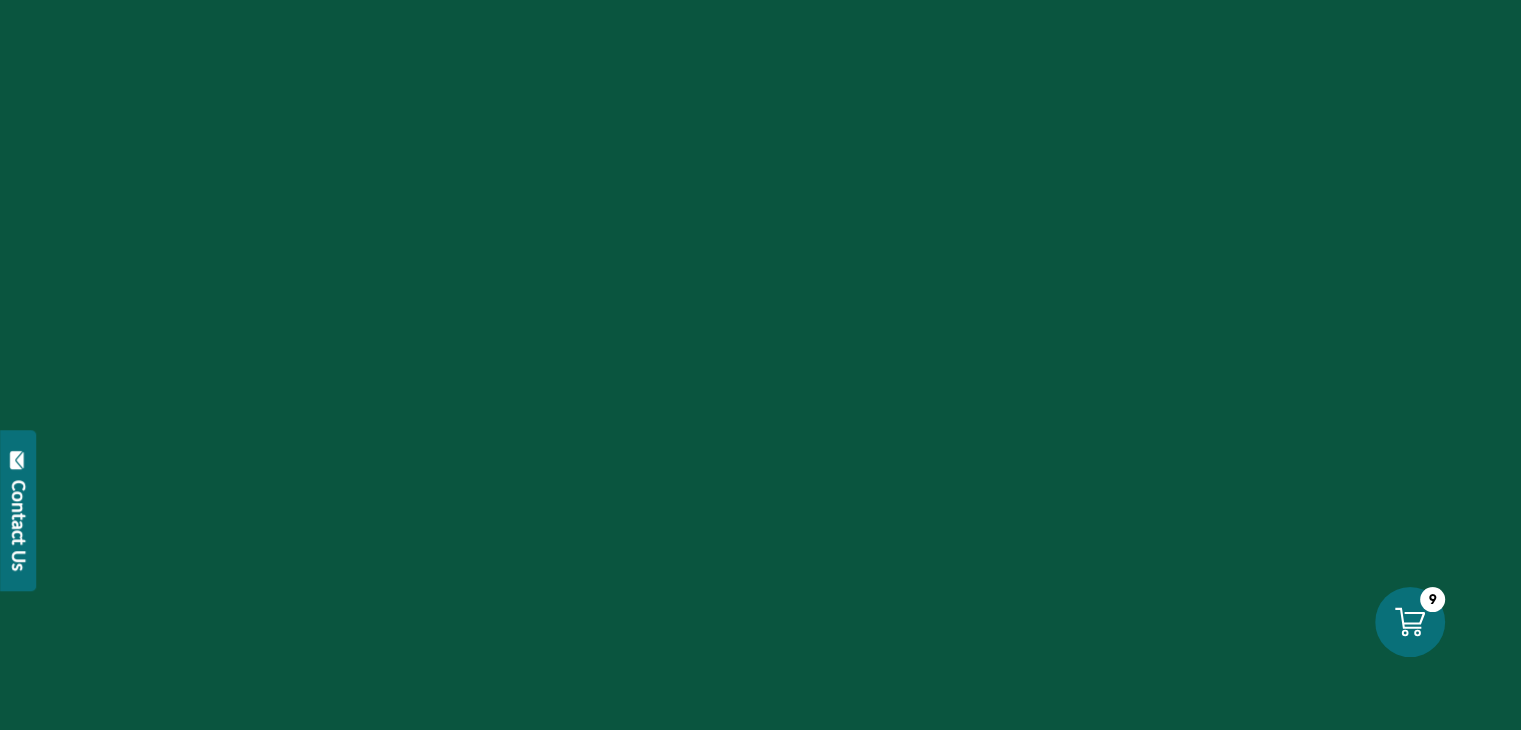 select on "****" 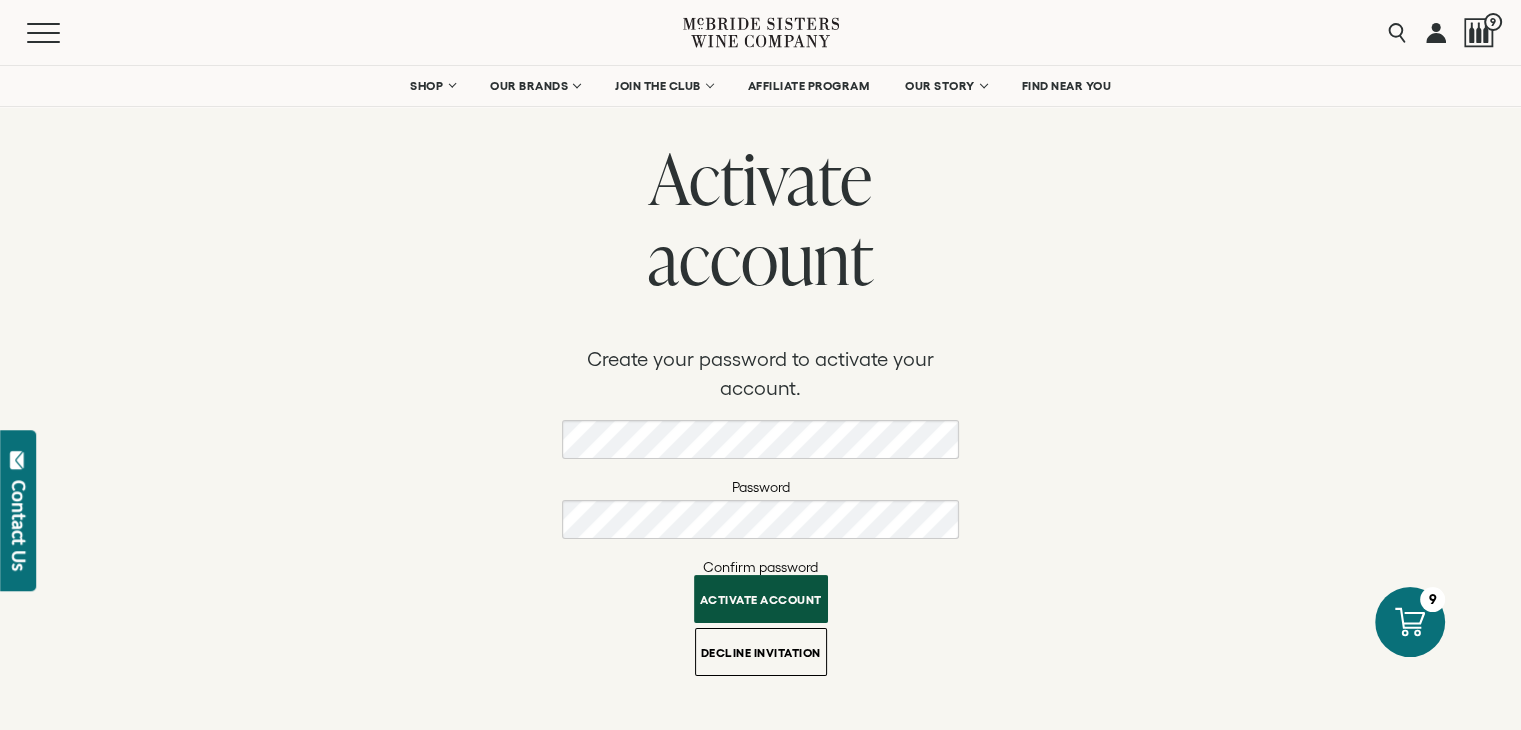 click on "Activate account" at bounding box center [761, 599] 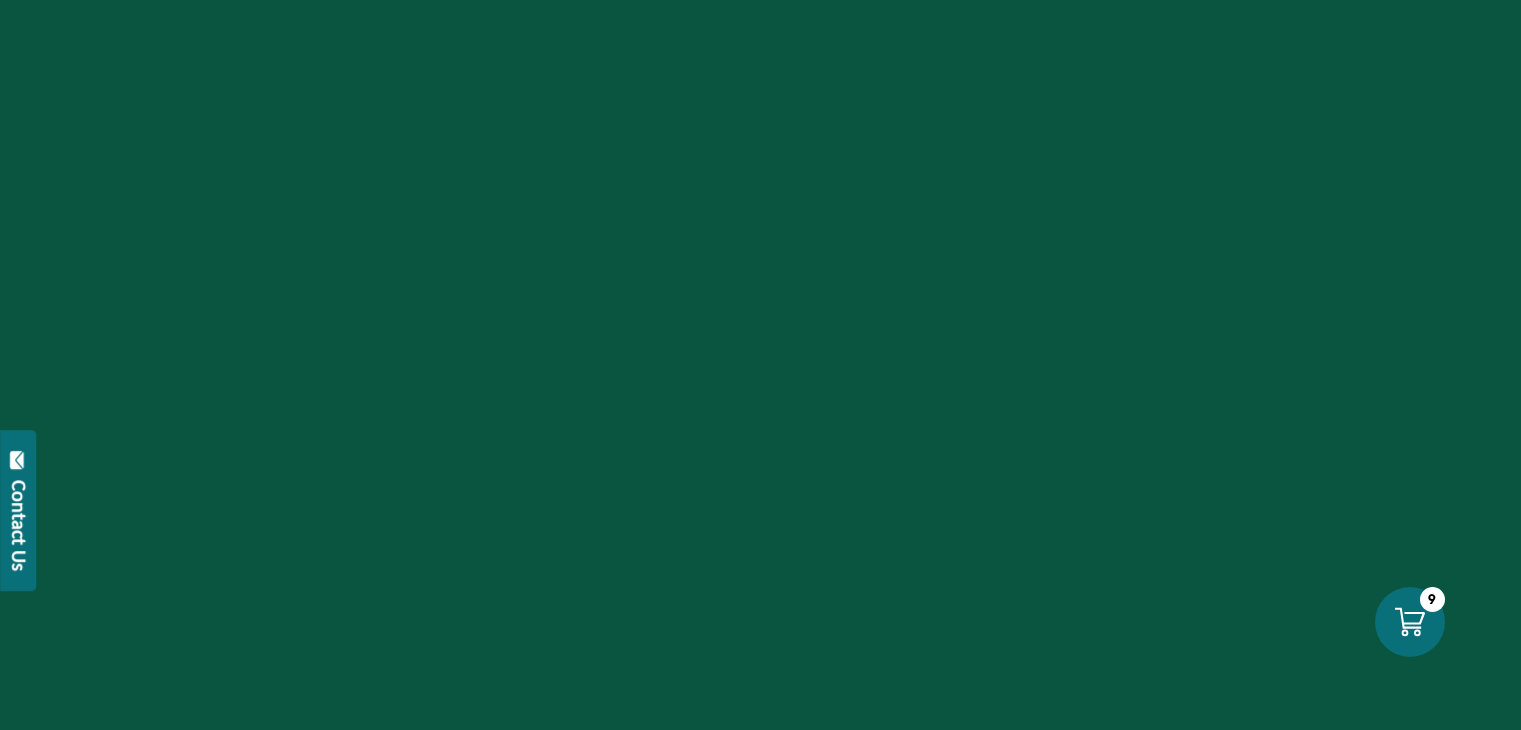 scroll, scrollTop: 0, scrollLeft: 0, axis: both 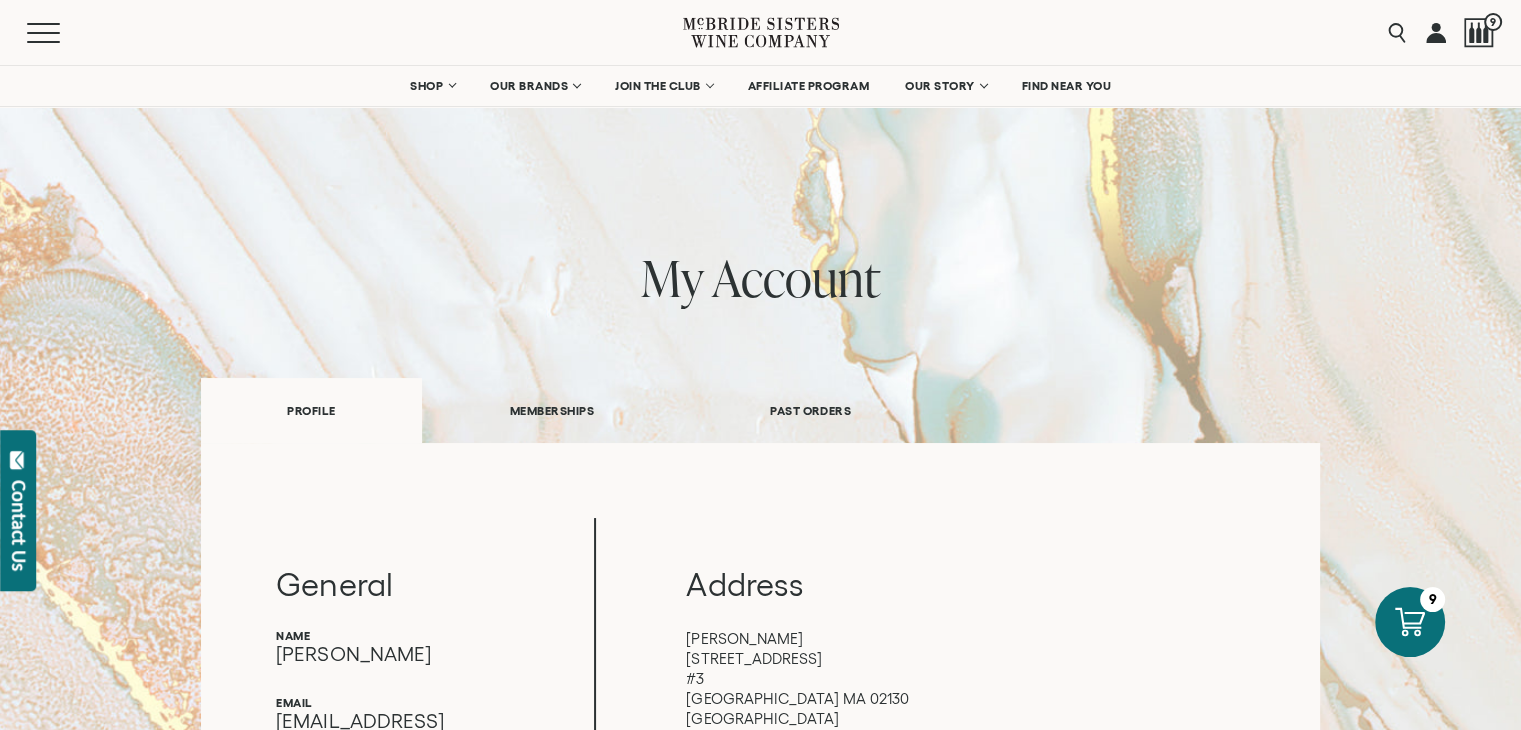click on "Address" at bounding box center (965, 585) 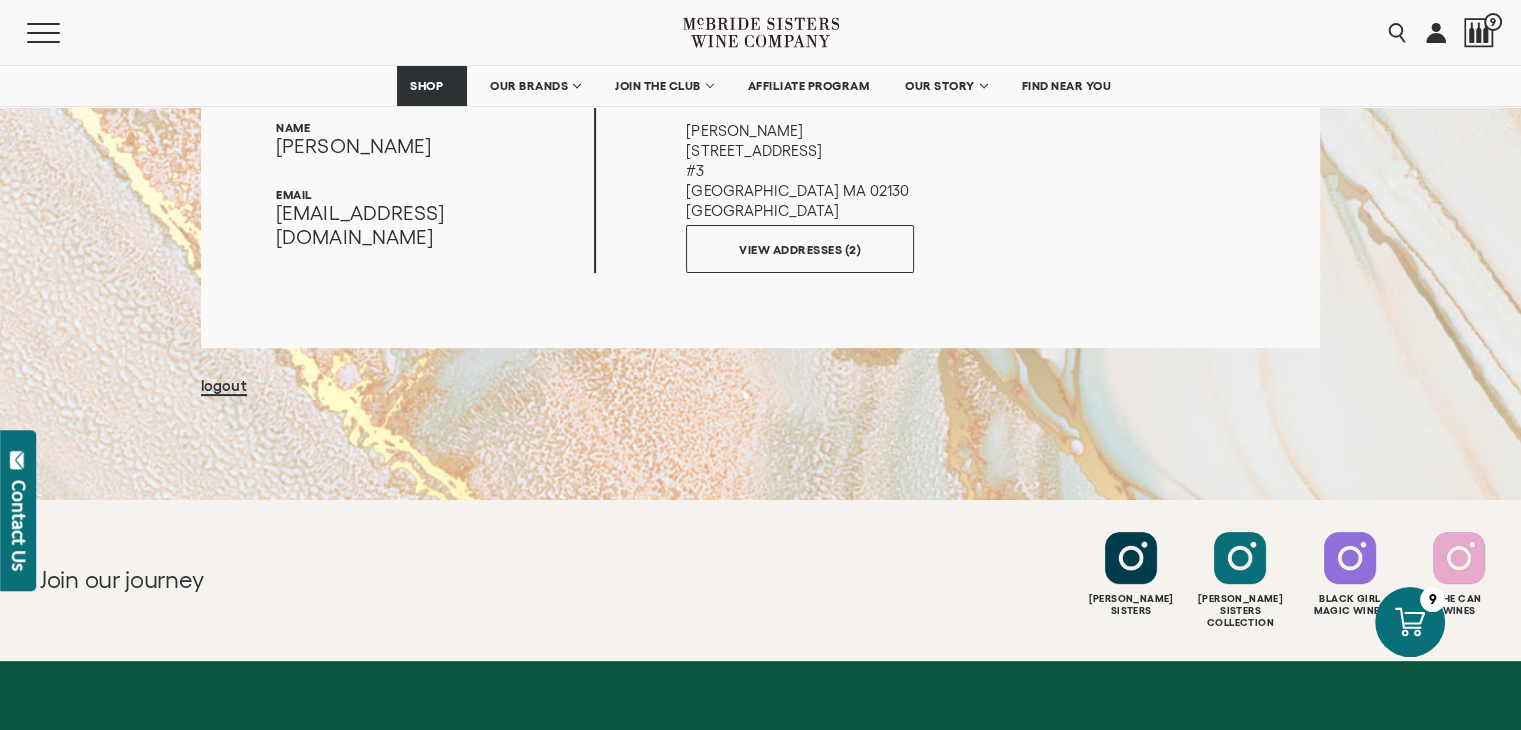 scroll, scrollTop: 525, scrollLeft: 0, axis: vertical 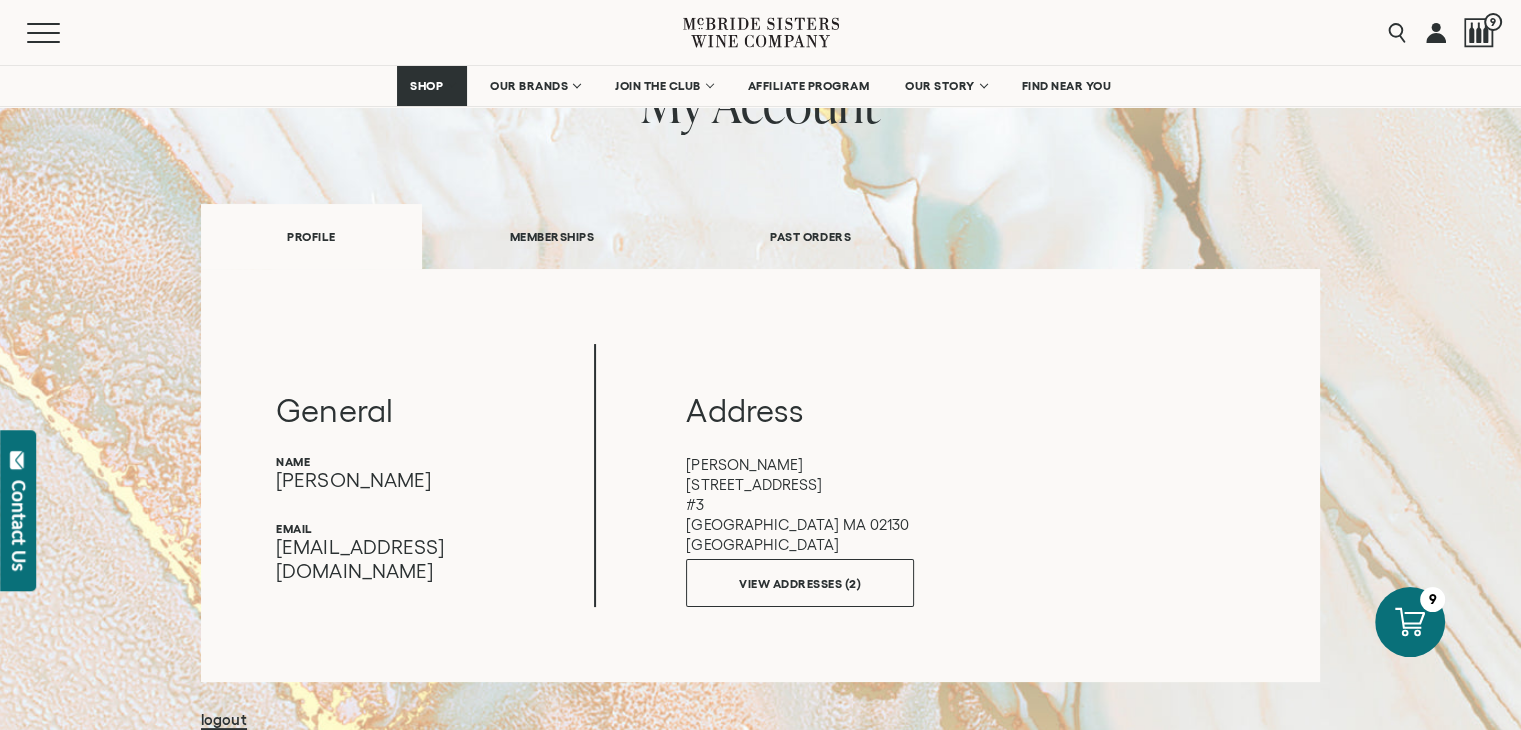 click on "my account
PROFILE
MEMBERSHIPS
PAST ORDERS
General
name
[PERSON_NAME]
email Address #3" at bounding box center [760, 405] 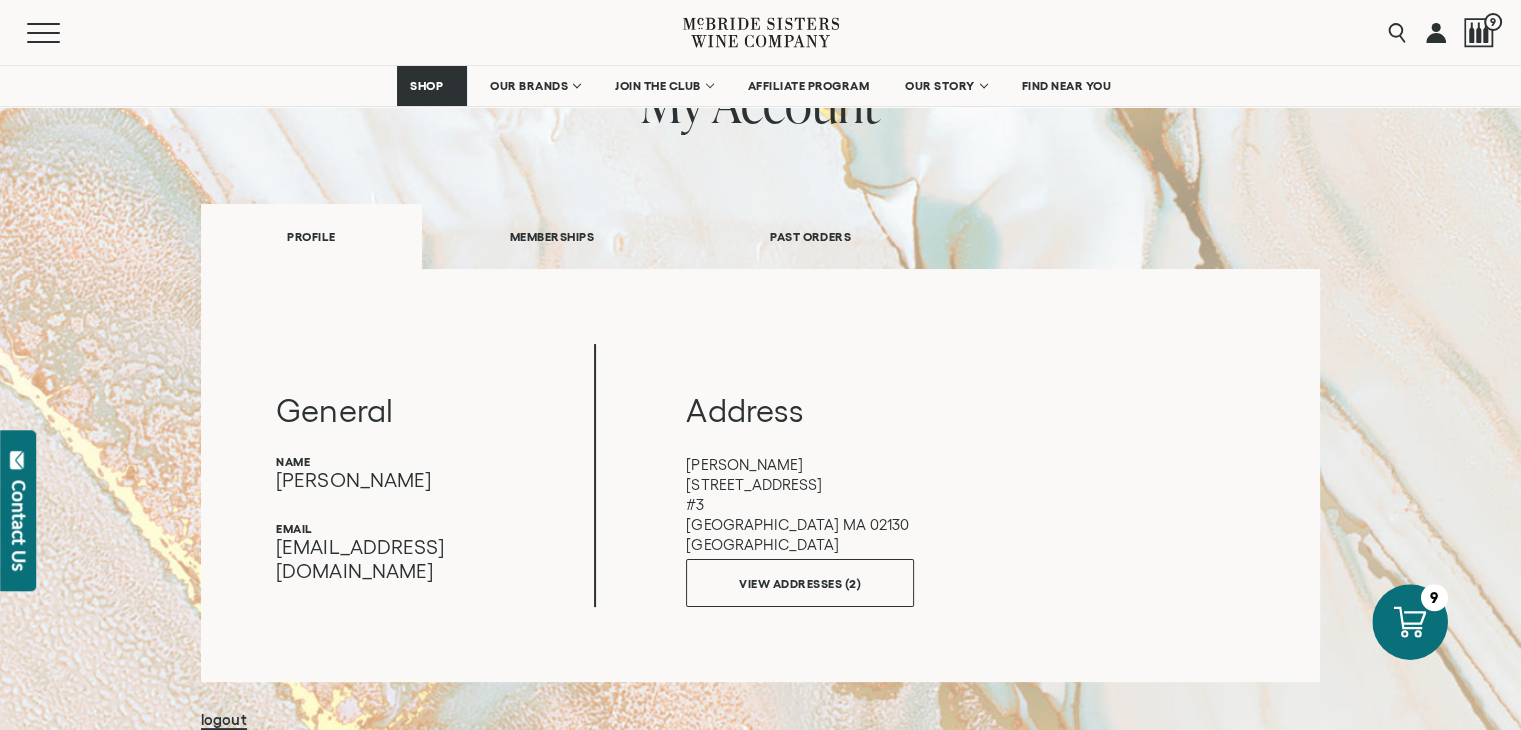 click 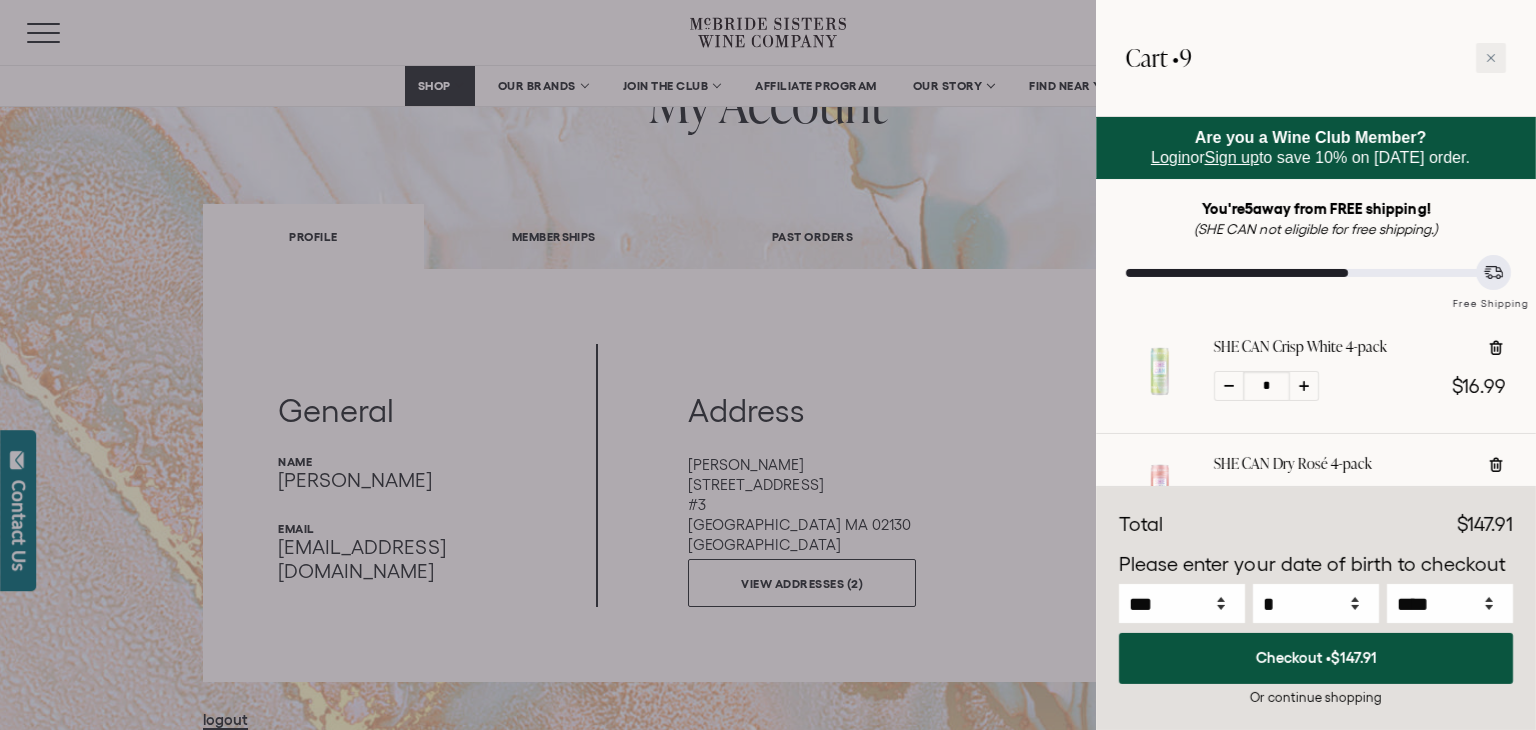 click on "SHE CAN Crisp White 4-pack
*" at bounding box center (1316, 376) 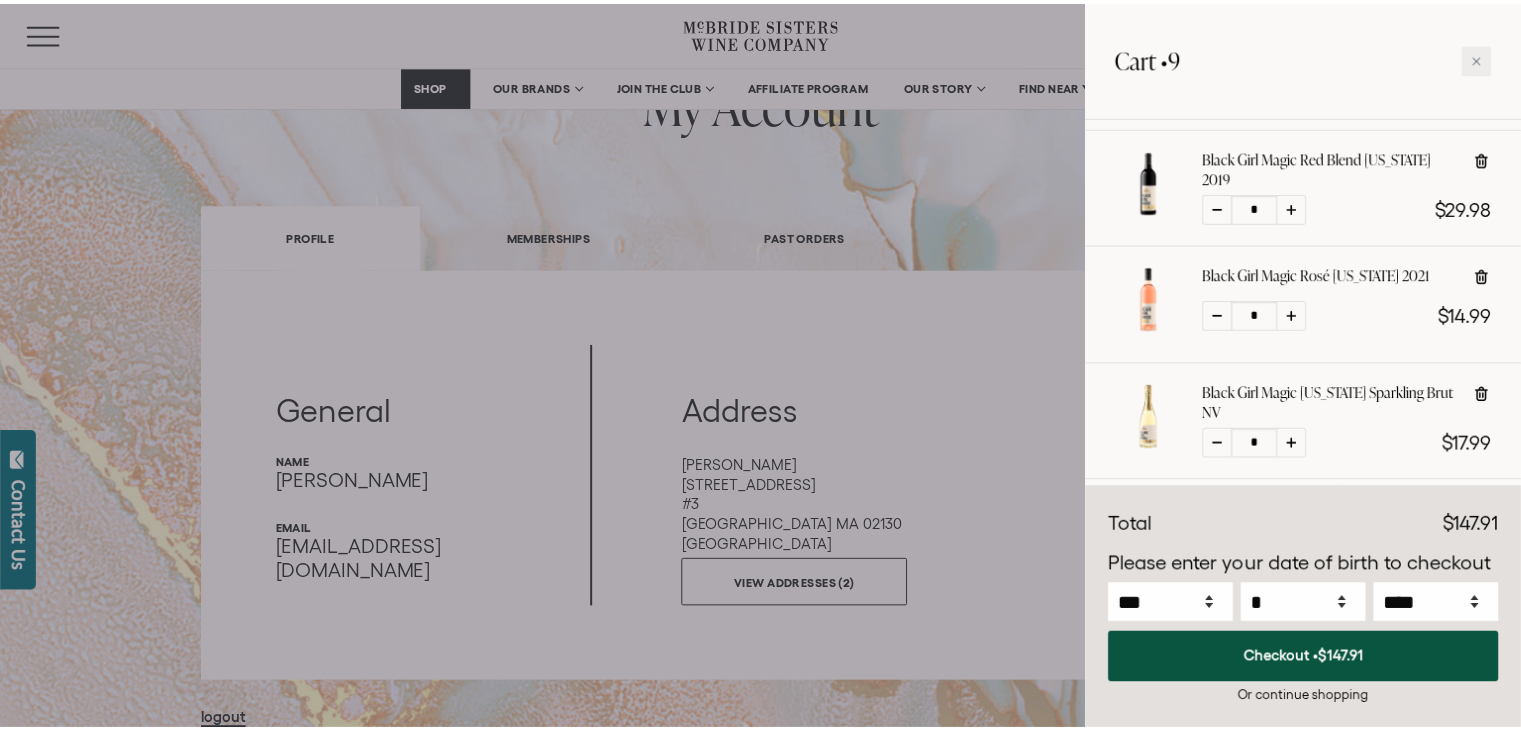 scroll, scrollTop: 589, scrollLeft: 0, axis: vertical 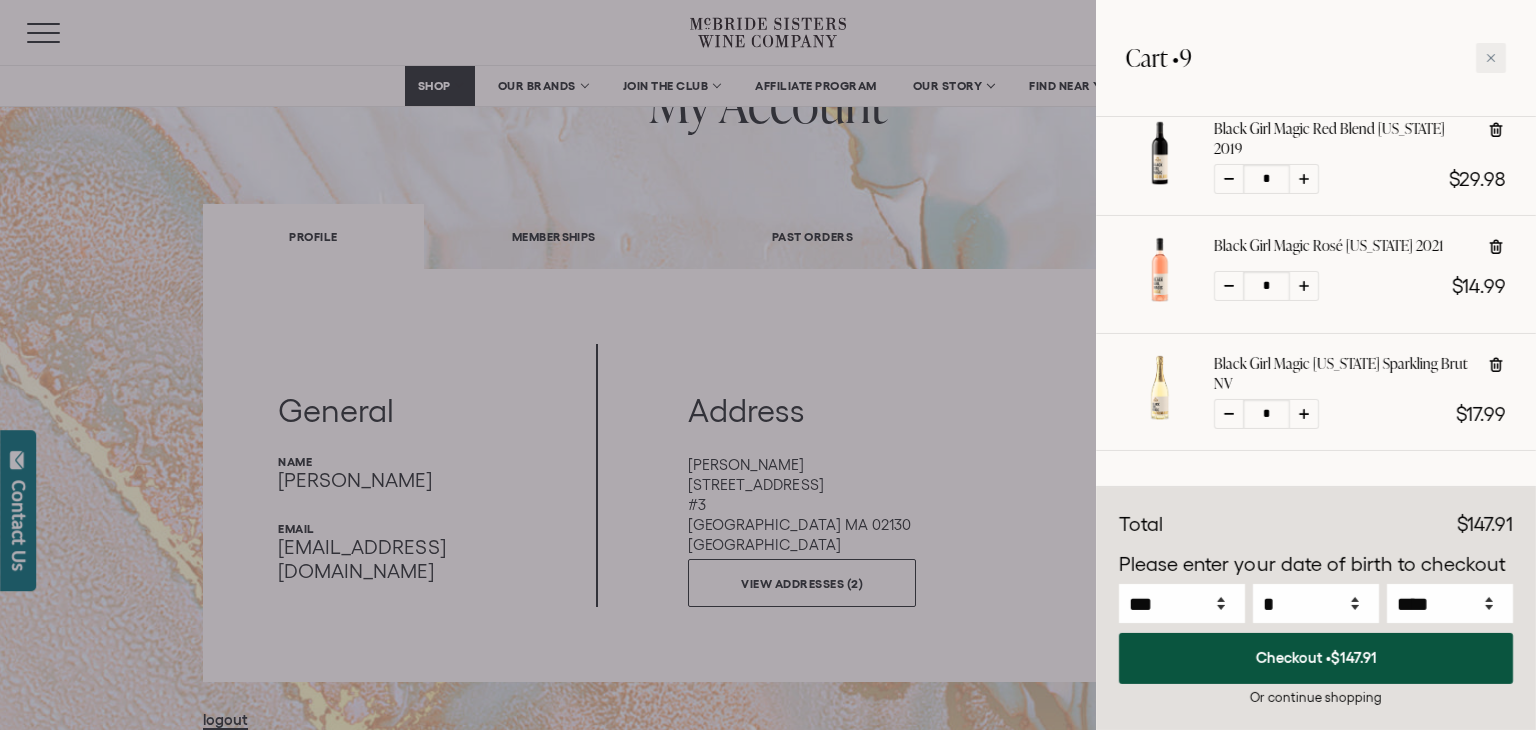 click at bounding box center (768, 365) 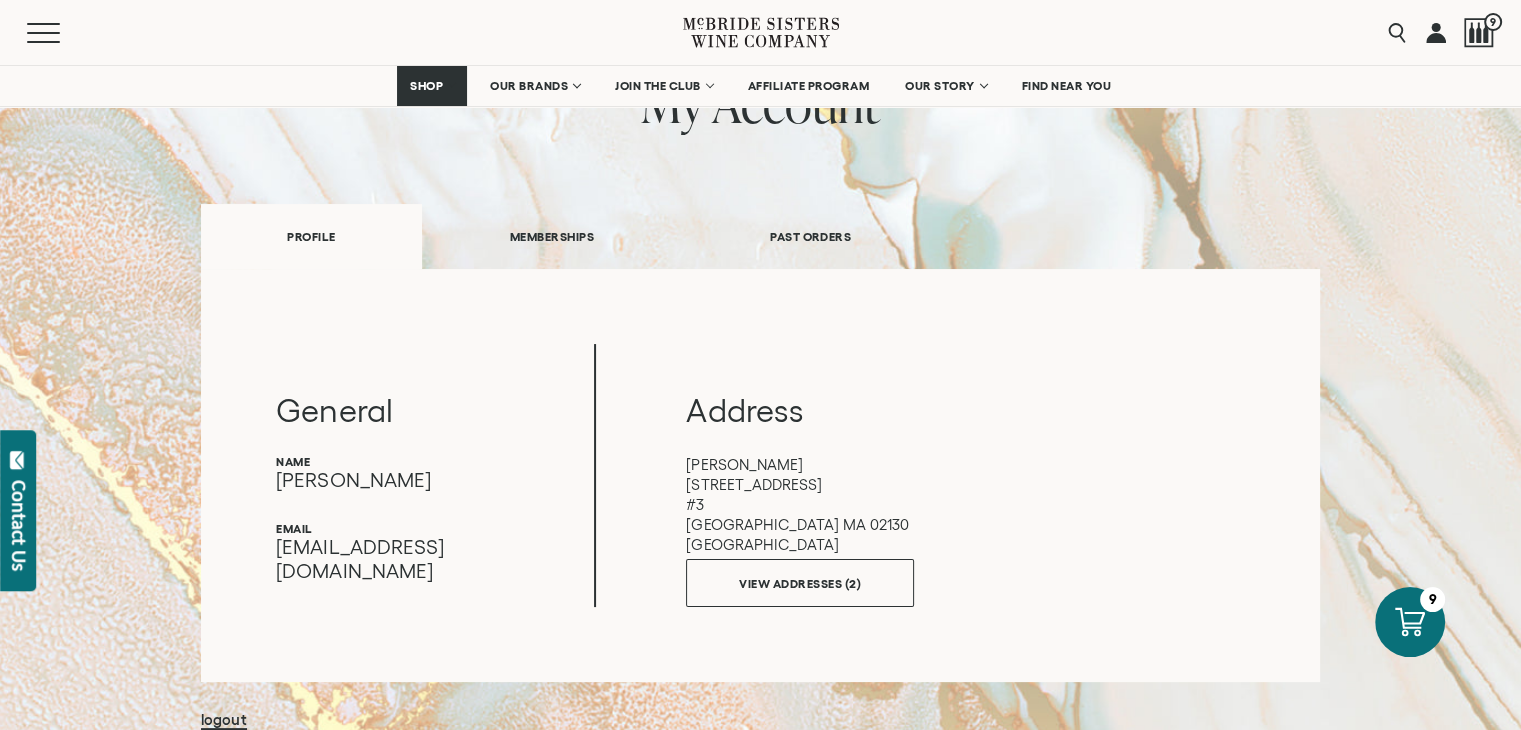 click on "PAST ORDERS" at bounding box center (810, 236) 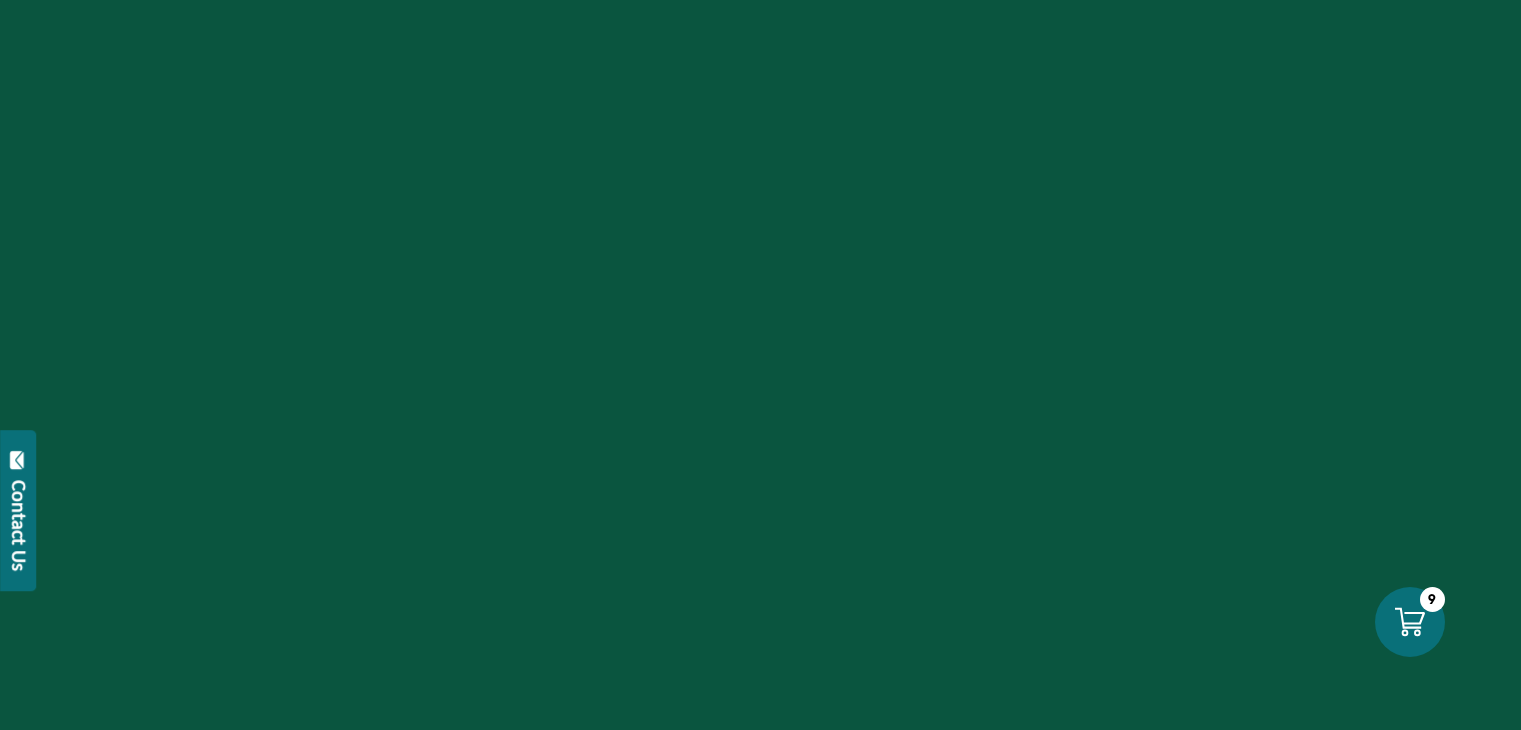 scroll, scrollTop: 0, scrollLeft: 0, axis: both 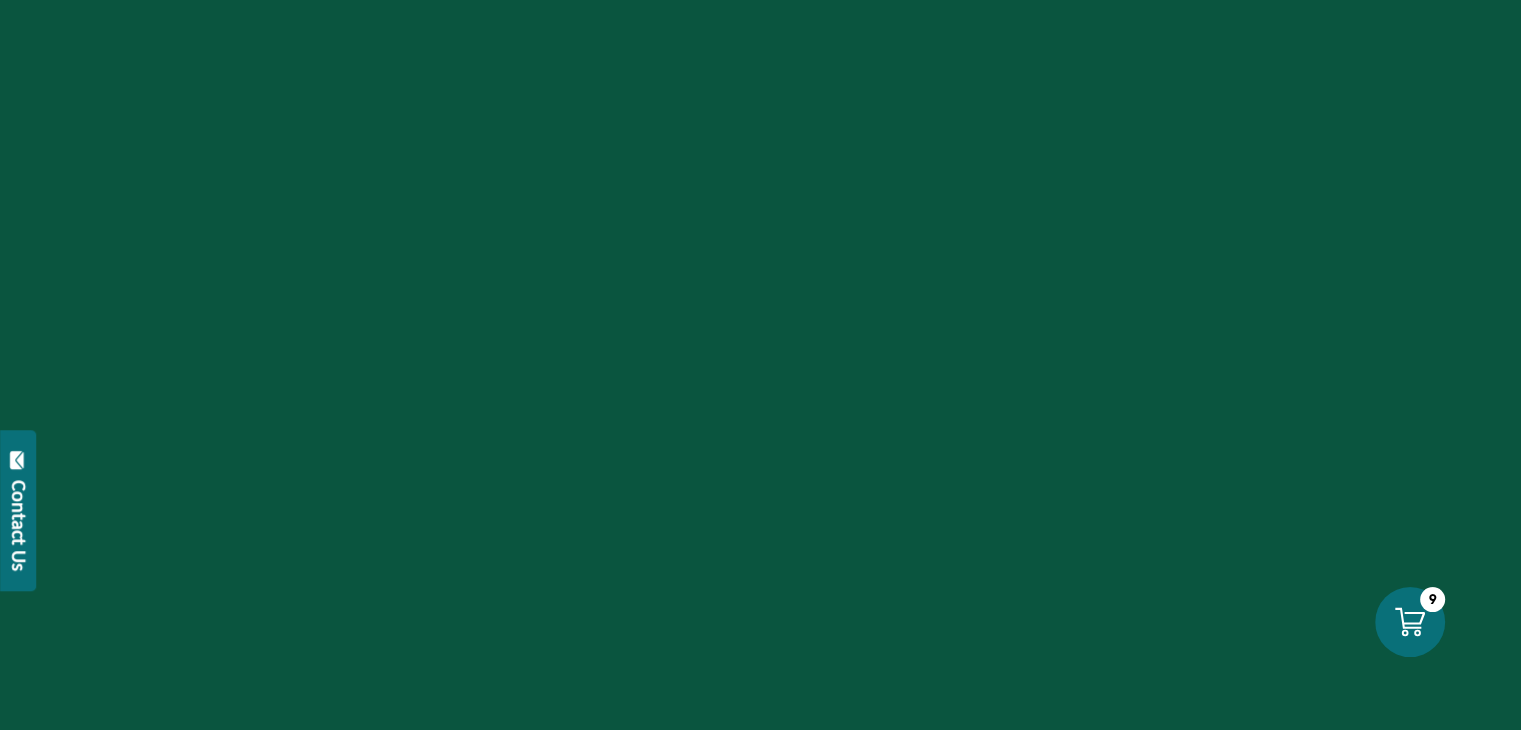 select on "****" 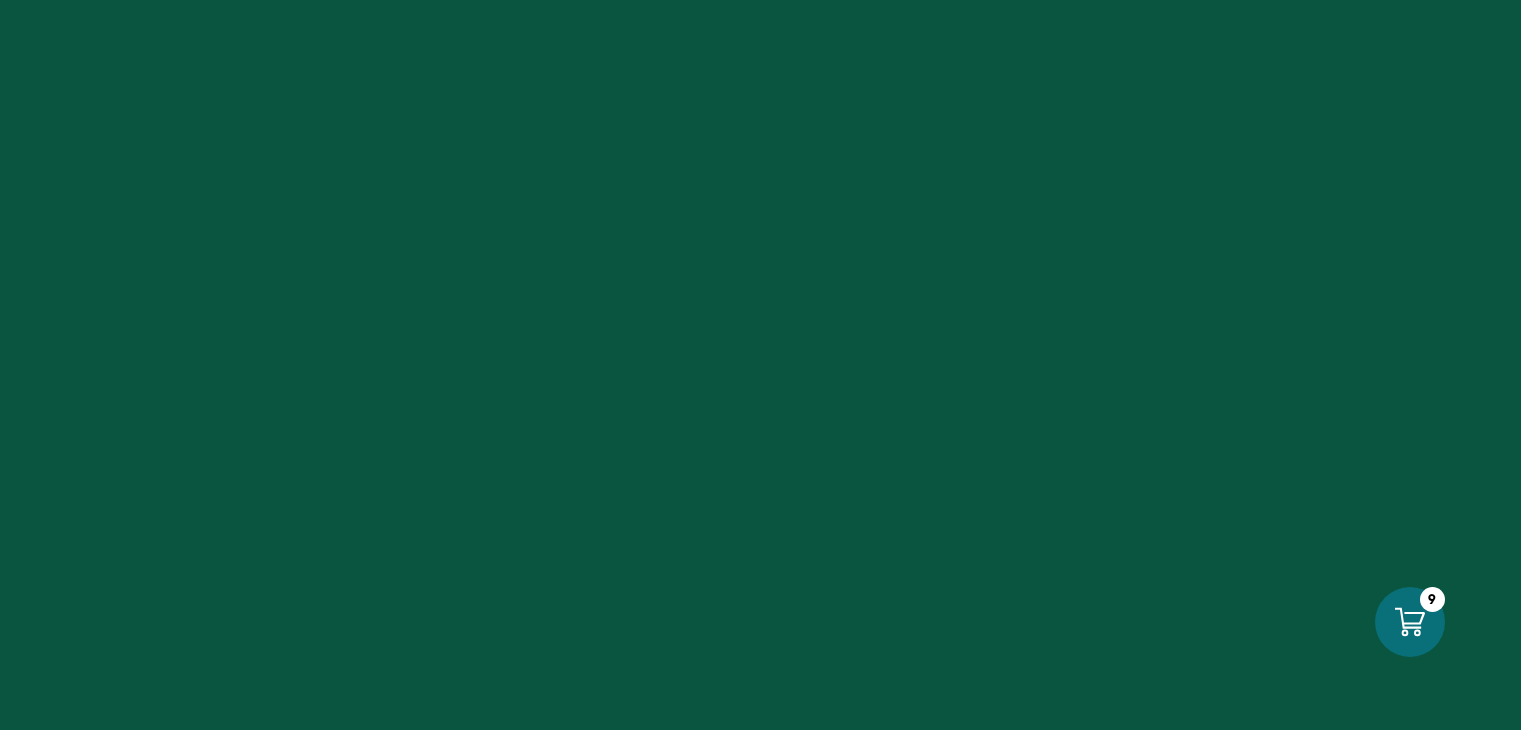 scroll, scrollTop: 0, scrollLeft: 0, axis: both 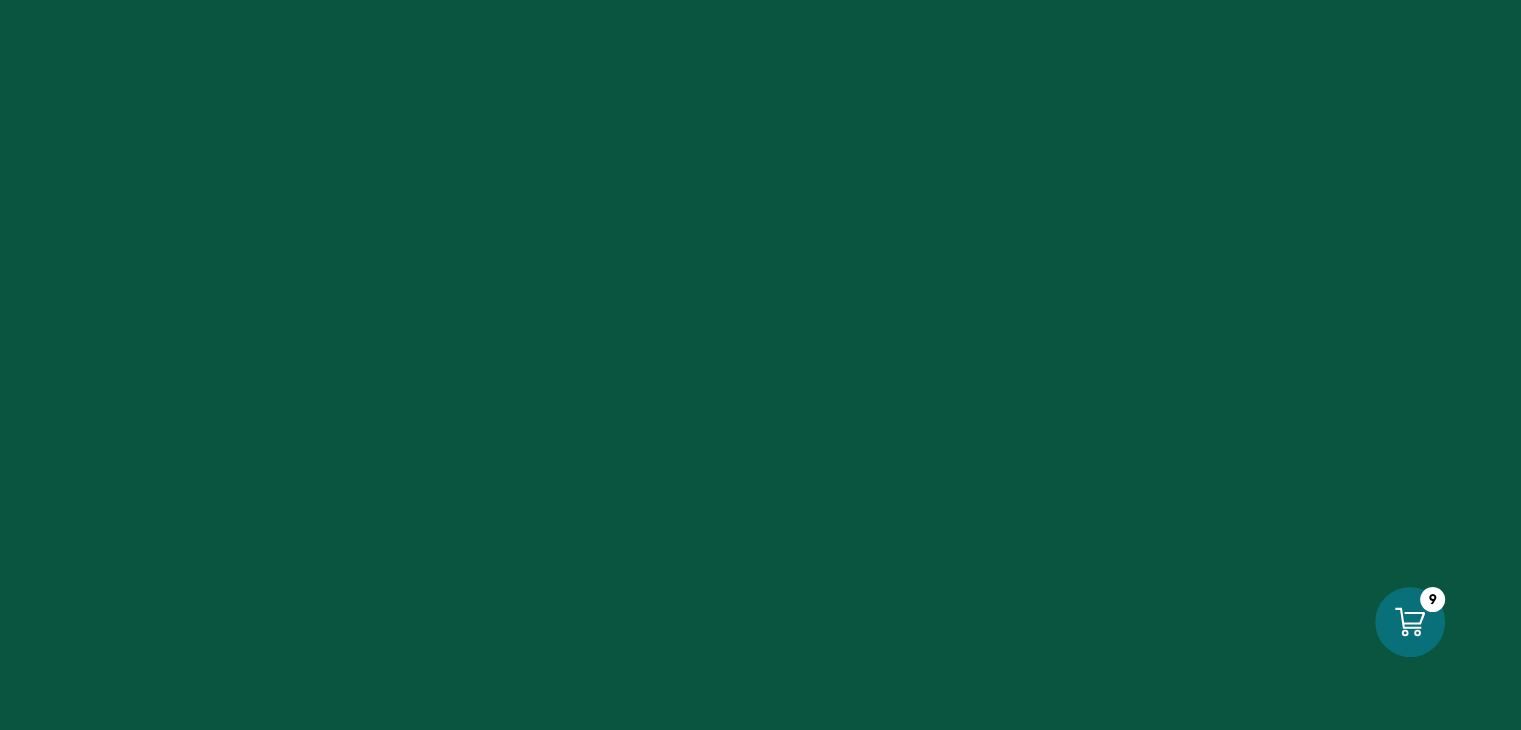 select on "****" 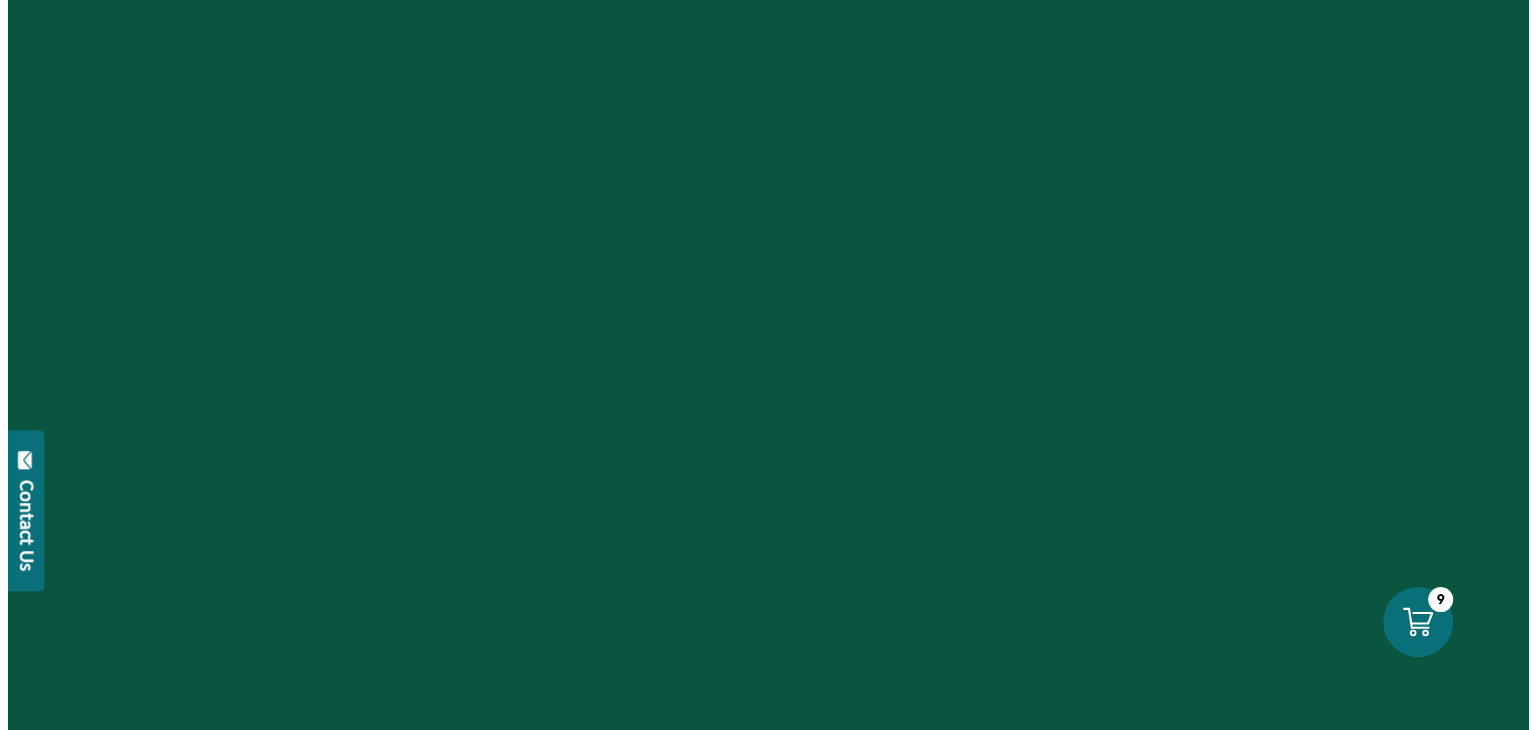 scroll, scrollTop: 0, scrollLeft: 0, axis: both 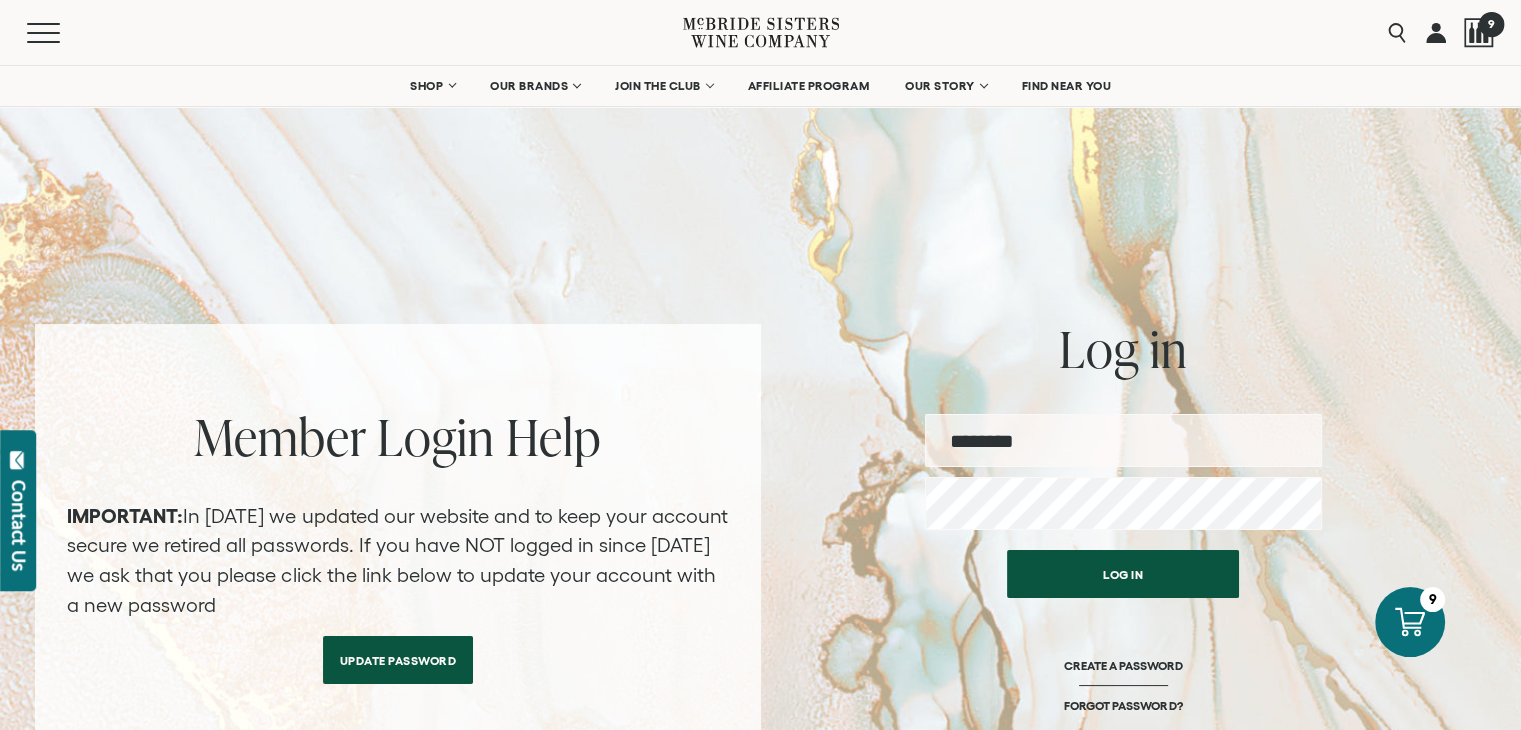 click at bounding box center (1479, 33) 